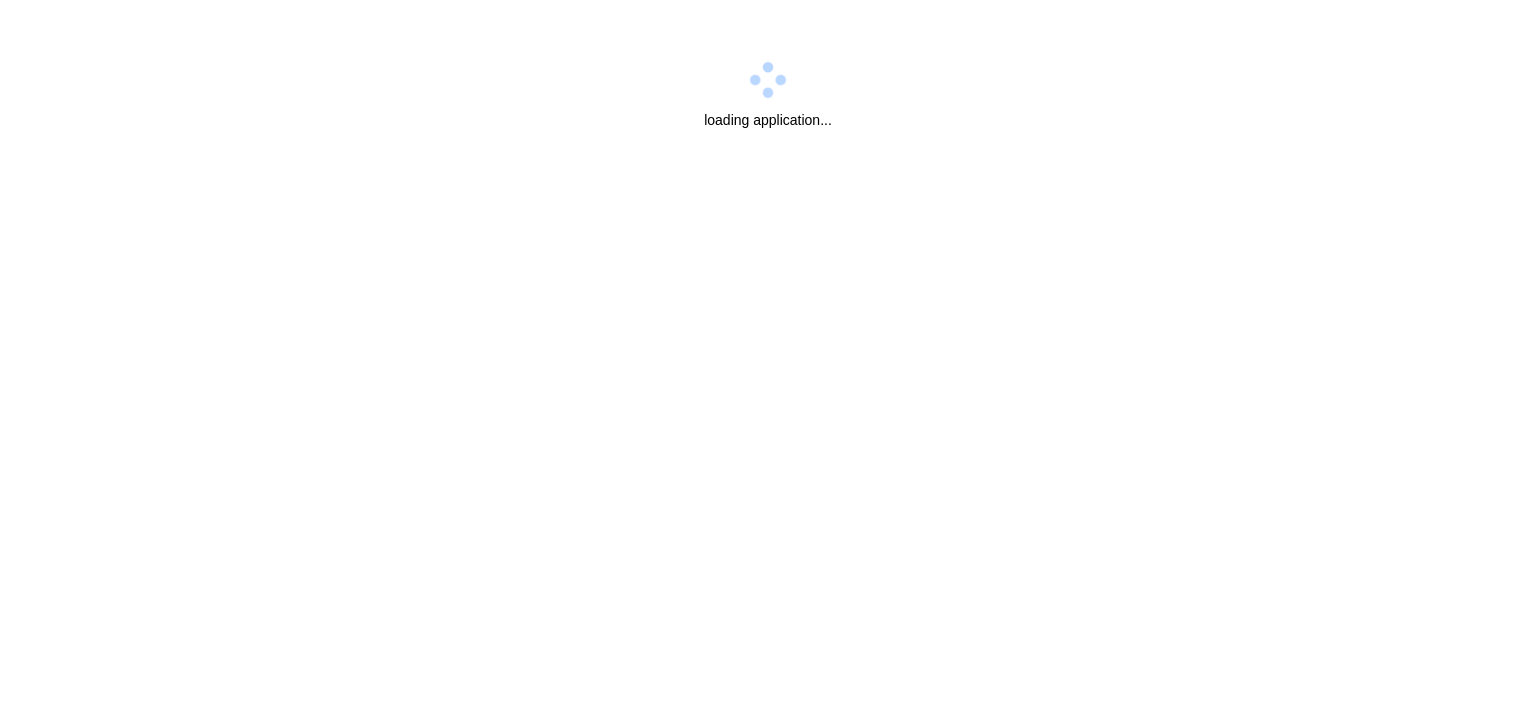 scroll, scrollTop: 0, scrollLeft: 0, axis: both 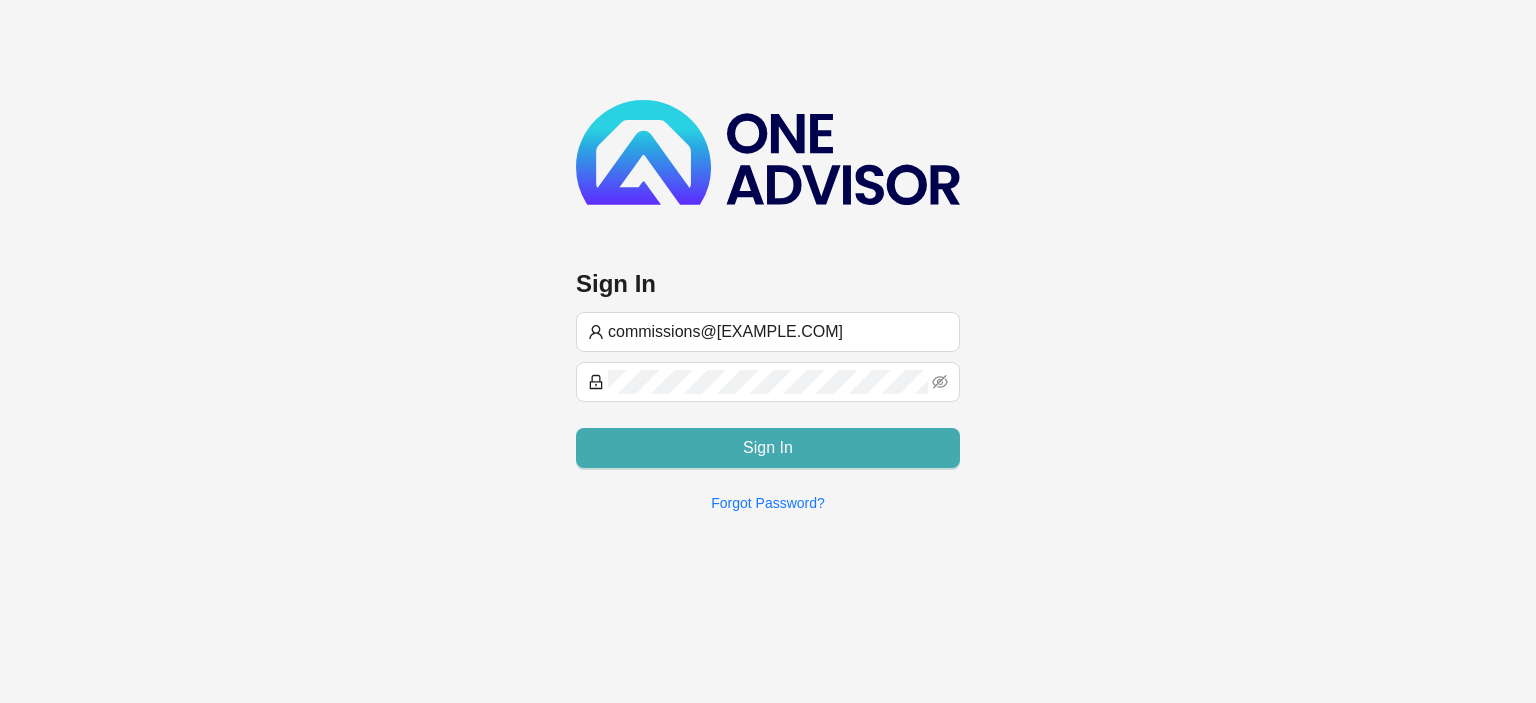 type on "commissions@[EXAMPLE.COM]" 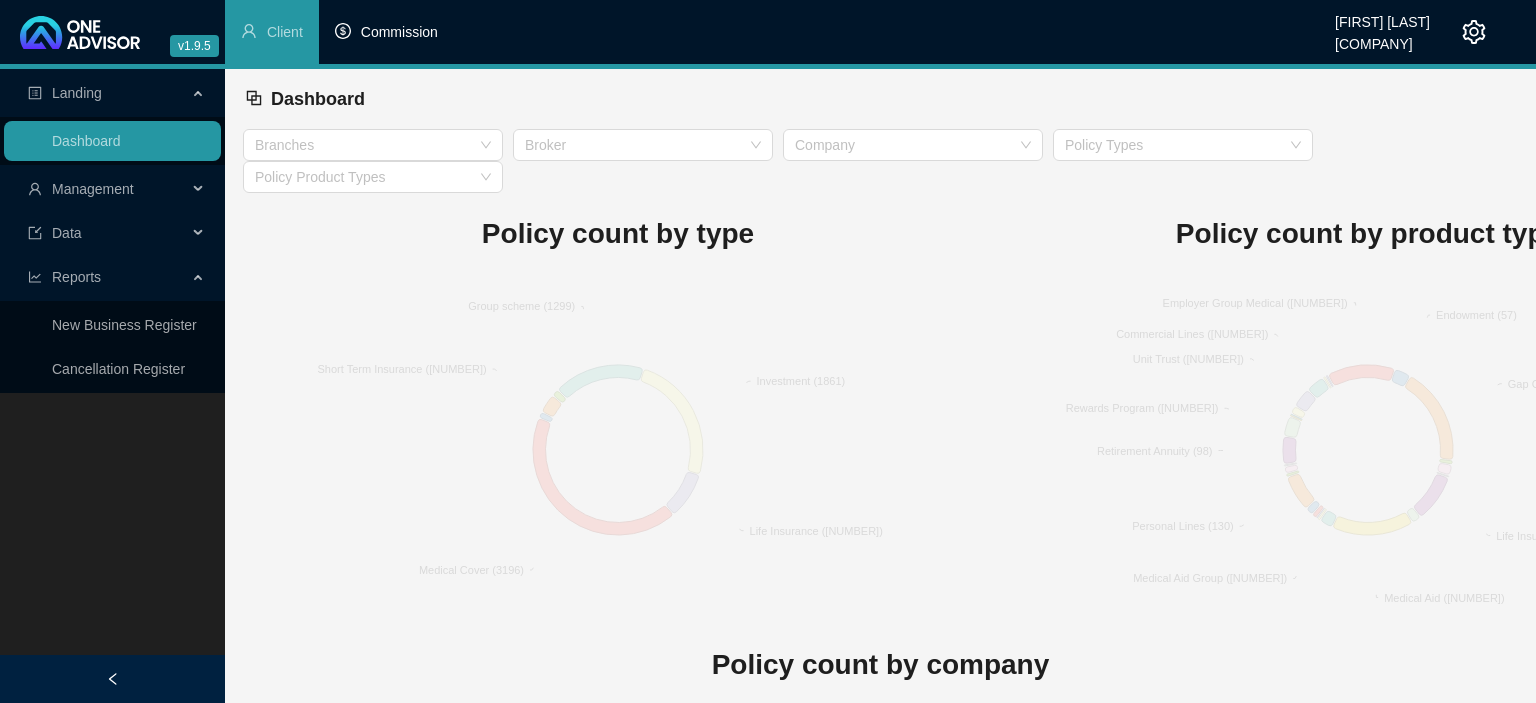 click on "Commission" at bounding box center (399, 32) 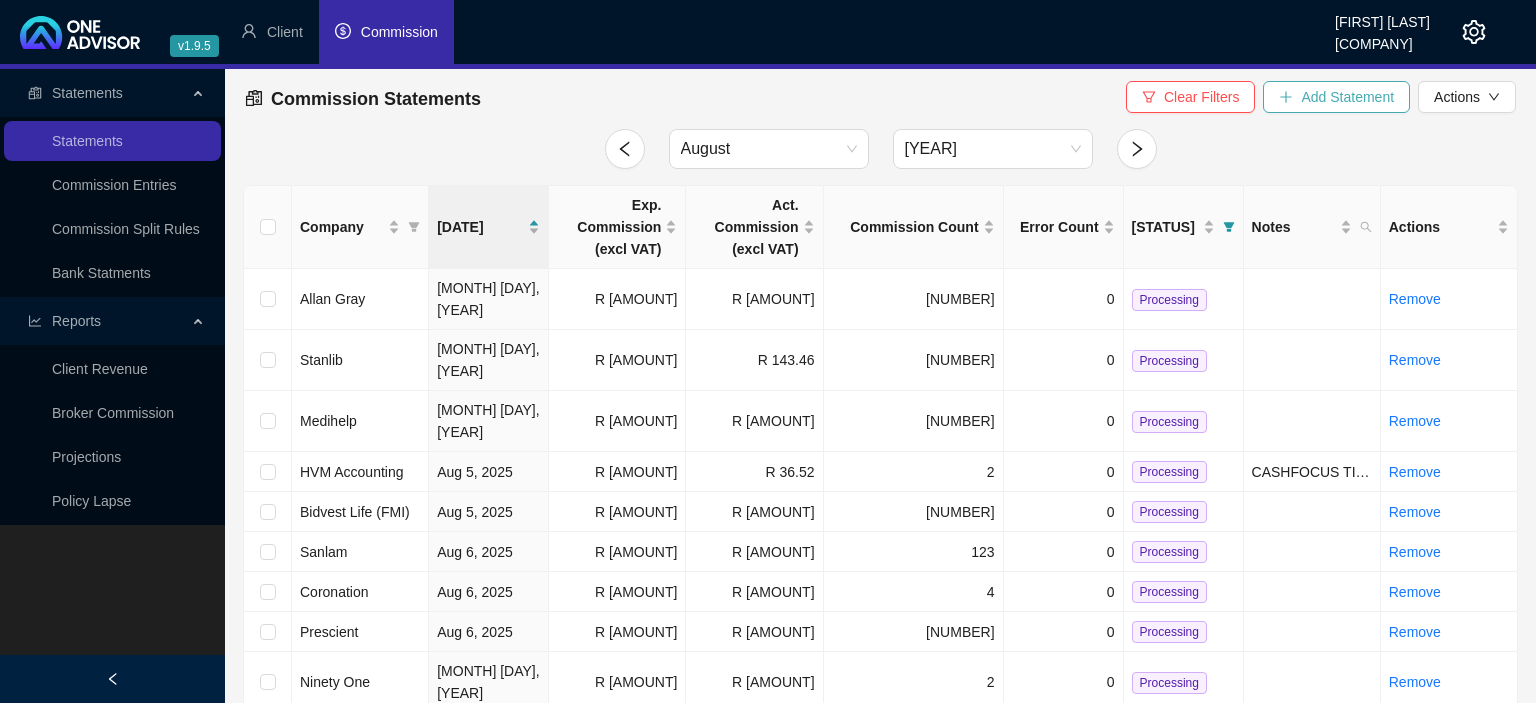 click on "Add Statement" at bounding box center [1347, 97] 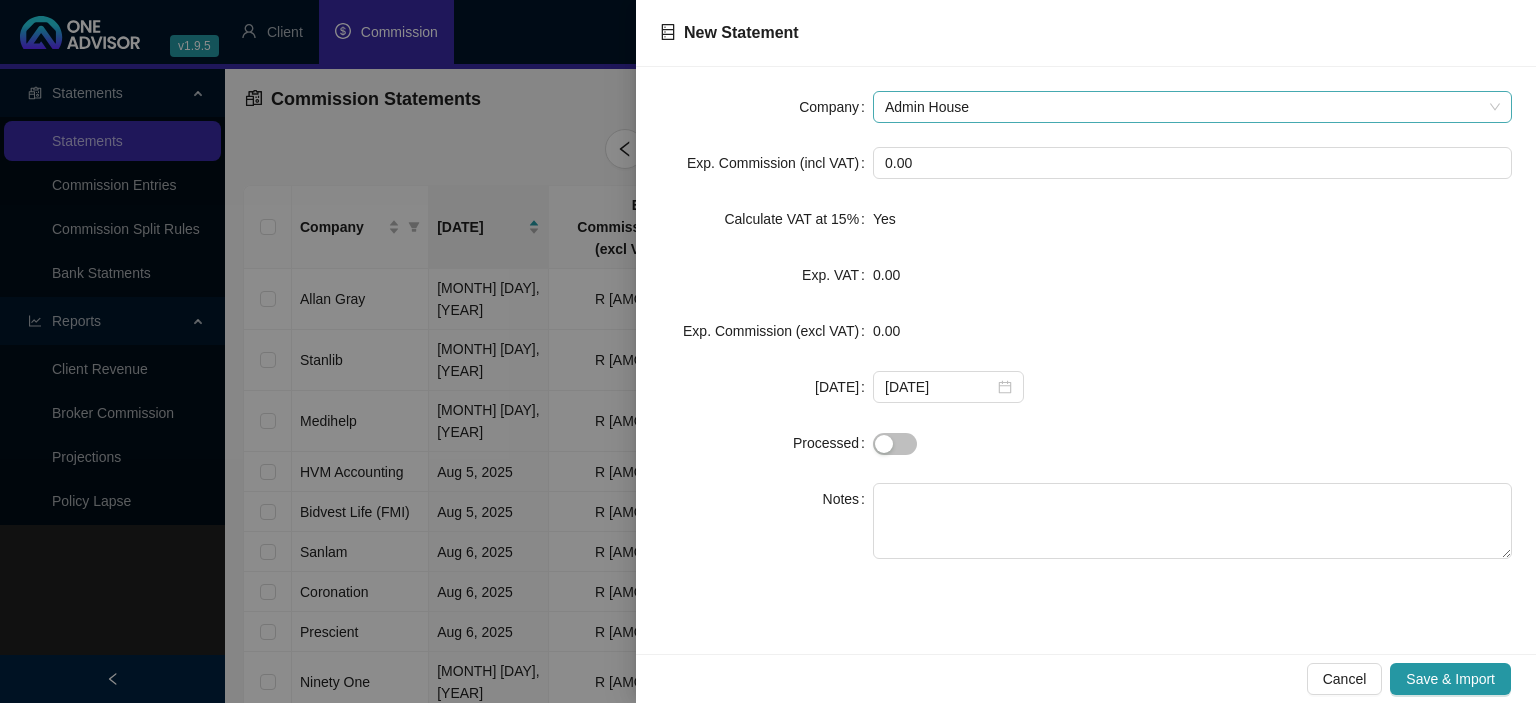 click on "Admin House" at bounding box center (1192, 107) 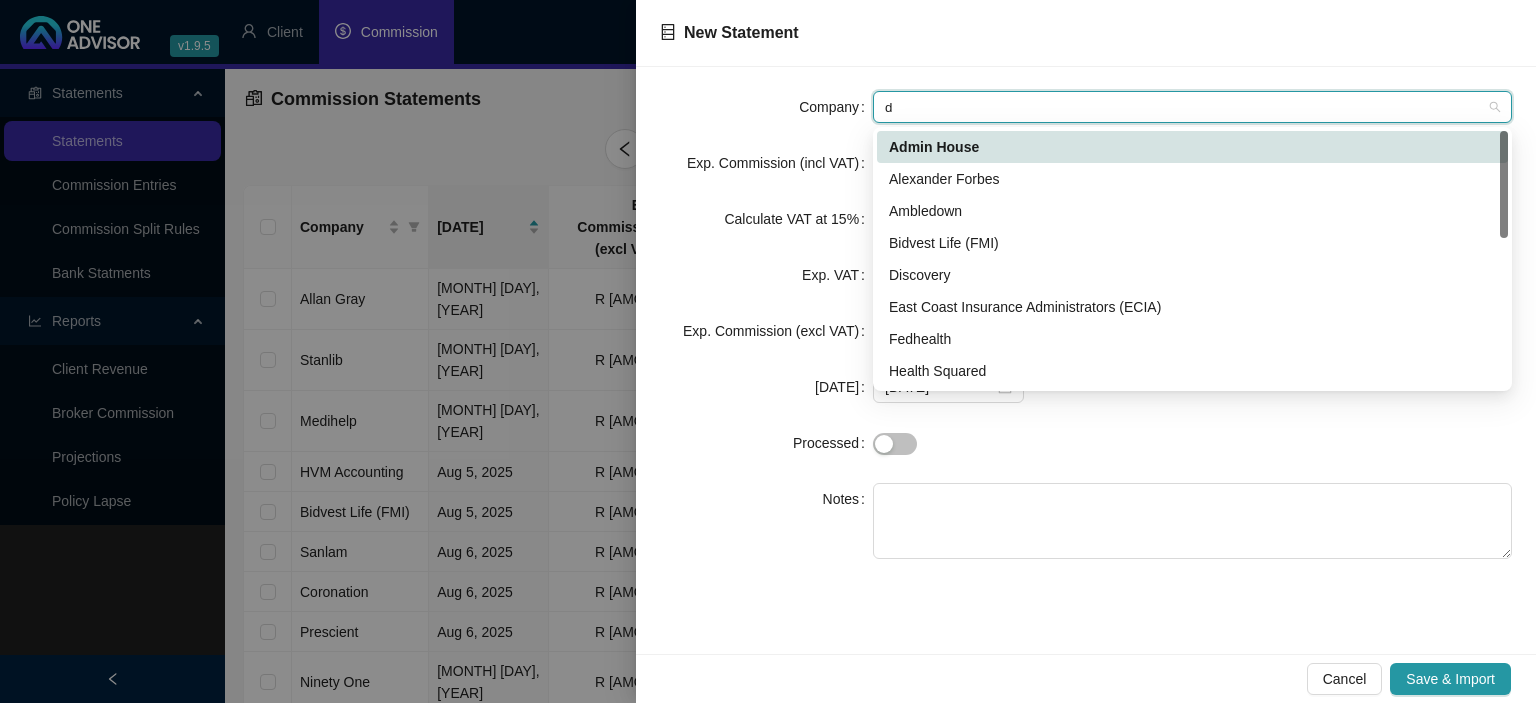 type on "di" 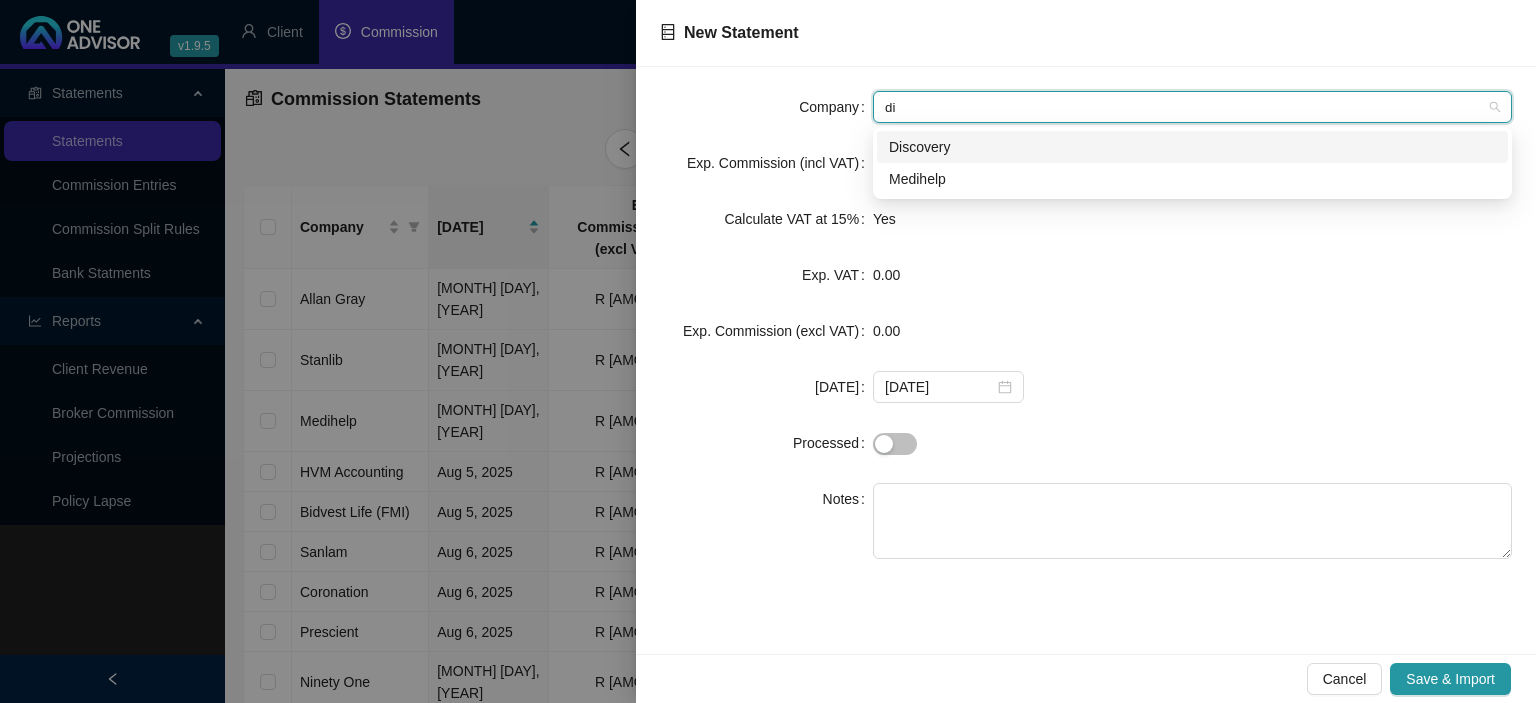 click on "Discovery" at bounding box center (1192, 147) 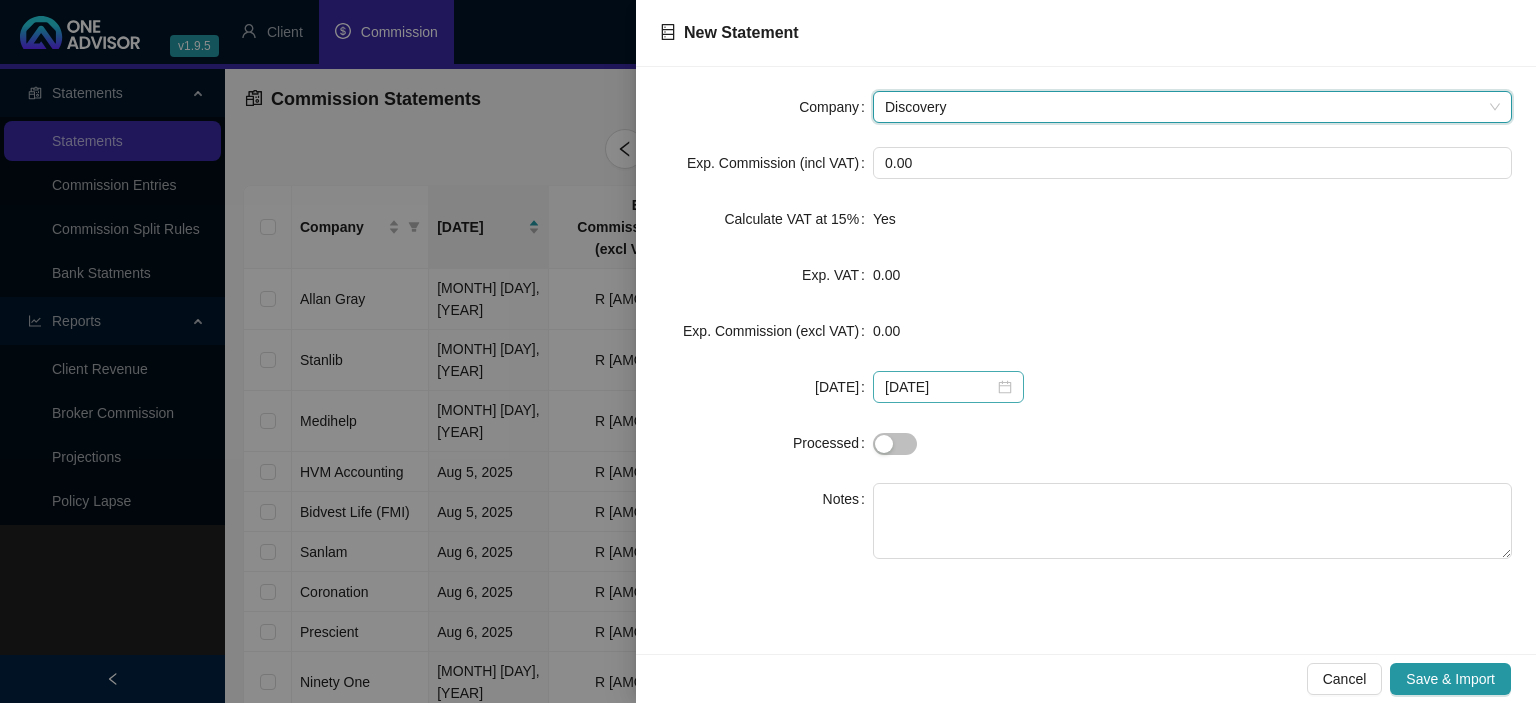 click on "[DATE]" at bounding box center (948, 387) 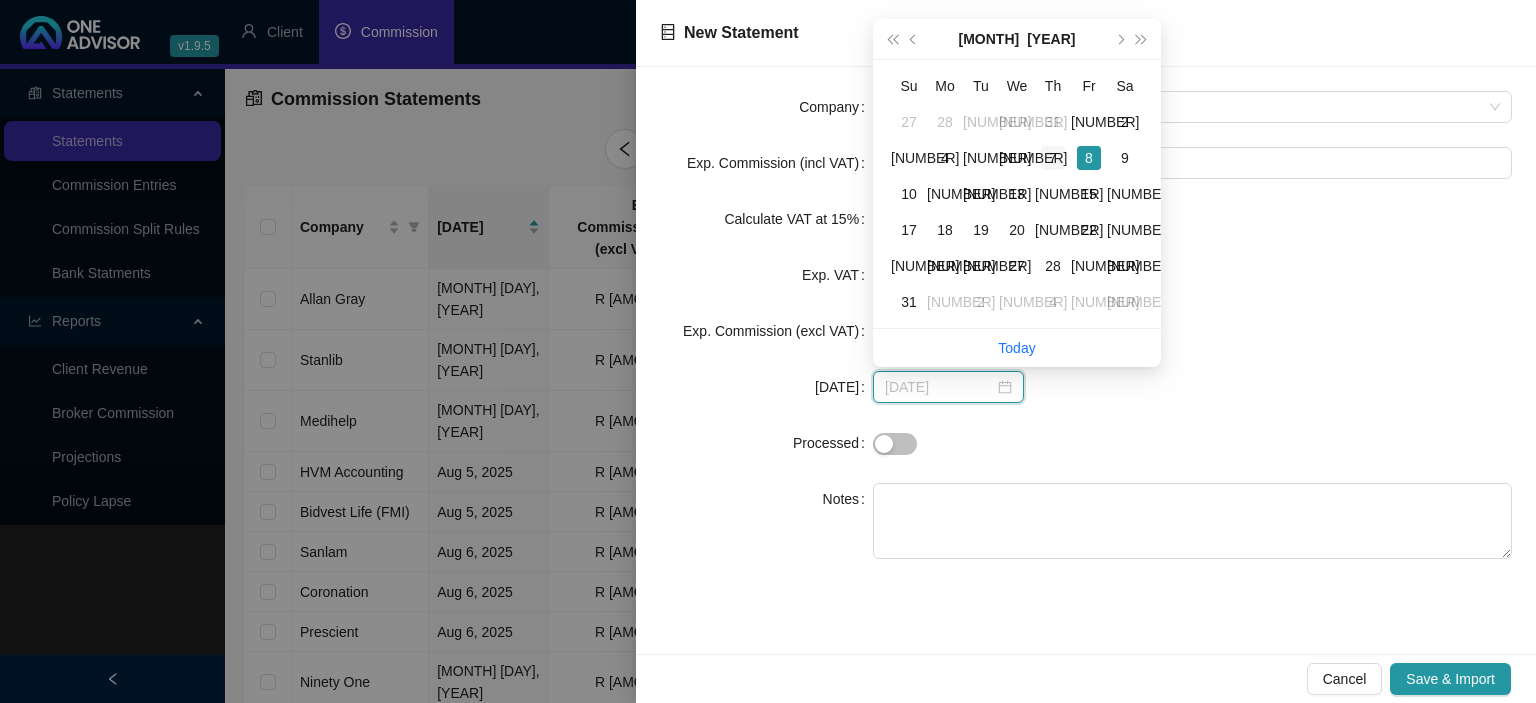 type on "[DATE]" 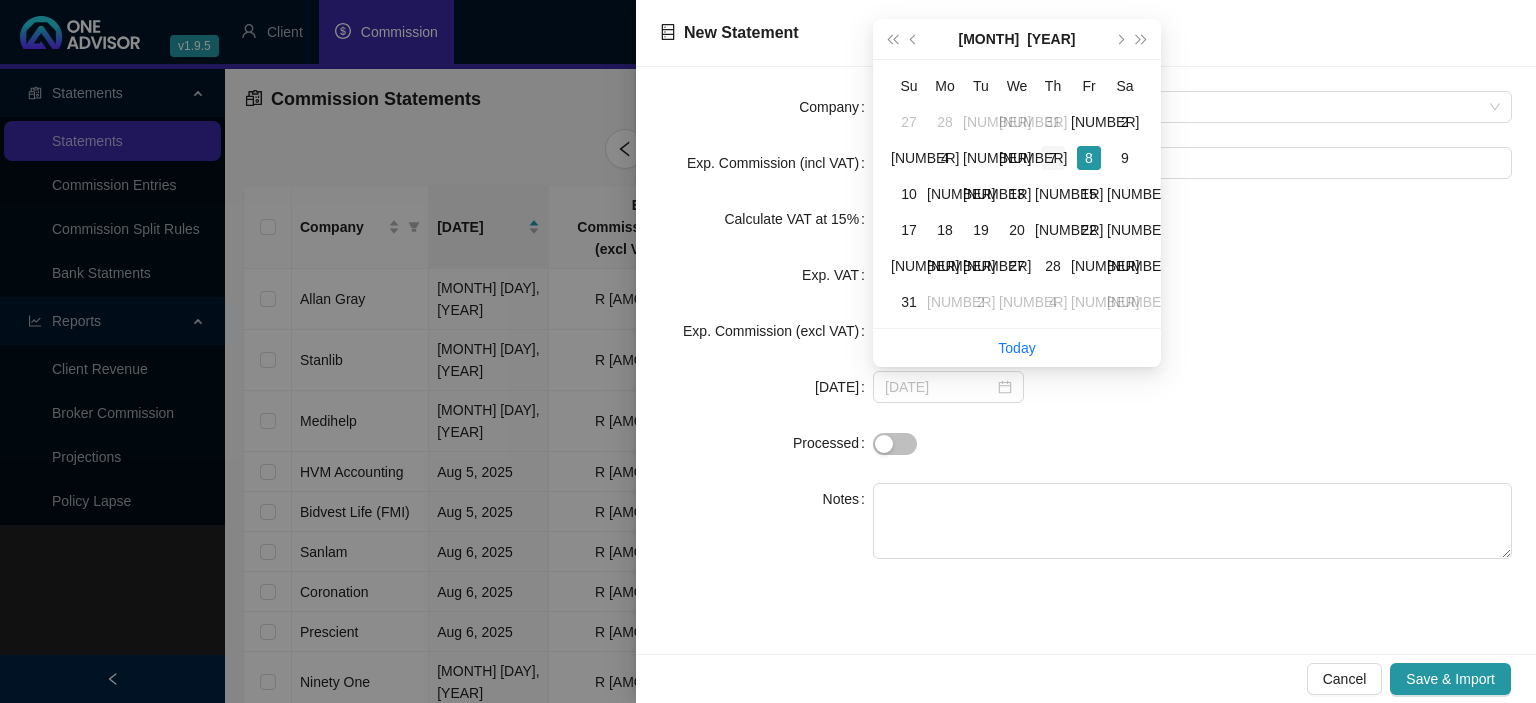 click on "7" at bounding box center [1053, 158] 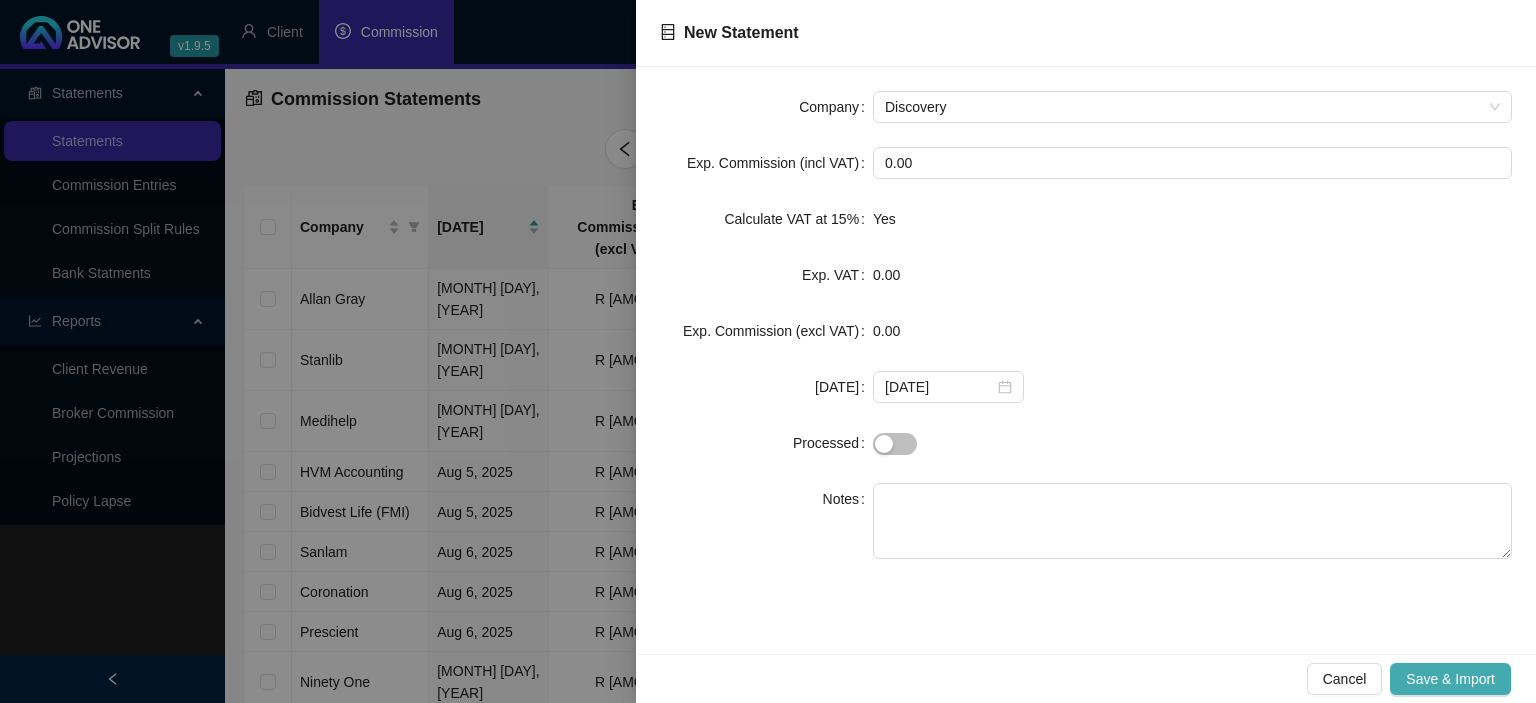 click on "Save & Import" at bounding box center [1450, 679] 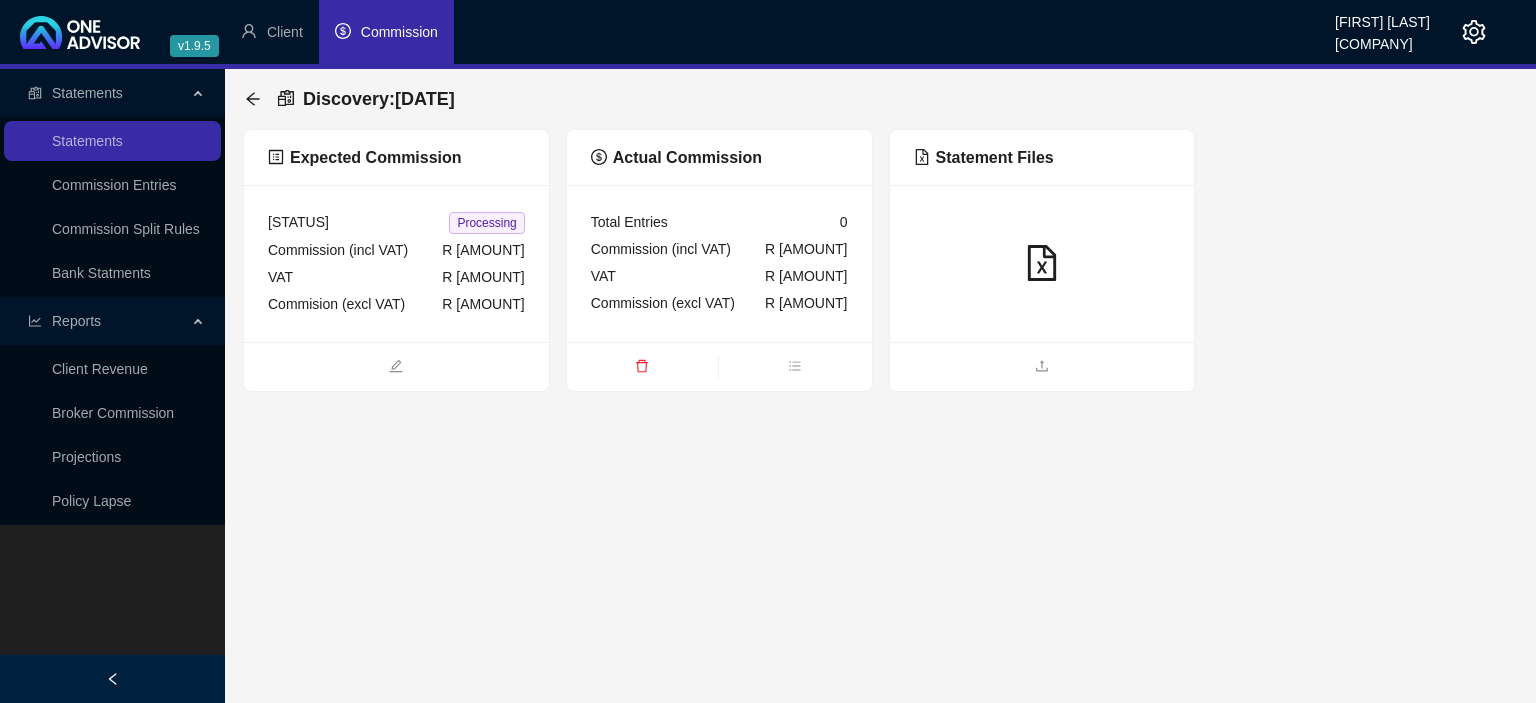 click at bounding box center [1042, 366] 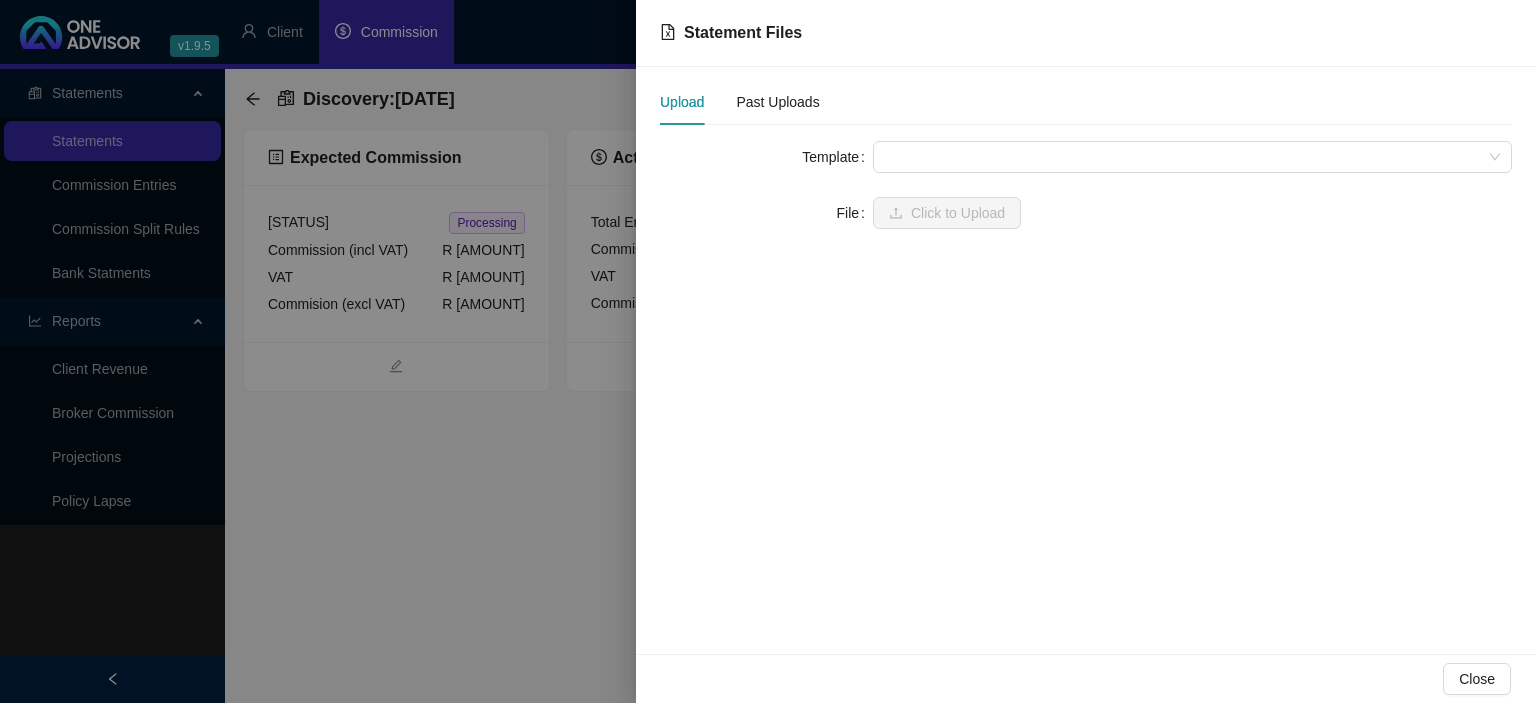 click at bounding box center [1192, 157] 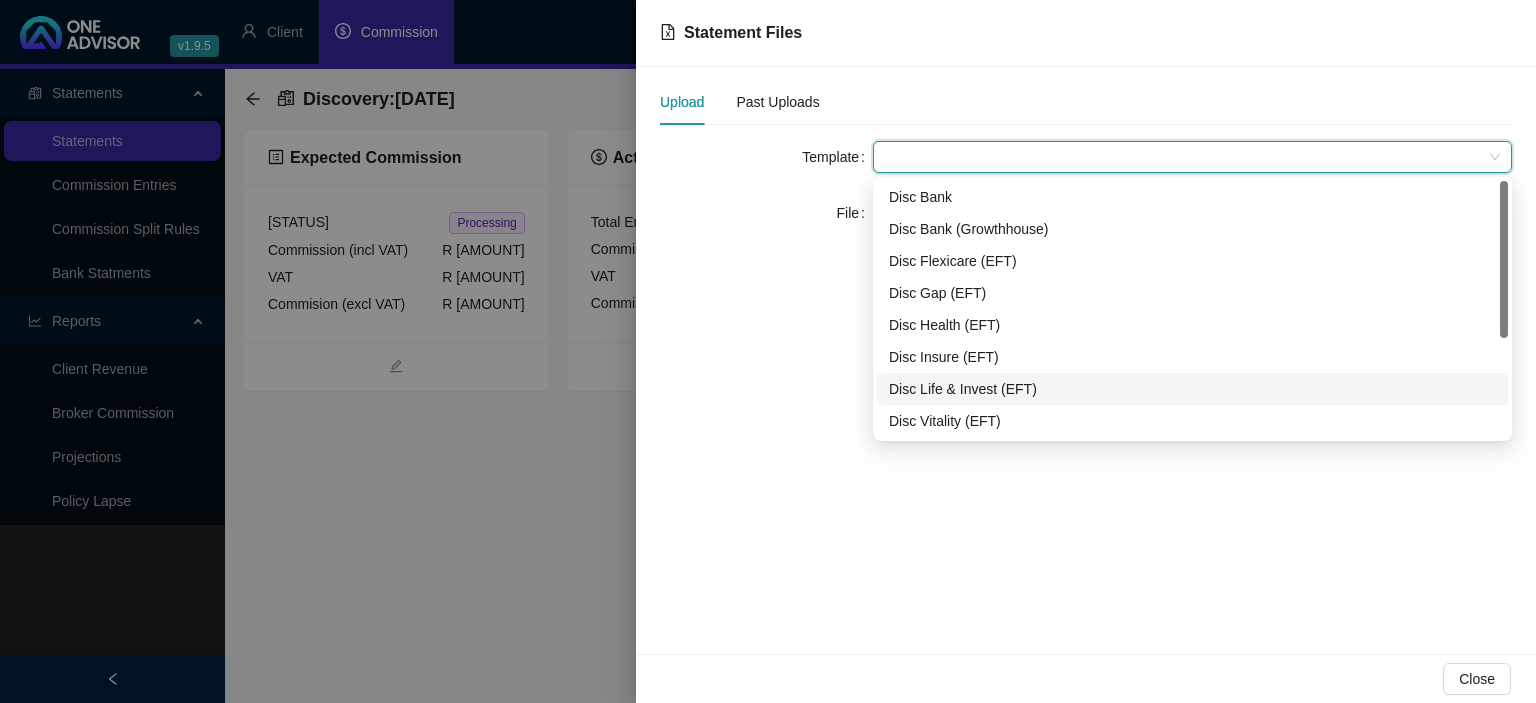 click on "Disc Life & Invest (EFT)" at bounding box center (1192, 389) 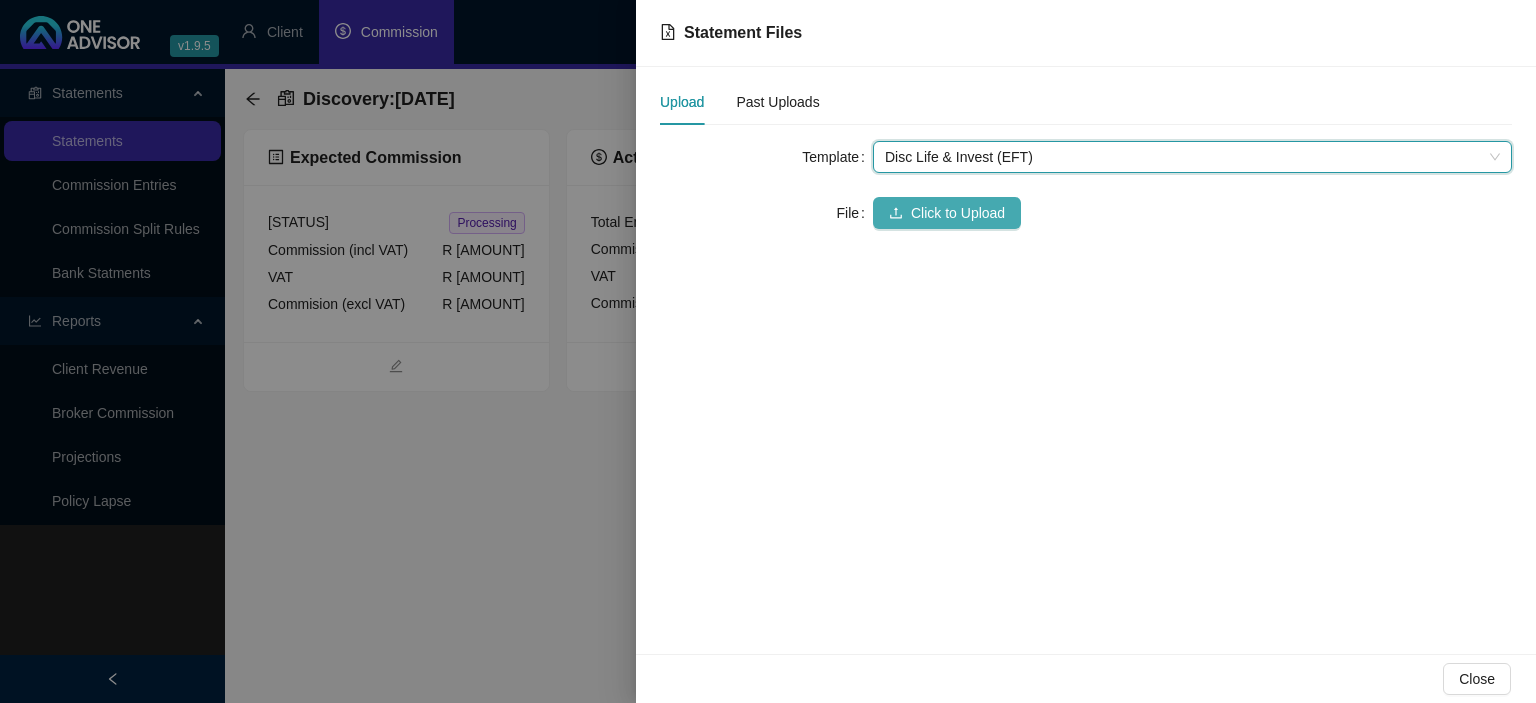 click on "Click to Upload" at bounding box center [958, 213] 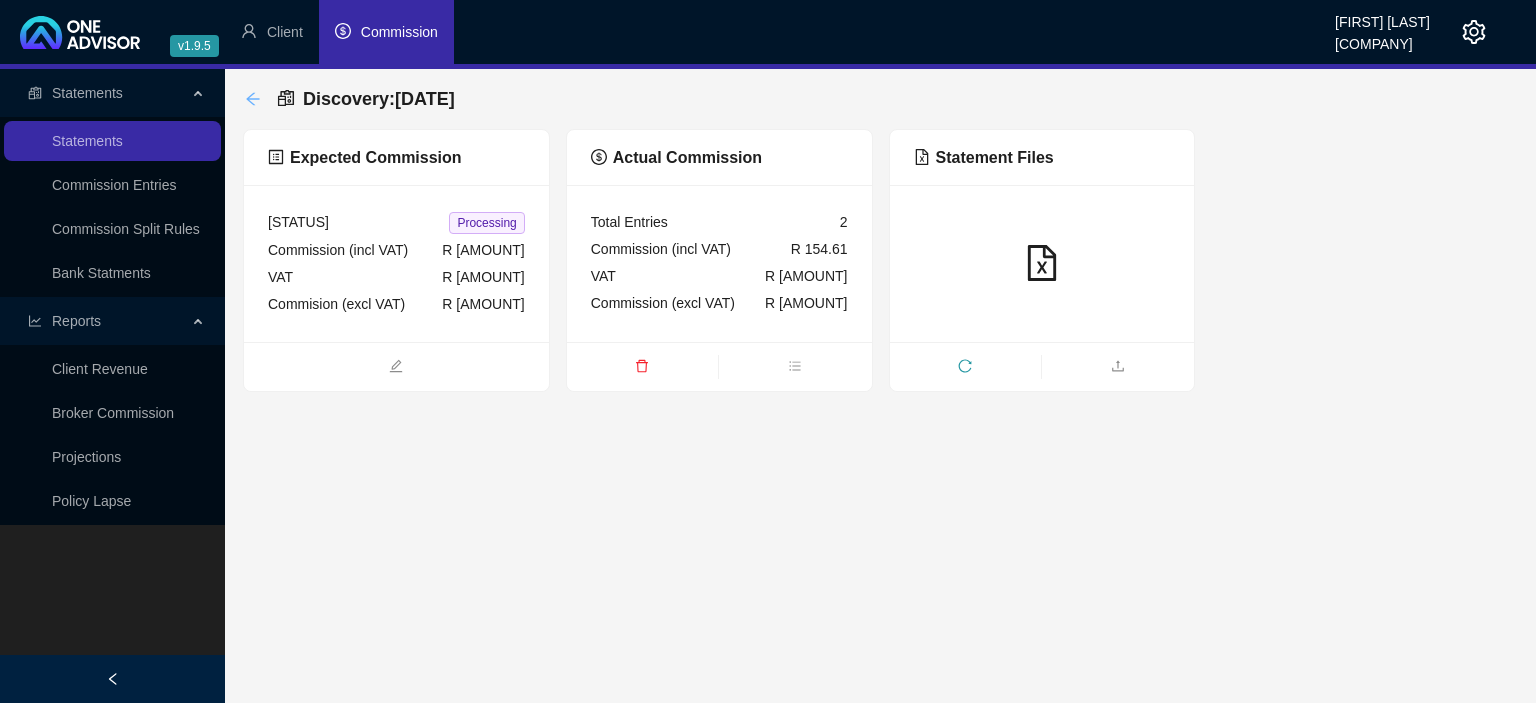 click 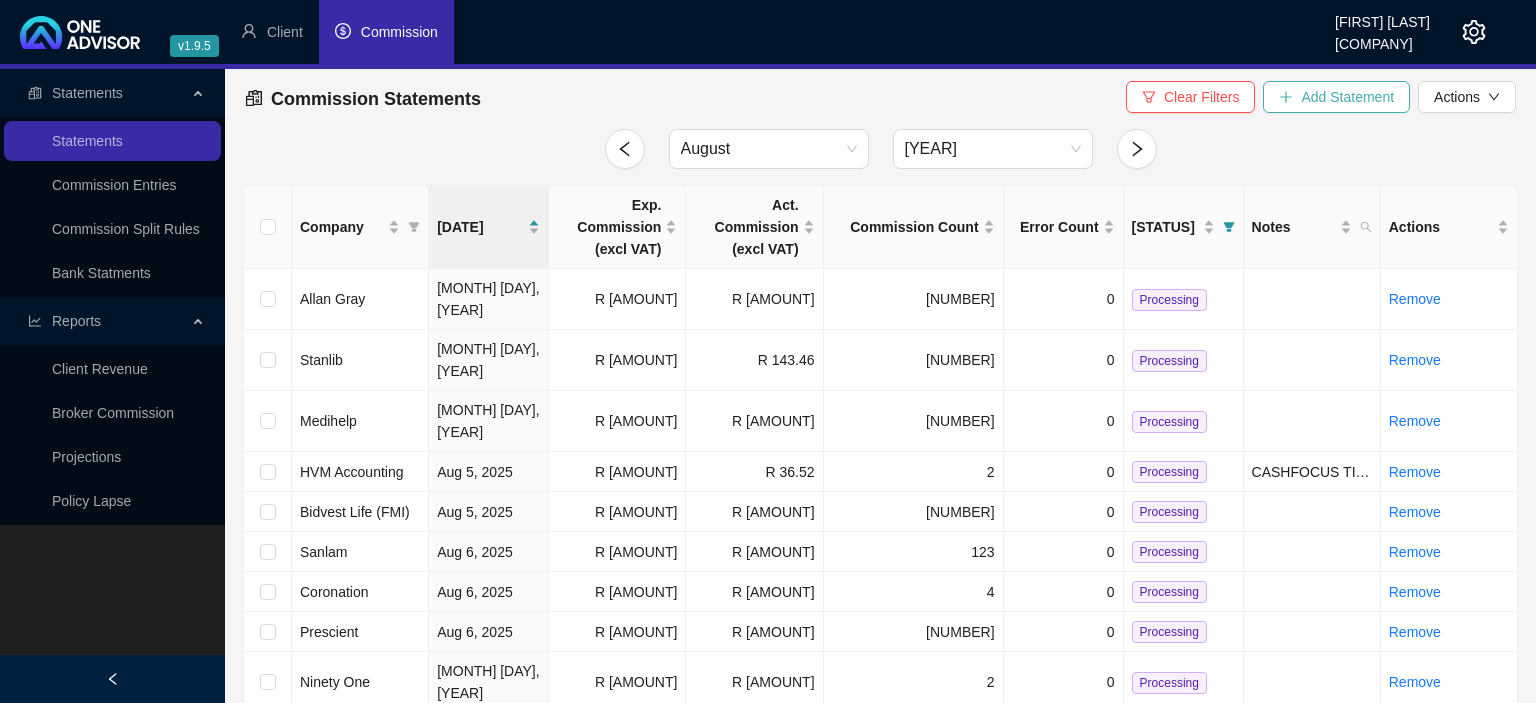 click on "Add Statement" at bounding box center [1347, 97] 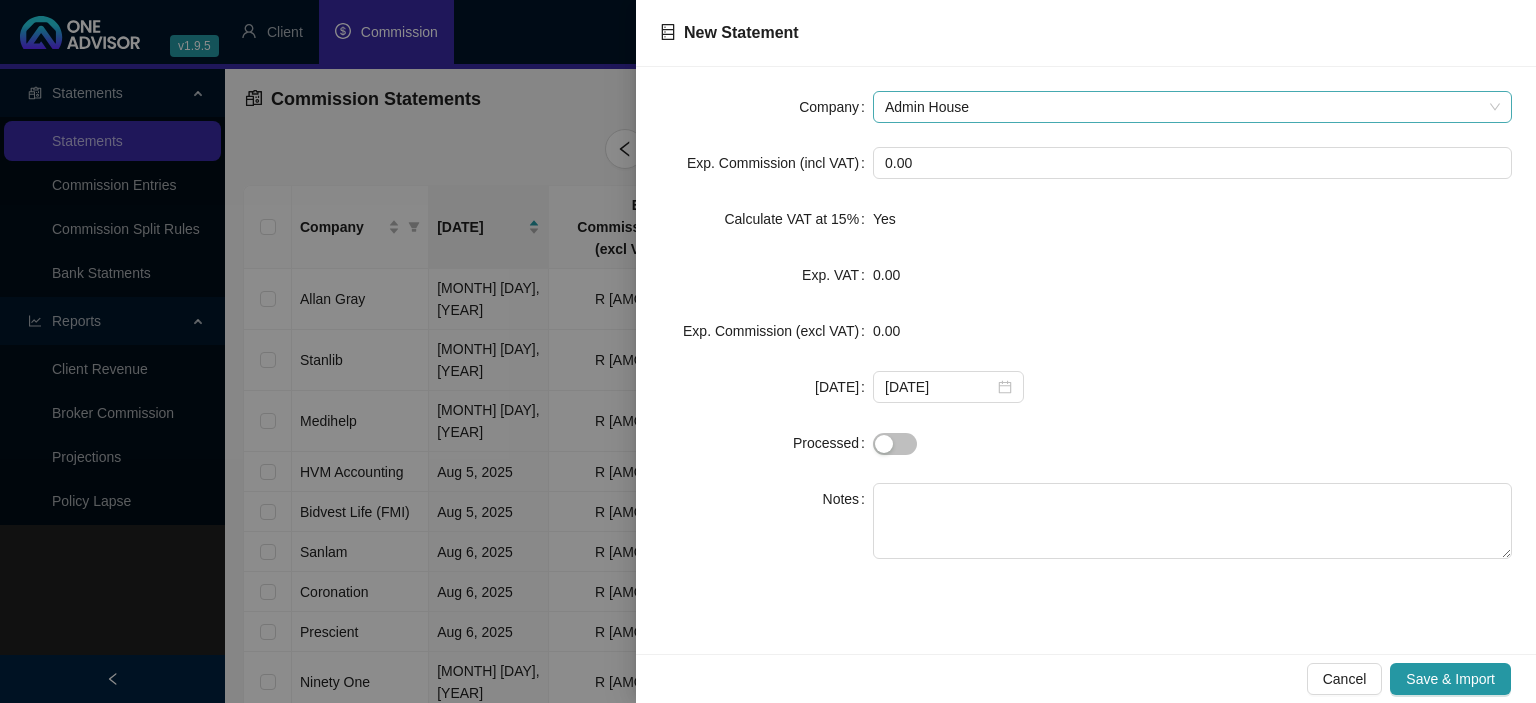 click on "Admin House" at bounding box center [1192, 107] 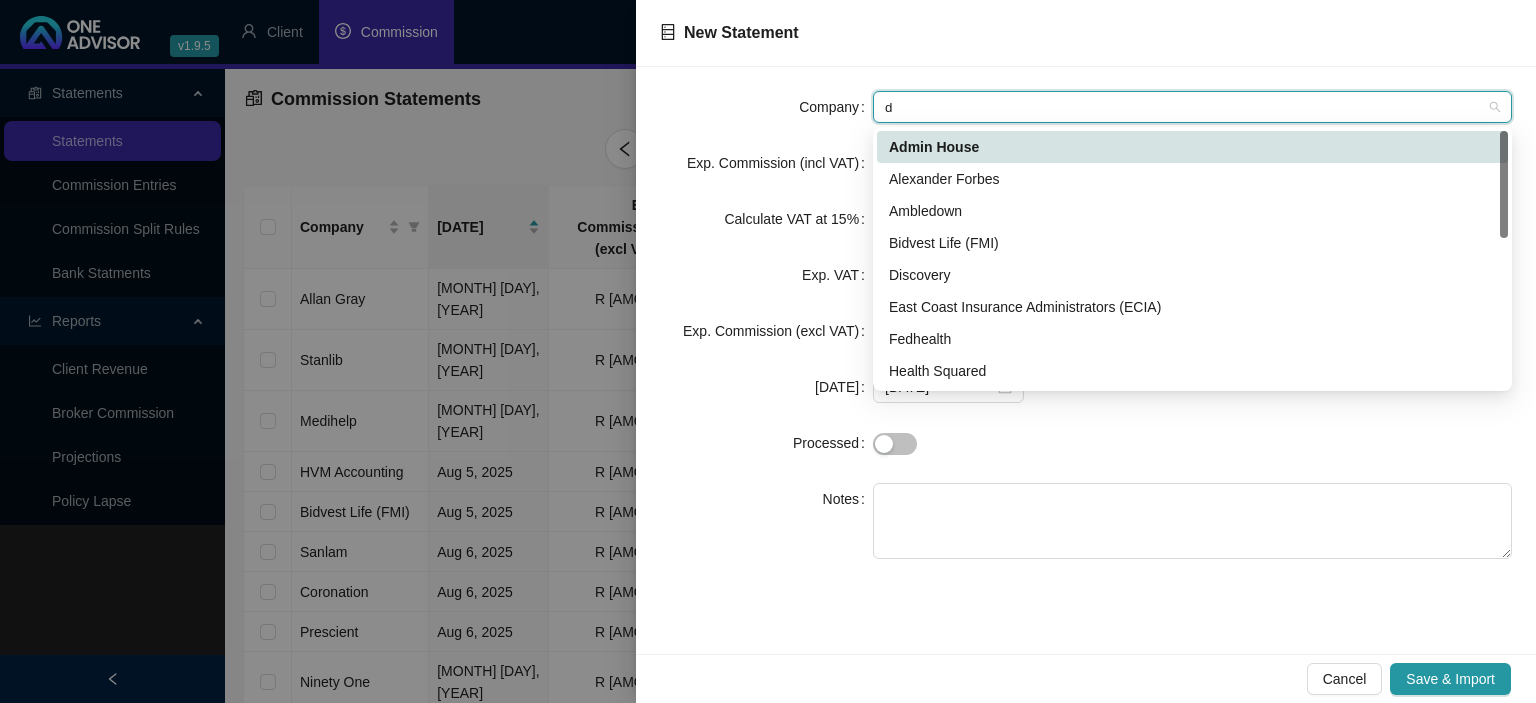 type on "di" 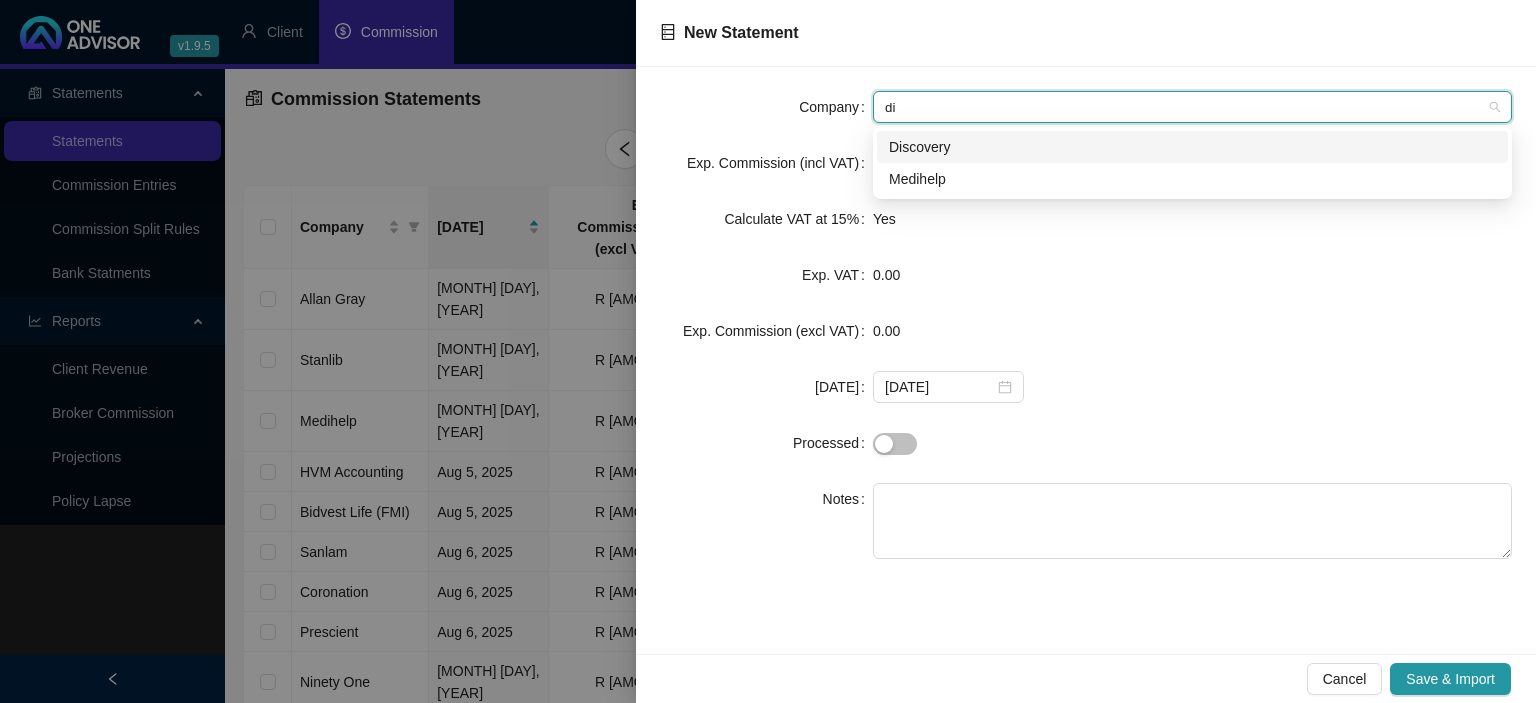 click on "Discovery" at bounding box center [1192, 147] 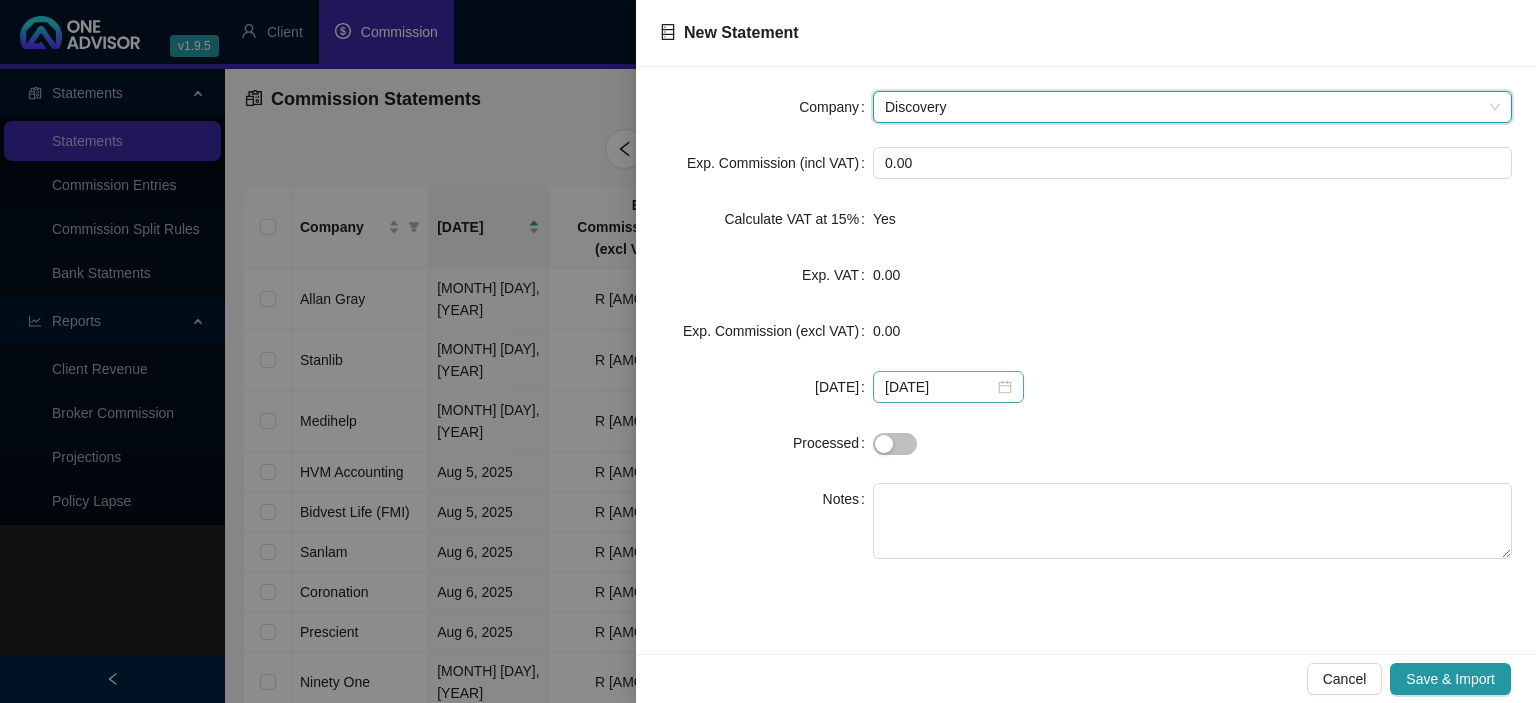 click on "[DATE]" at bounding box center (948, 387) 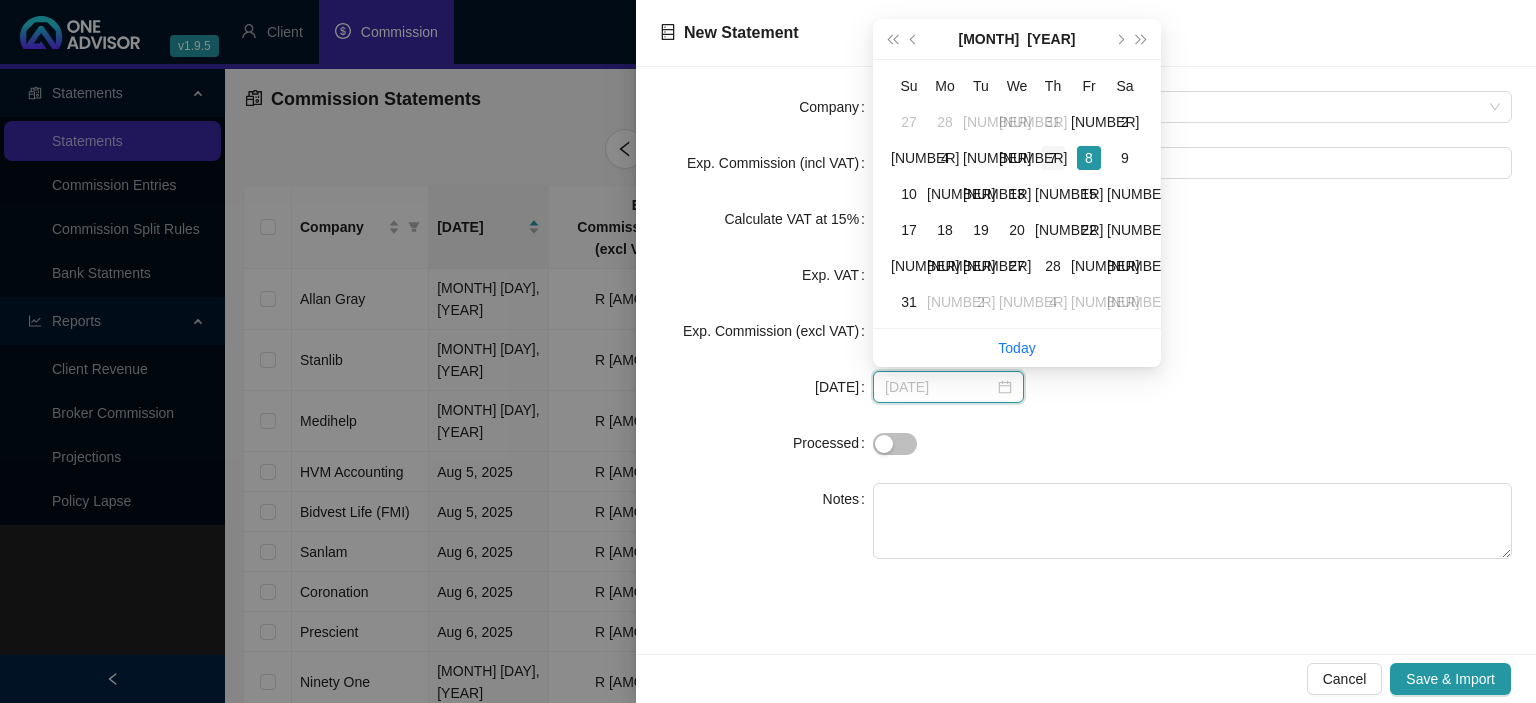 type on "[DATE]" 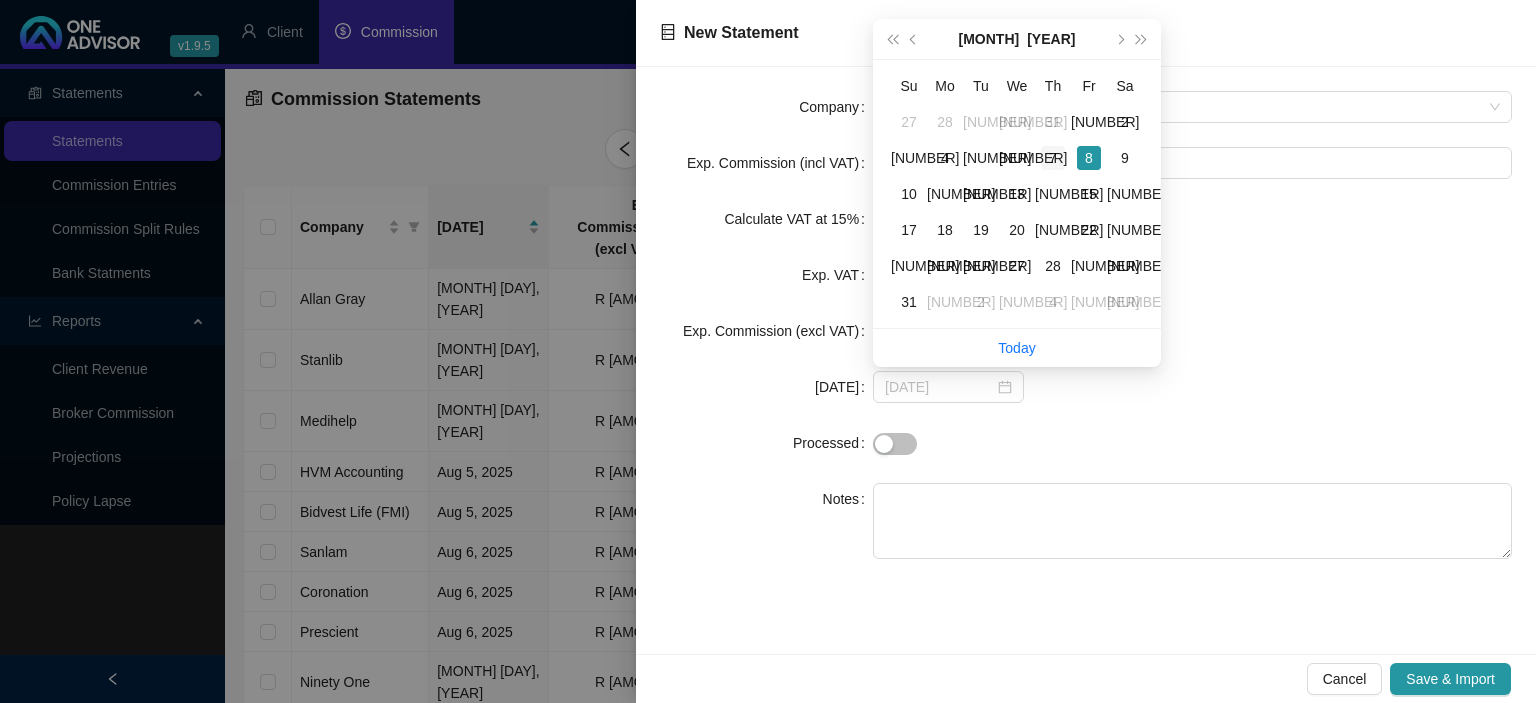 click on "7" at bounding box center (1053, 158) 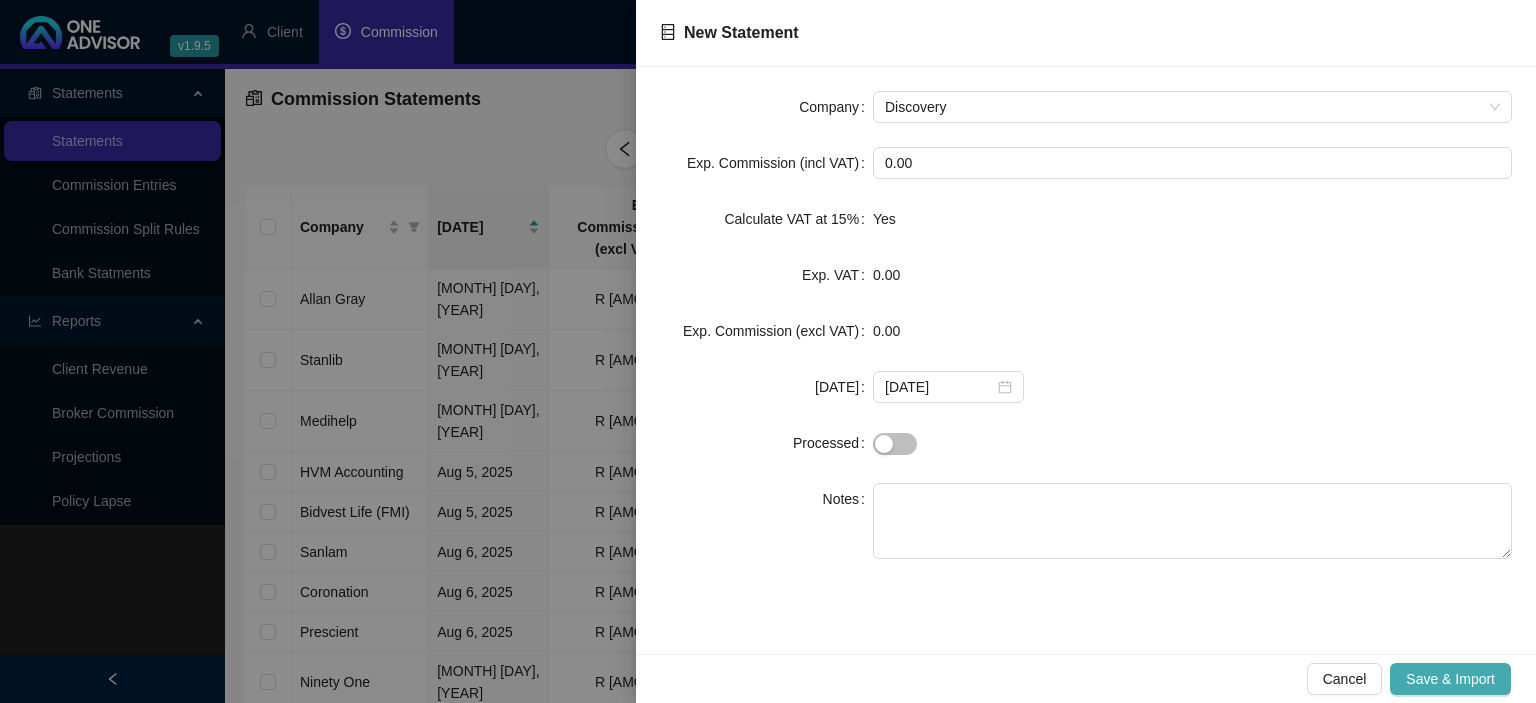 click on "Save & Import" at bounding box center [1450, 679] 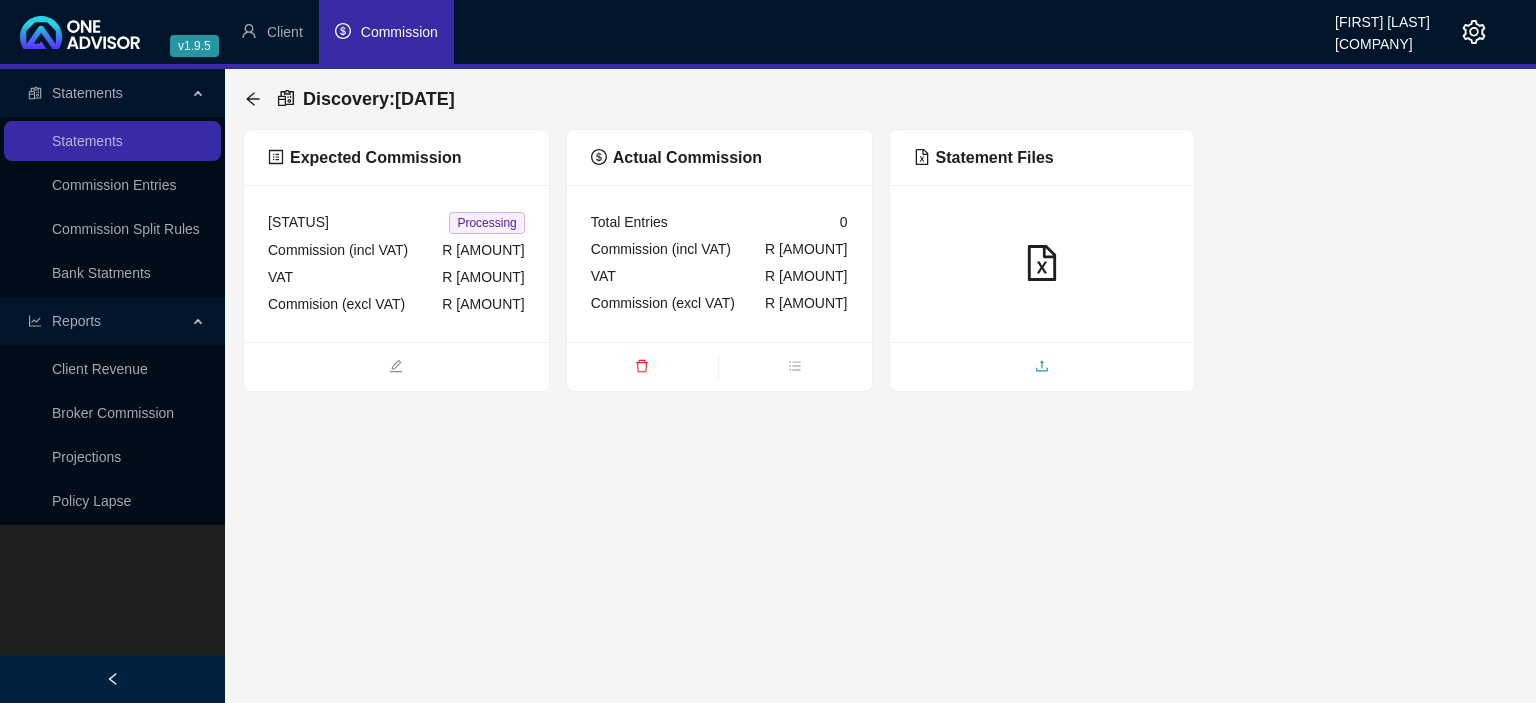 click at bounding box center (1042, 368) 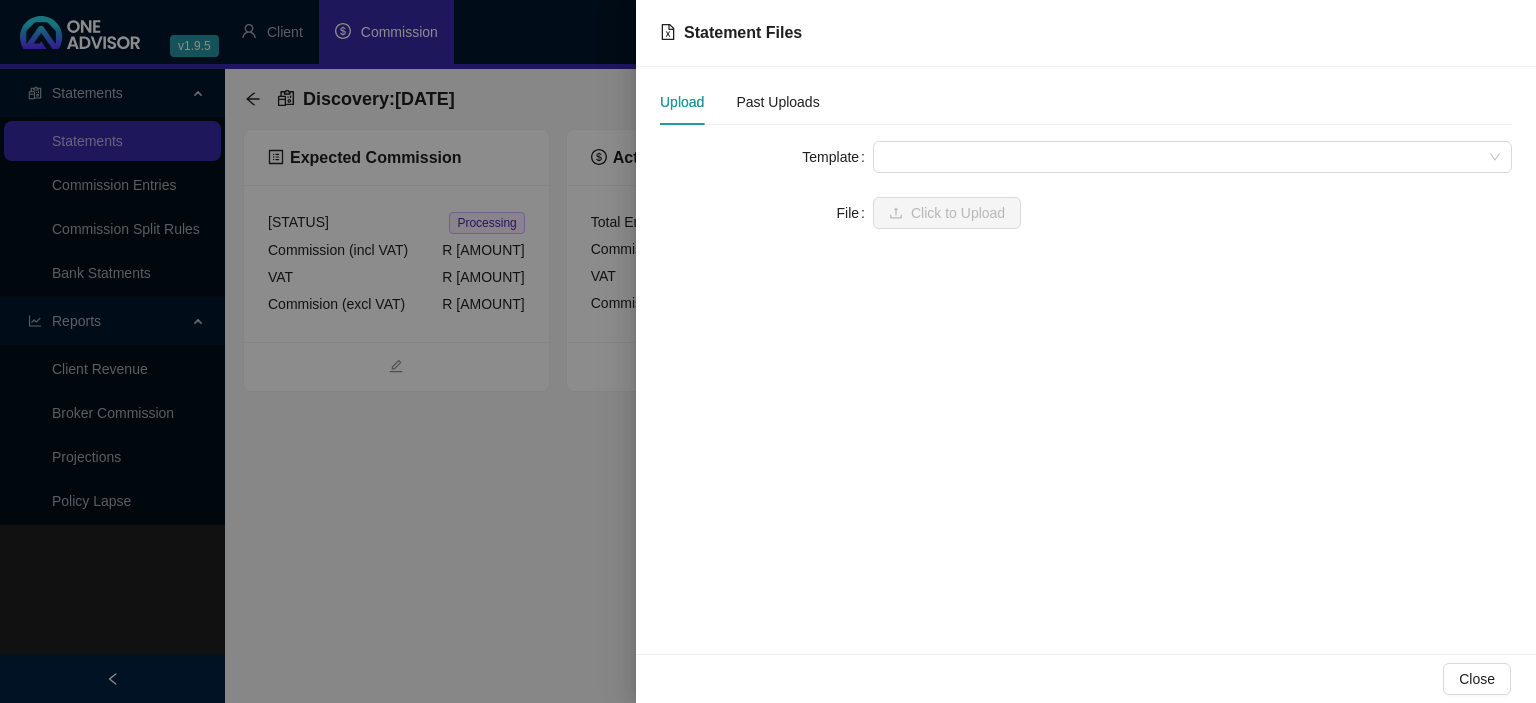 click on "Template File Click to Upload" at bounding box center (1086, 185) 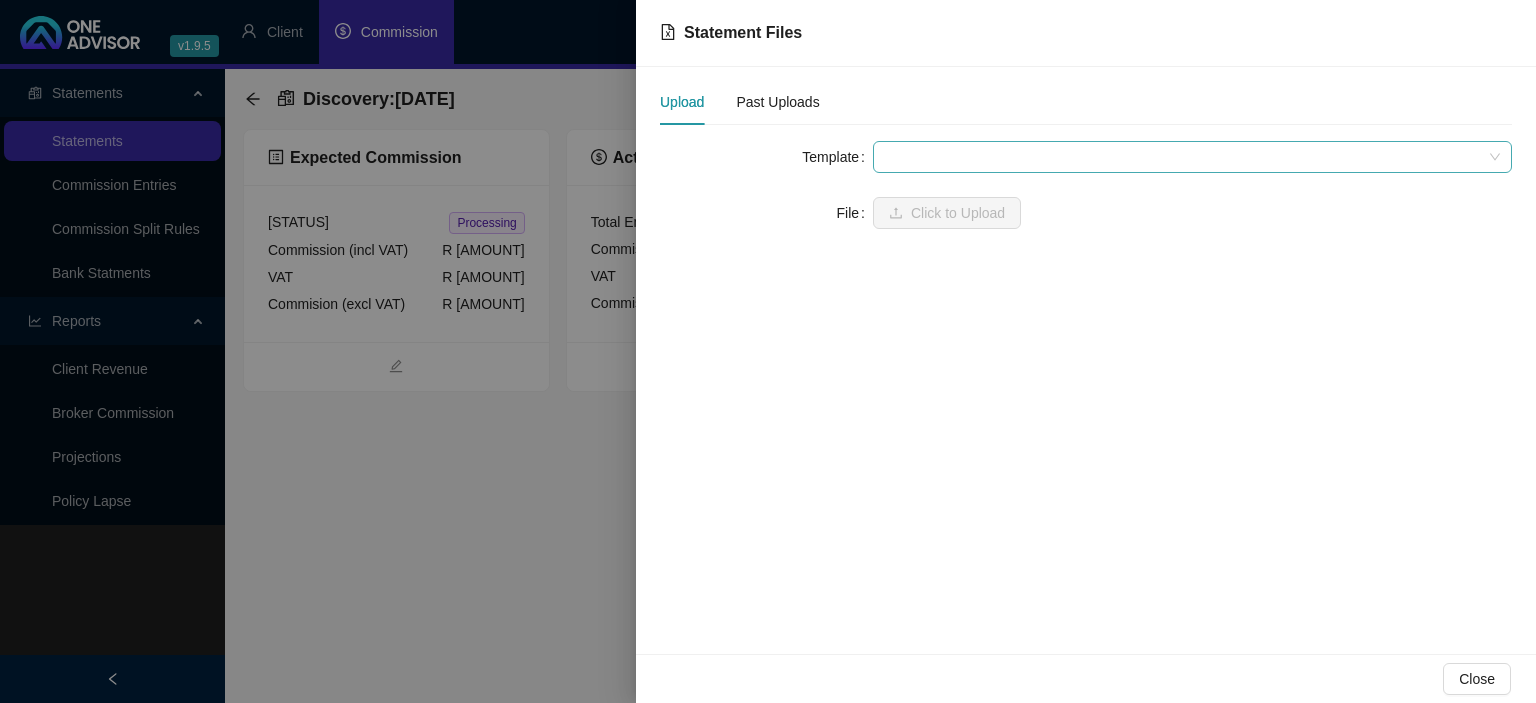 click at bounding box center (1192, 157) 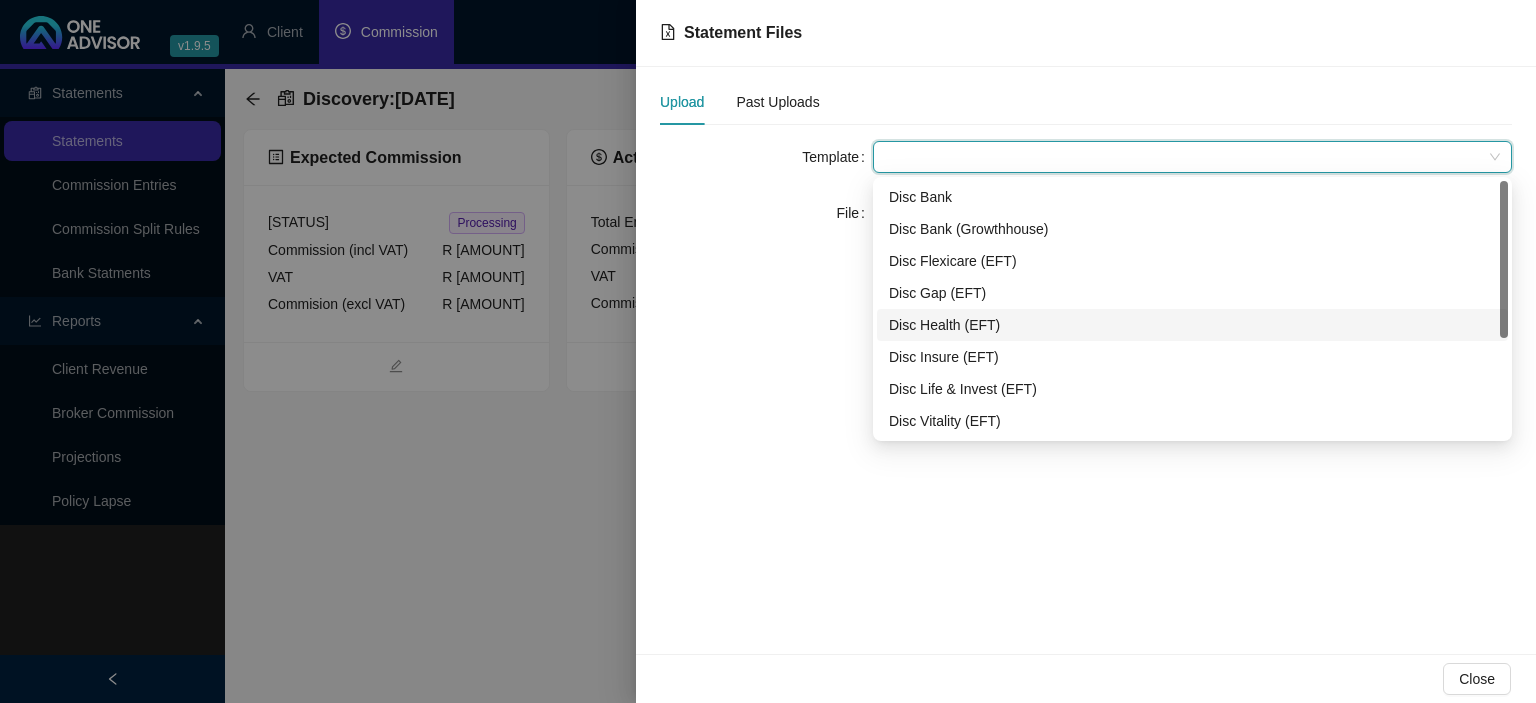 click on "Disc Health (EFT)" at bounding box center (1192, 325) 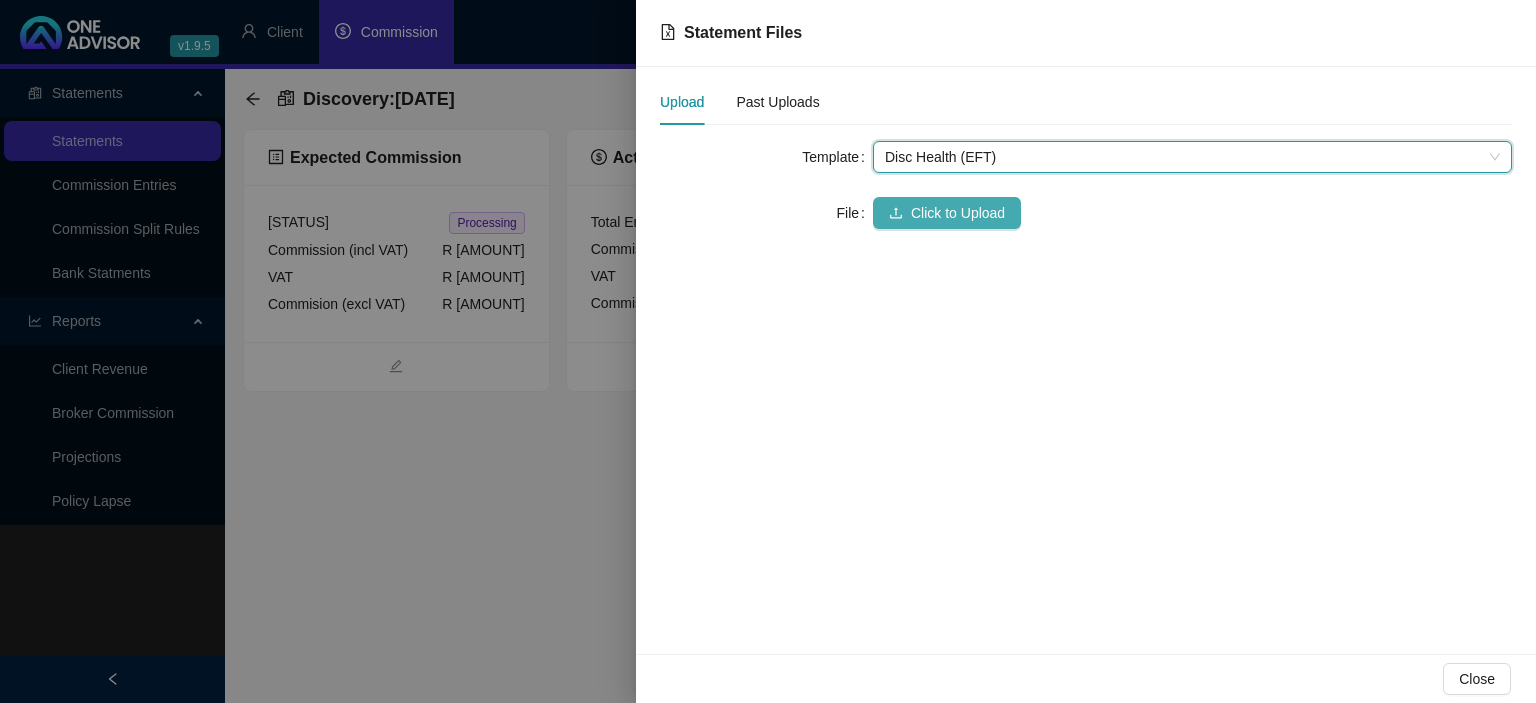 click on "Click to Upload" at bounding box center [947, 213] 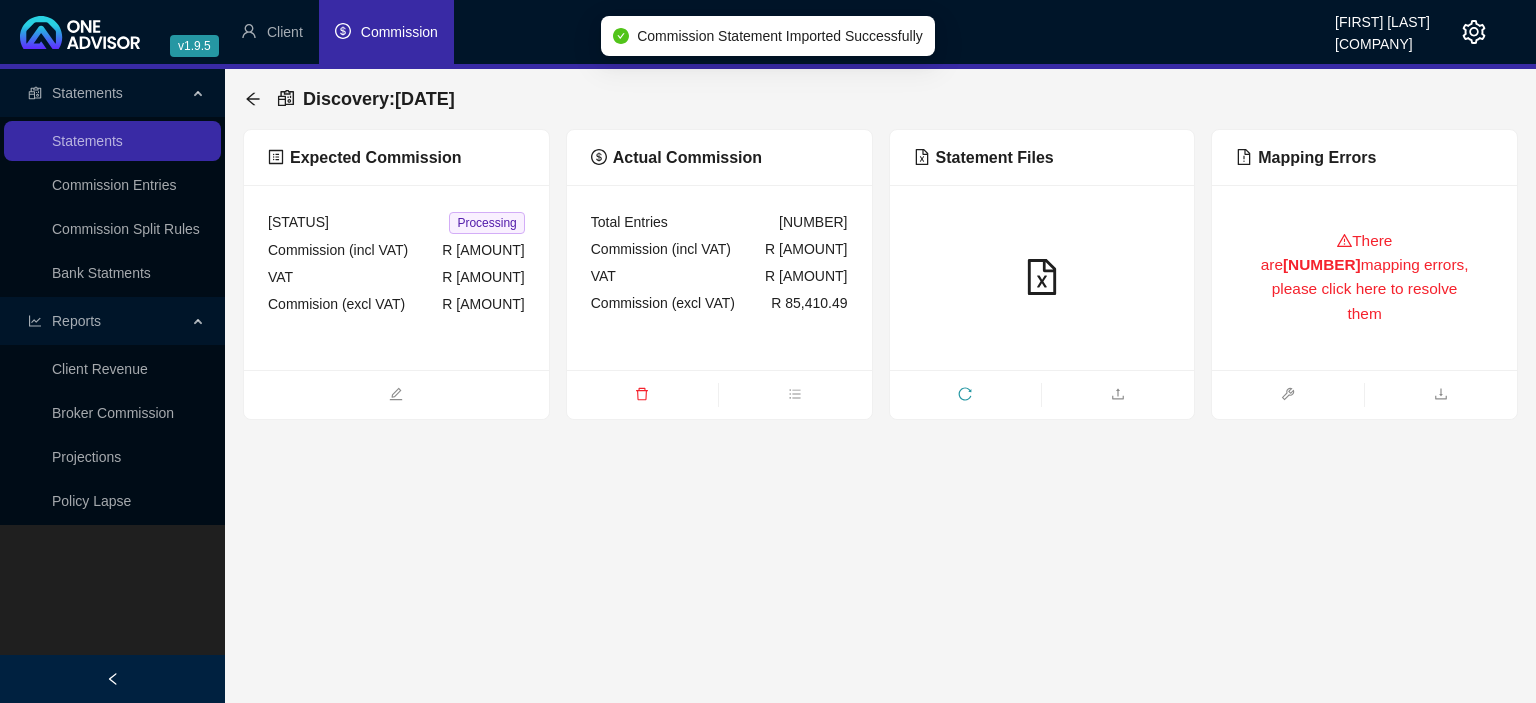 click on "There are  [NUMBER]  mapping errors, please click here to resolve them" at bounding box center [1364, 277] 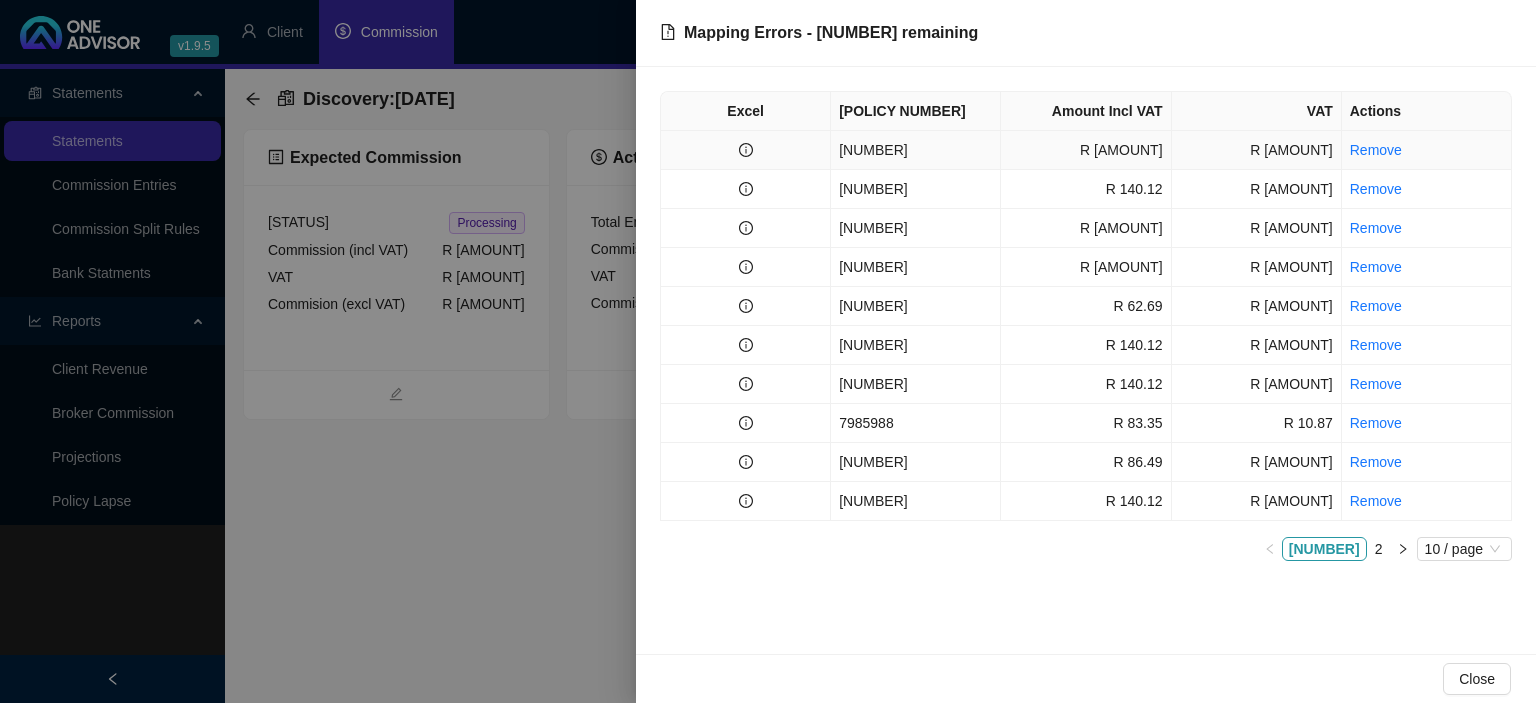 click on "[NUMBER]" at bounding box center (916, 150) 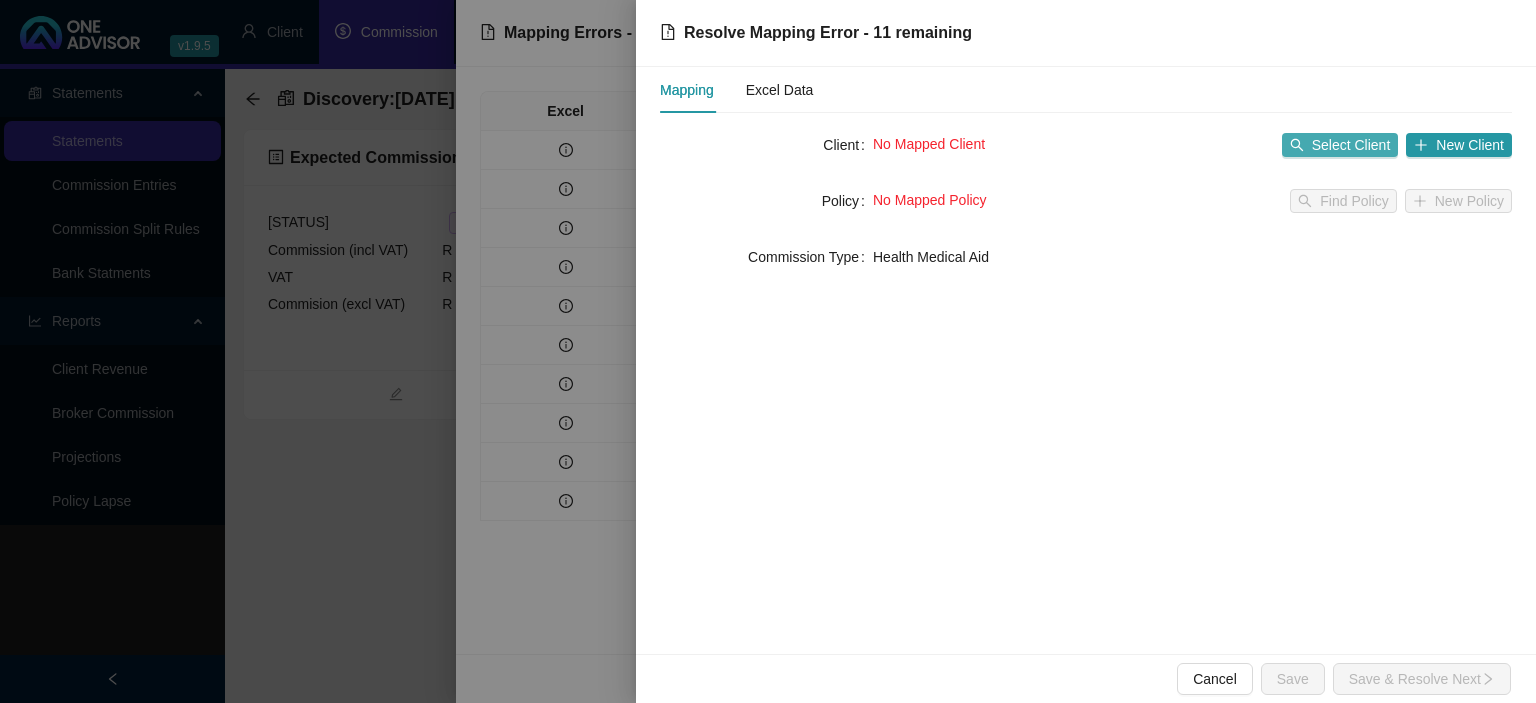 click on "Select Client" at bounding box center [1351, 145] 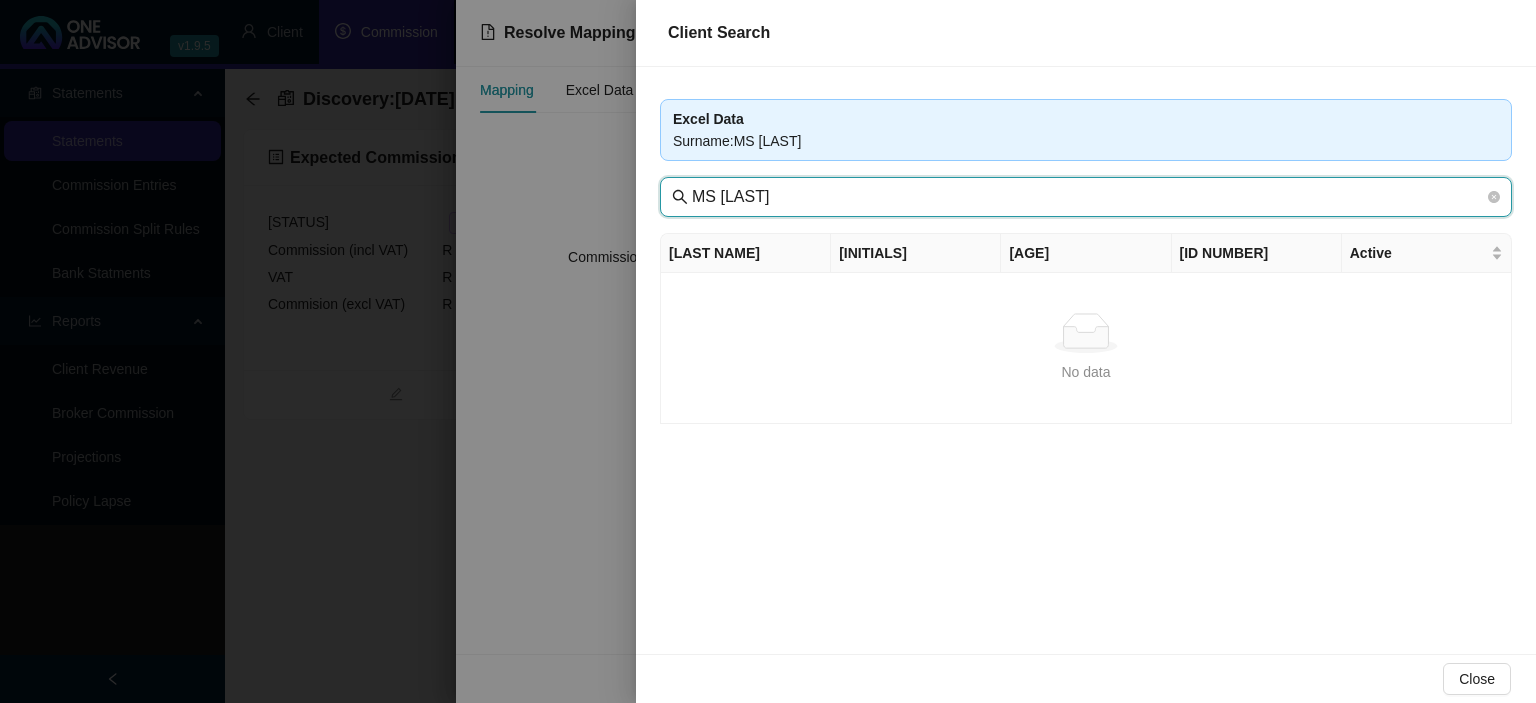 drag, startPoint x: 738, startPoint y: 200, endPoint x: 481, endPoint y: 198, distance: 257.00778 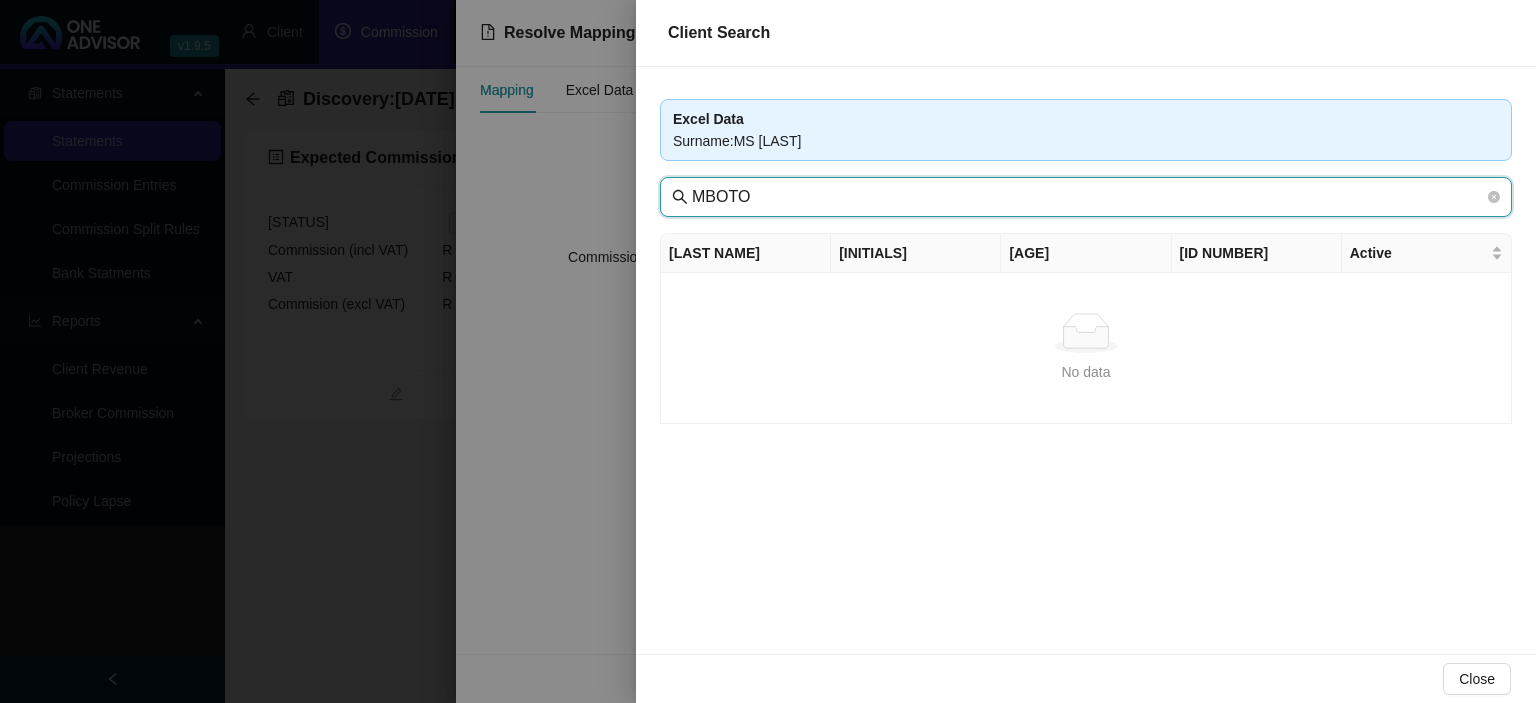 type on "MBOTO" 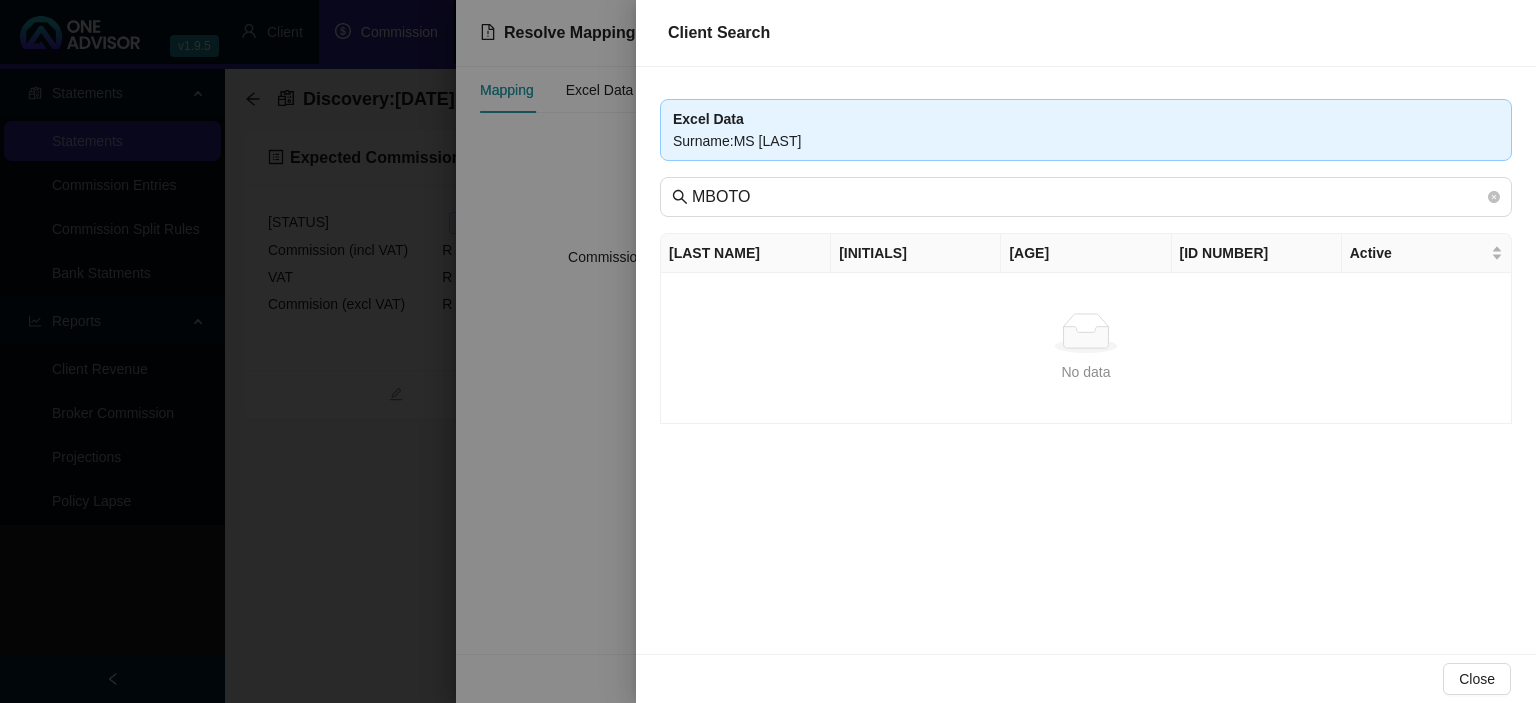 click at bounding box center [768, 351] 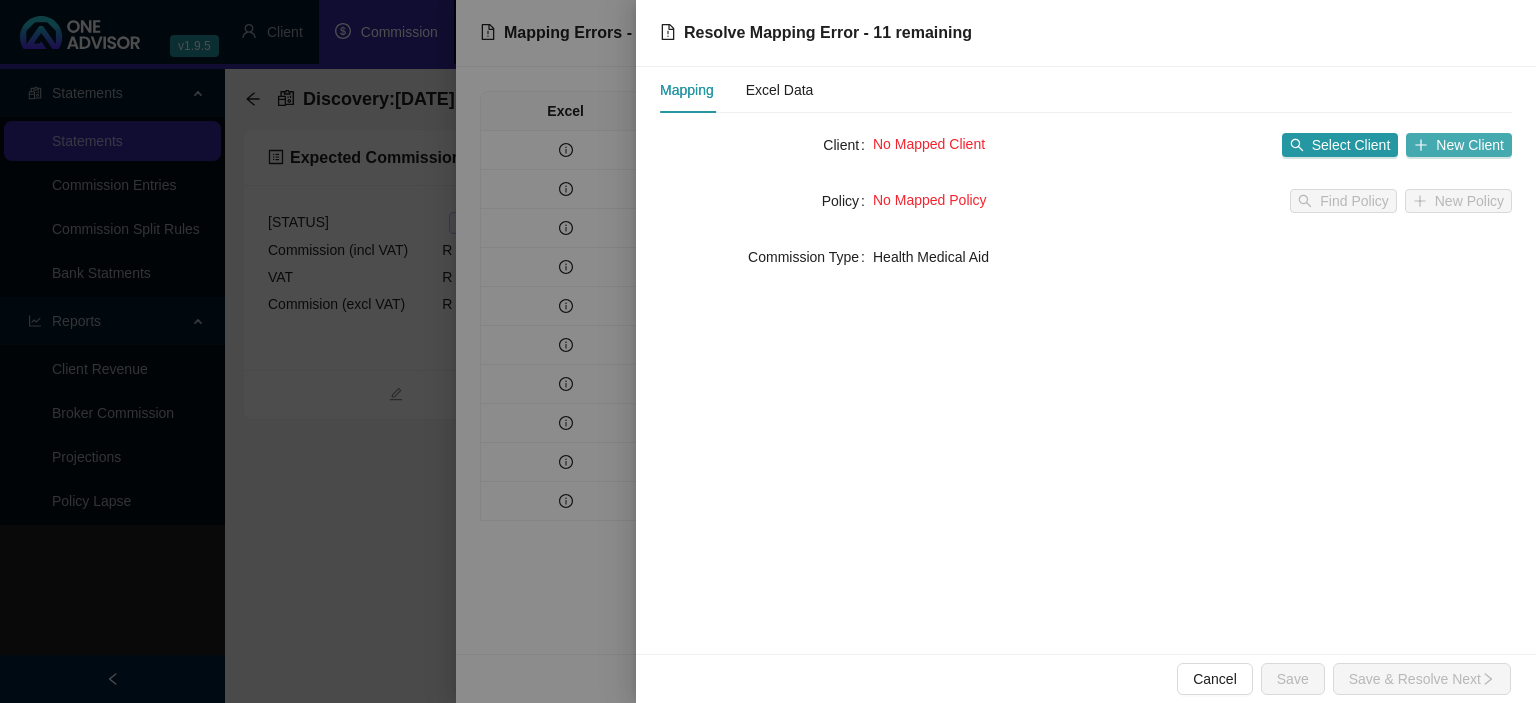 click on "New Client" at bounding box center [1470, 145] 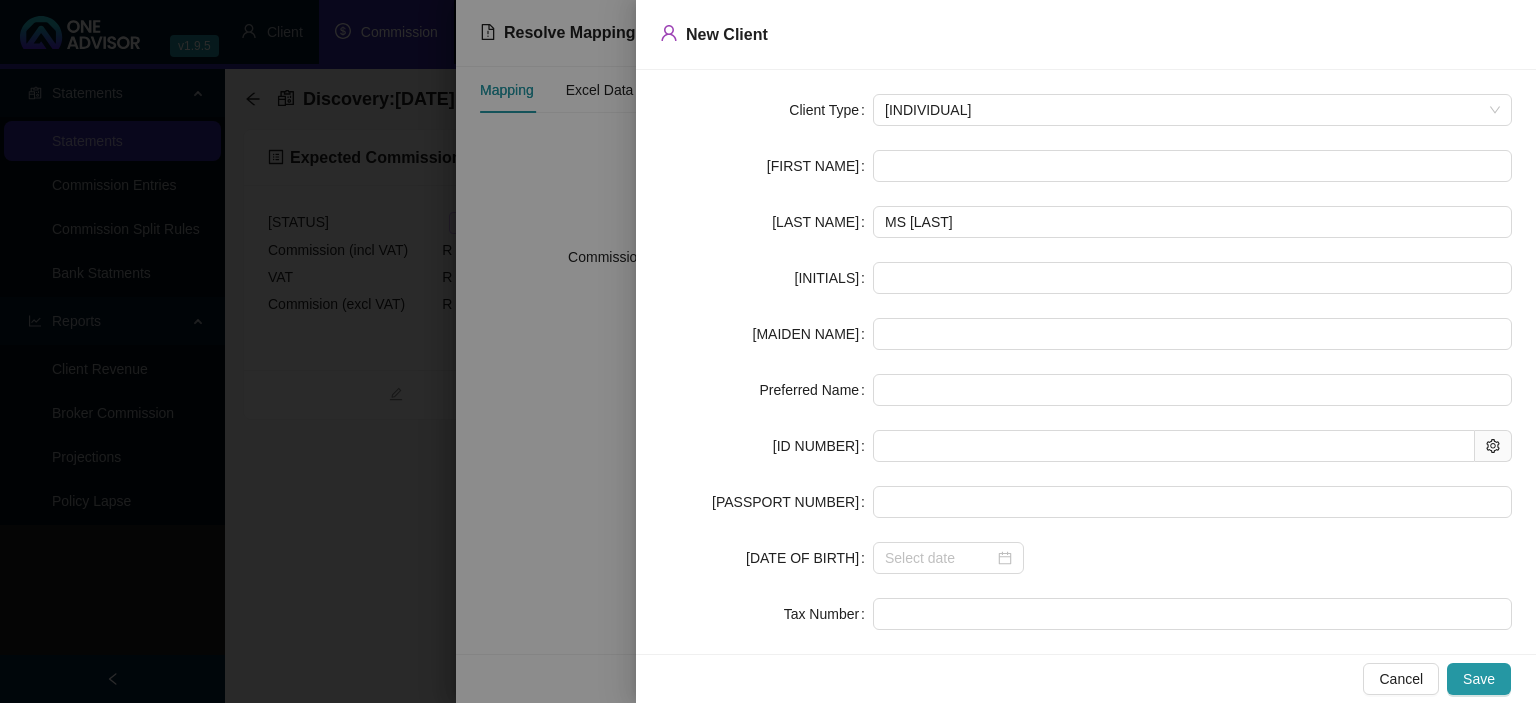 click at bounding box center (768, 351) 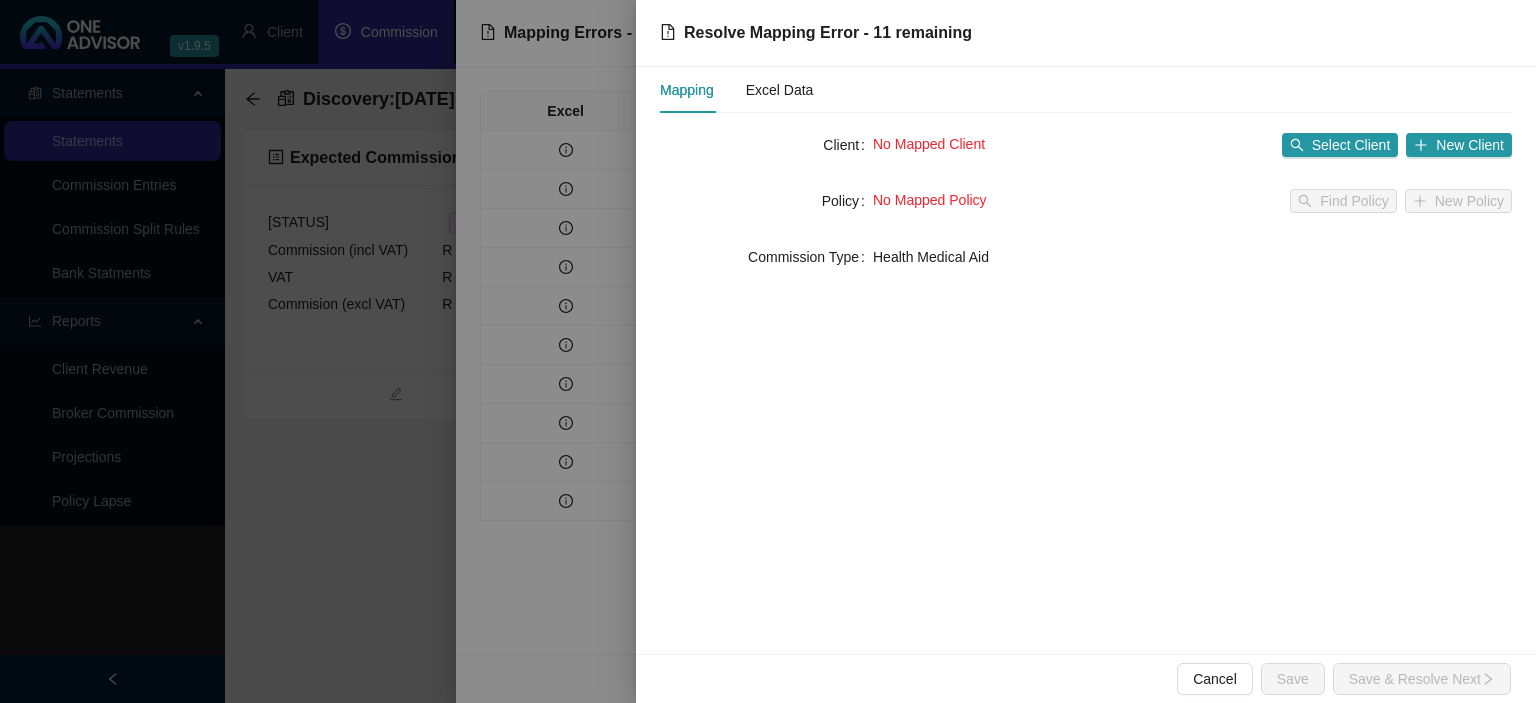 click at bounding box center [768, 351] 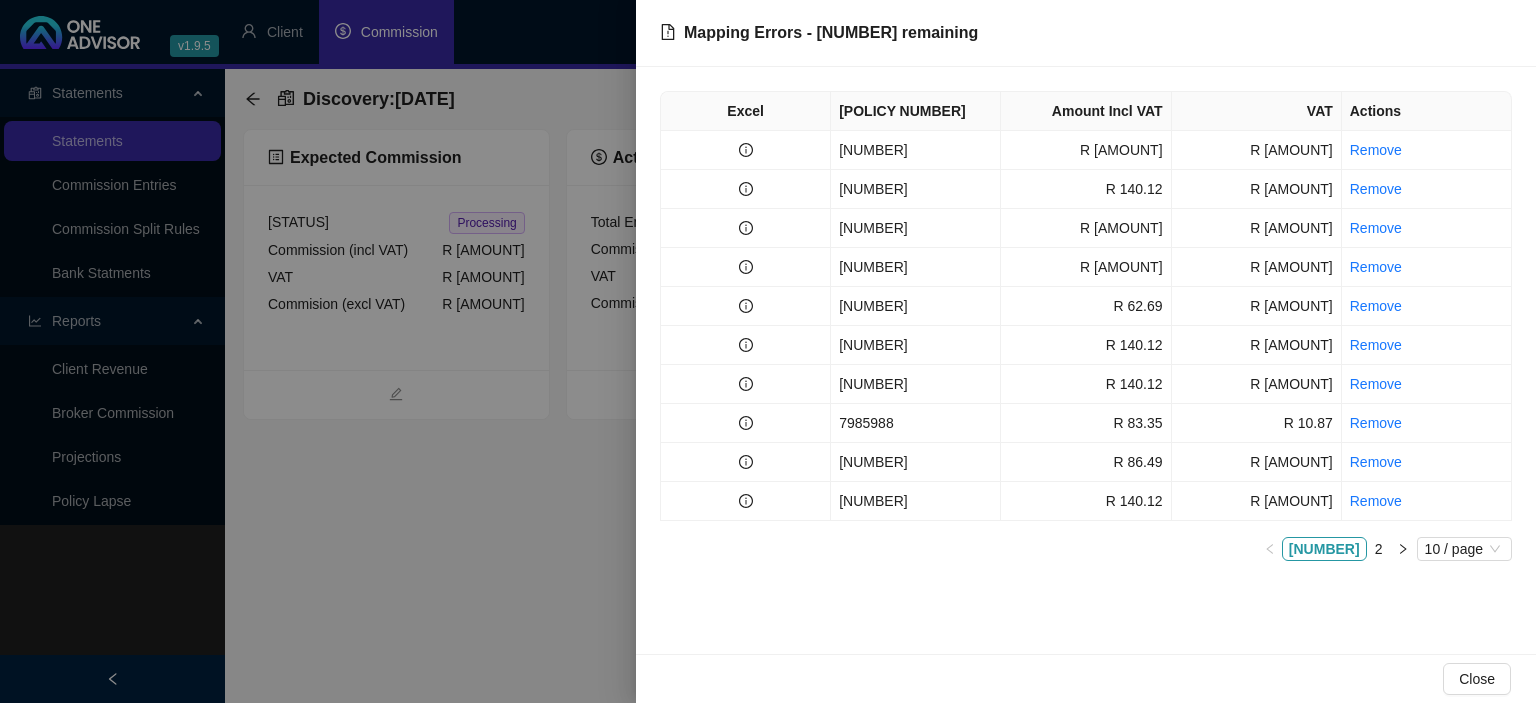 click at bounding box center [768, 351] 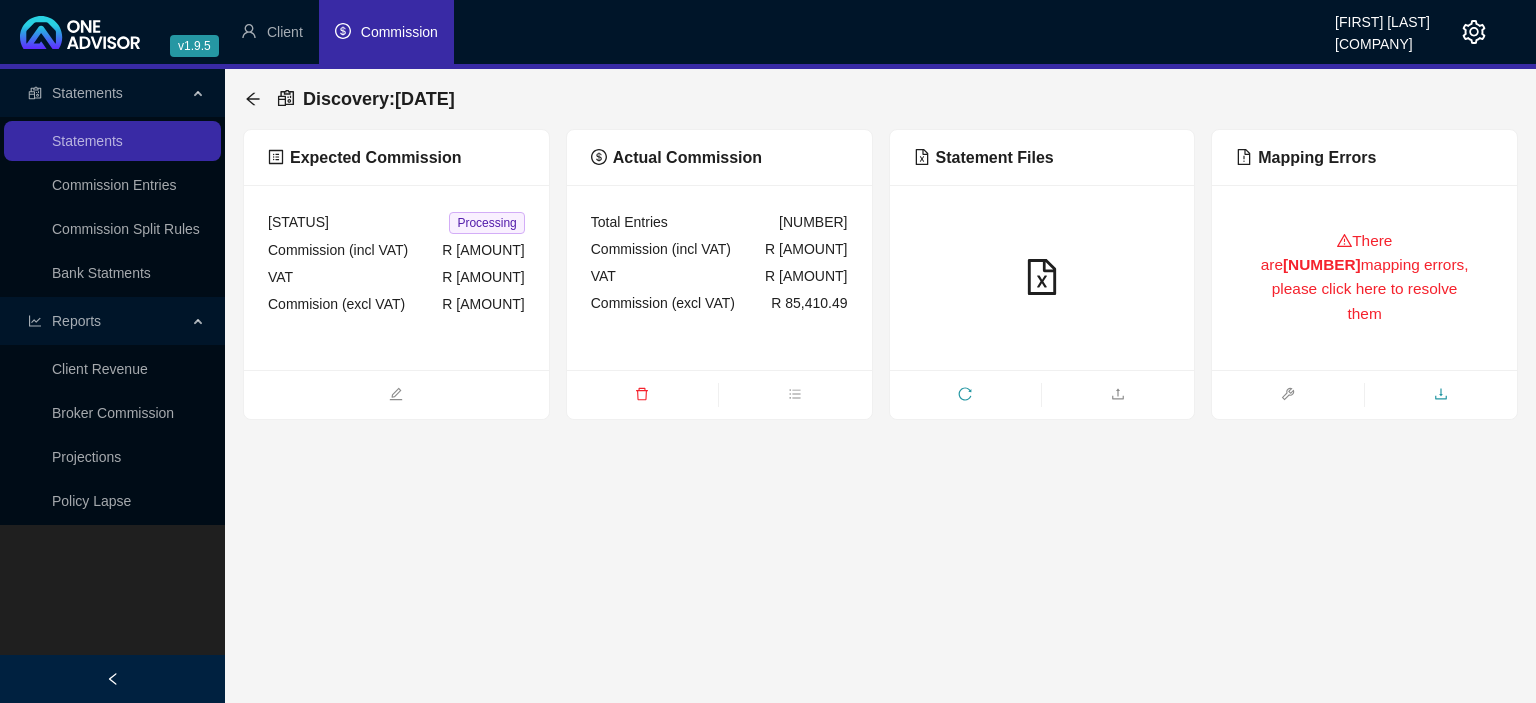 click 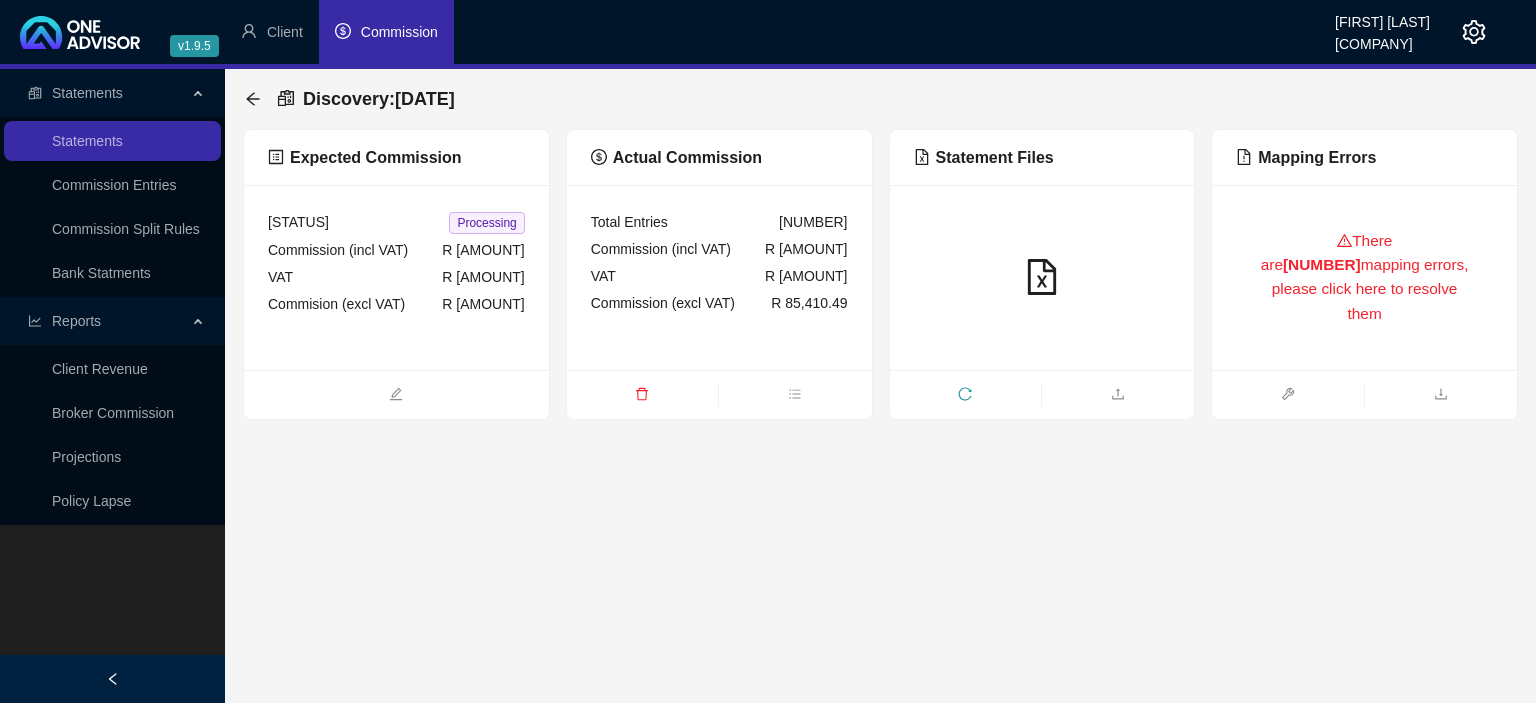 click on "Statements Statements Commission Entries Commission Split Rules Bank Statments Reports Client Revenue Broker Commission Projections Policy Lapse Discovery : [DATE] Expected Commission Status Processing Commission (incl VAT) R [AMOUNT] VAT R [AMOUNT] Commision (excl VAT) R [AMOUNT] Actual Commission Total Entries [NUMBER] Commission (incl VAT) R [AMOUNT] VAT R [AMOUNT] Commission (excl VAT) R [AMOUNT] Statement Files Mapping Errors There are [NUMBER] mapping errors, please click here to resolve them" at bounding box center (768, 386) 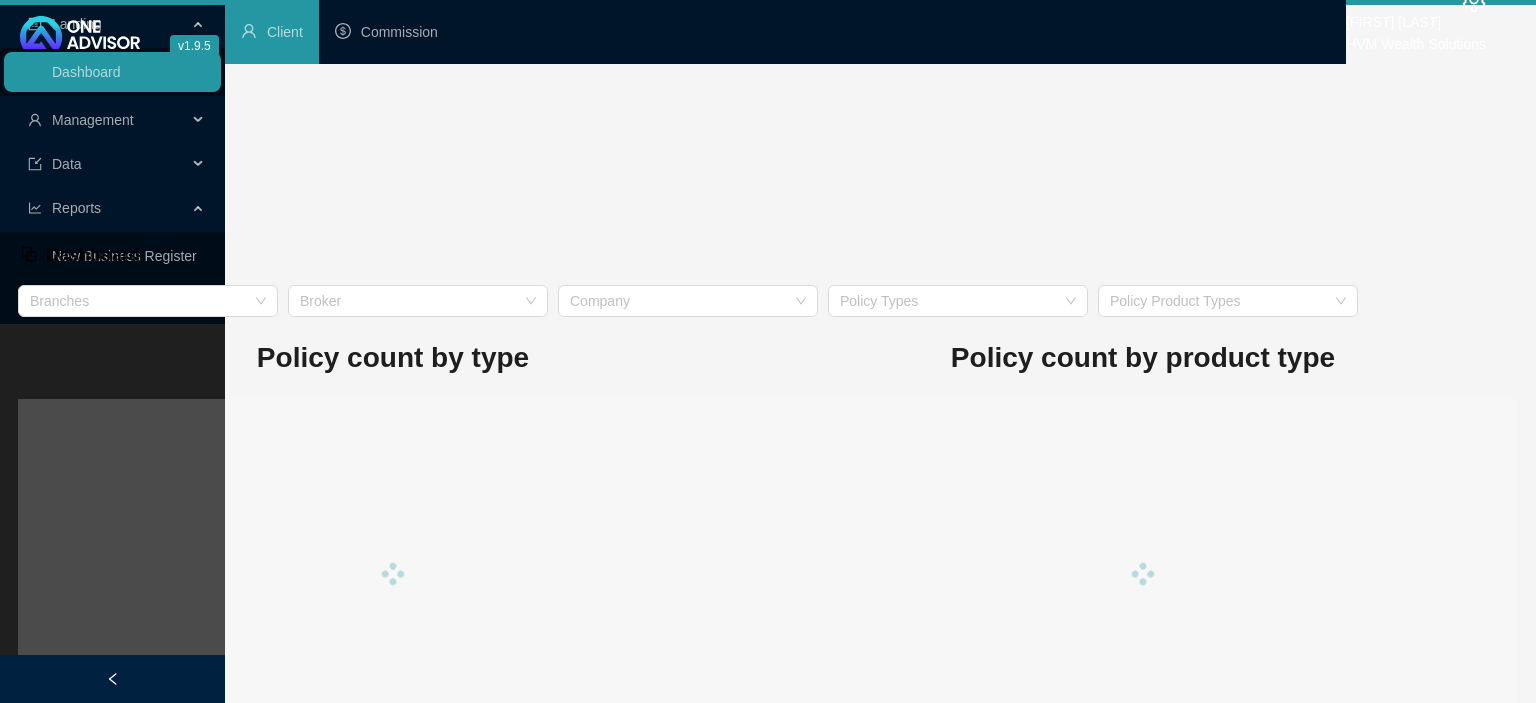 scroll, scrollTop: 0, scrollLeft: 0, axis: both 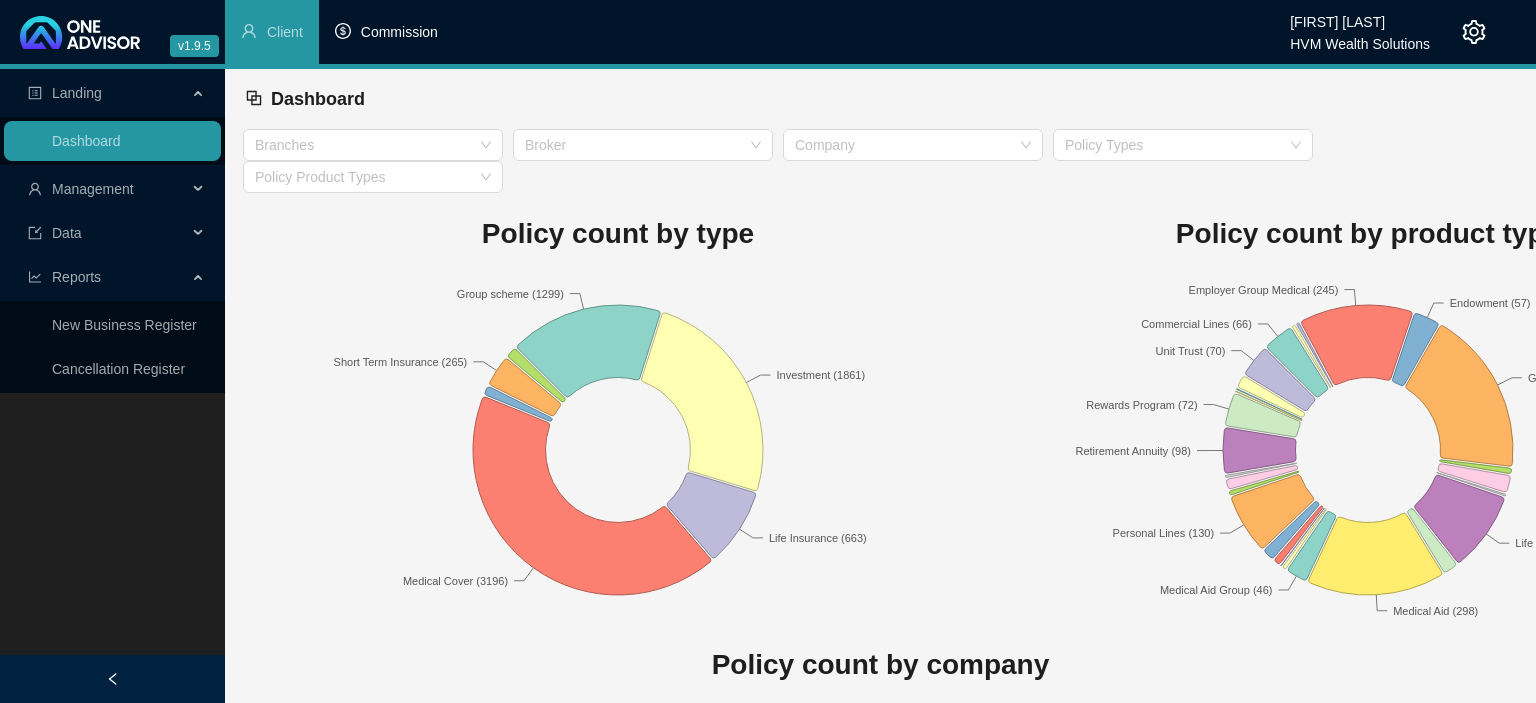 click on "Commission" at bounding box center [399, 32] 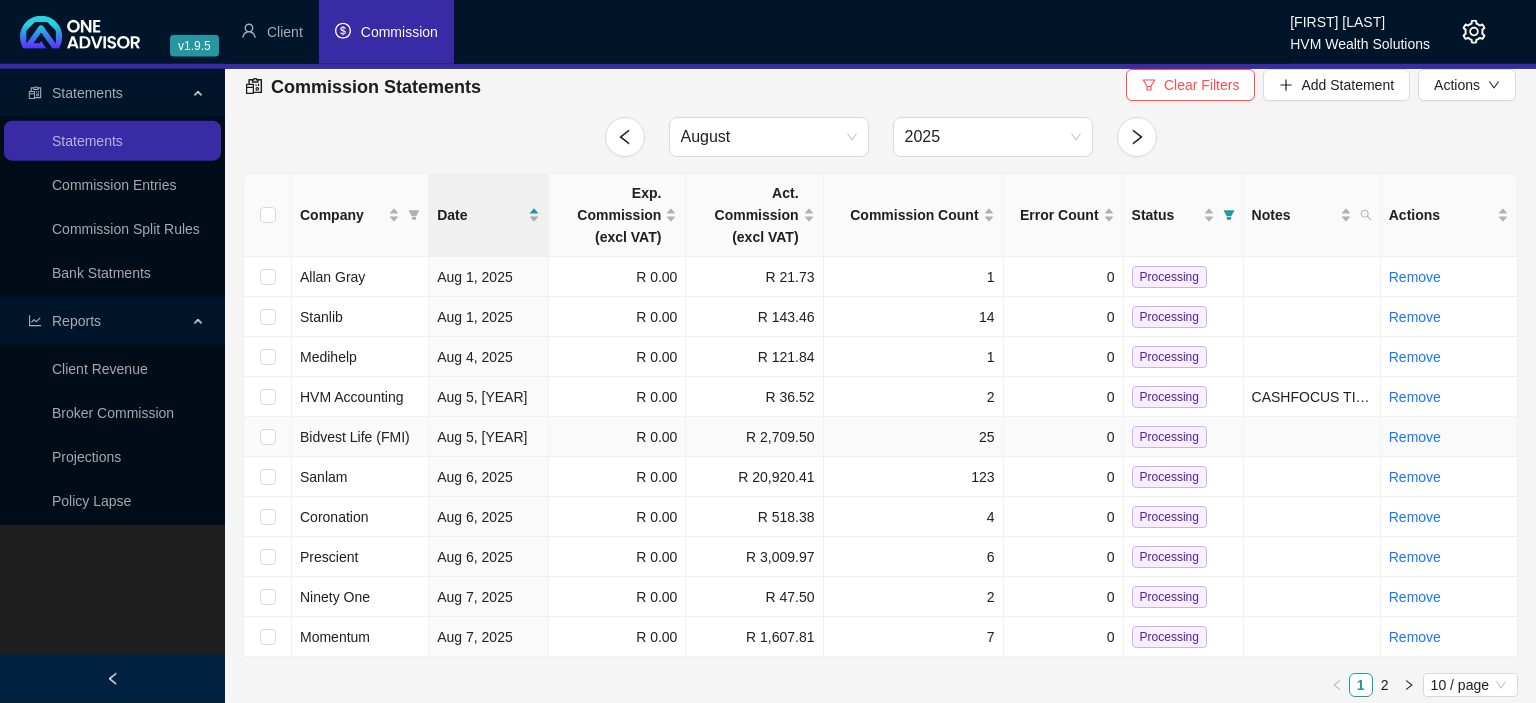 scroll, scrollTop: 19, scrollLeft: 0, axis: vertical 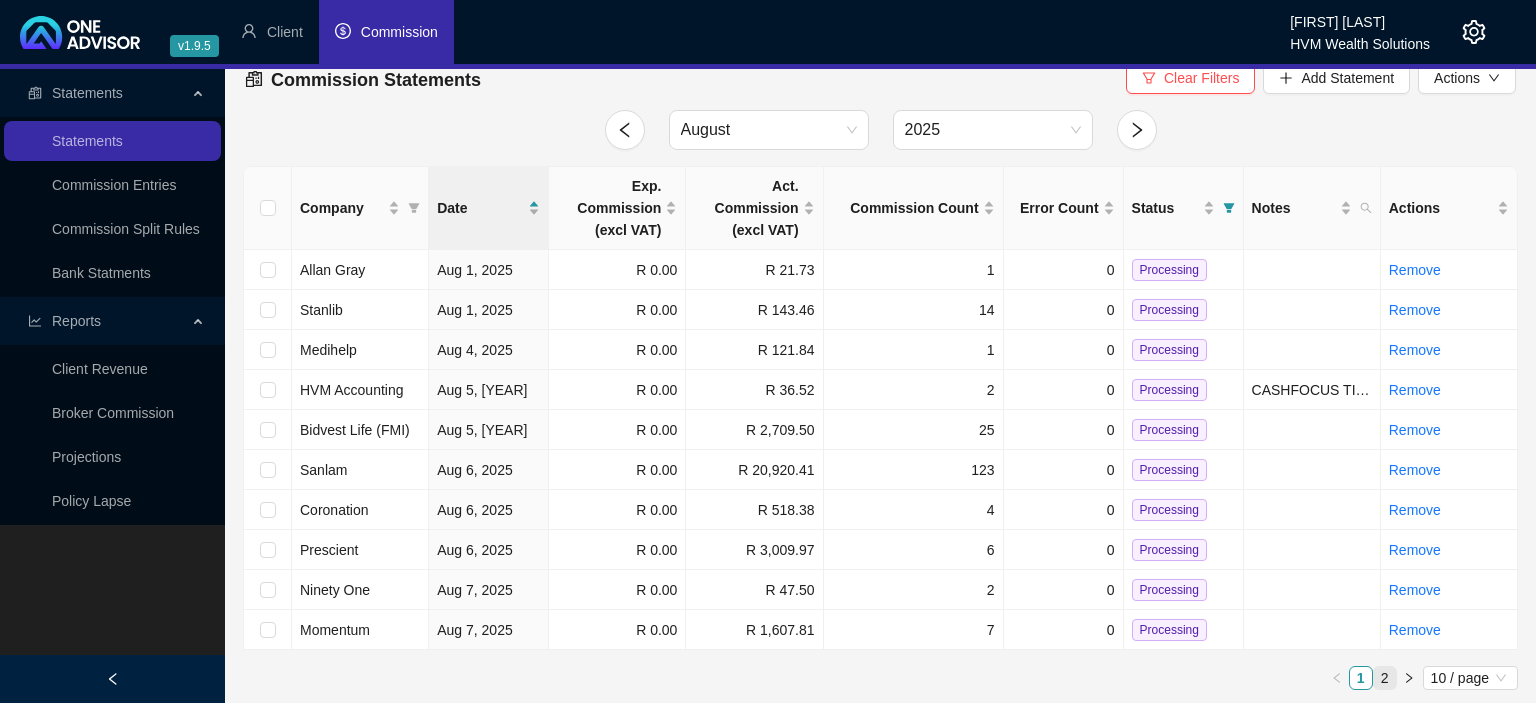 click on "2" at bounding box center (1385, 678) 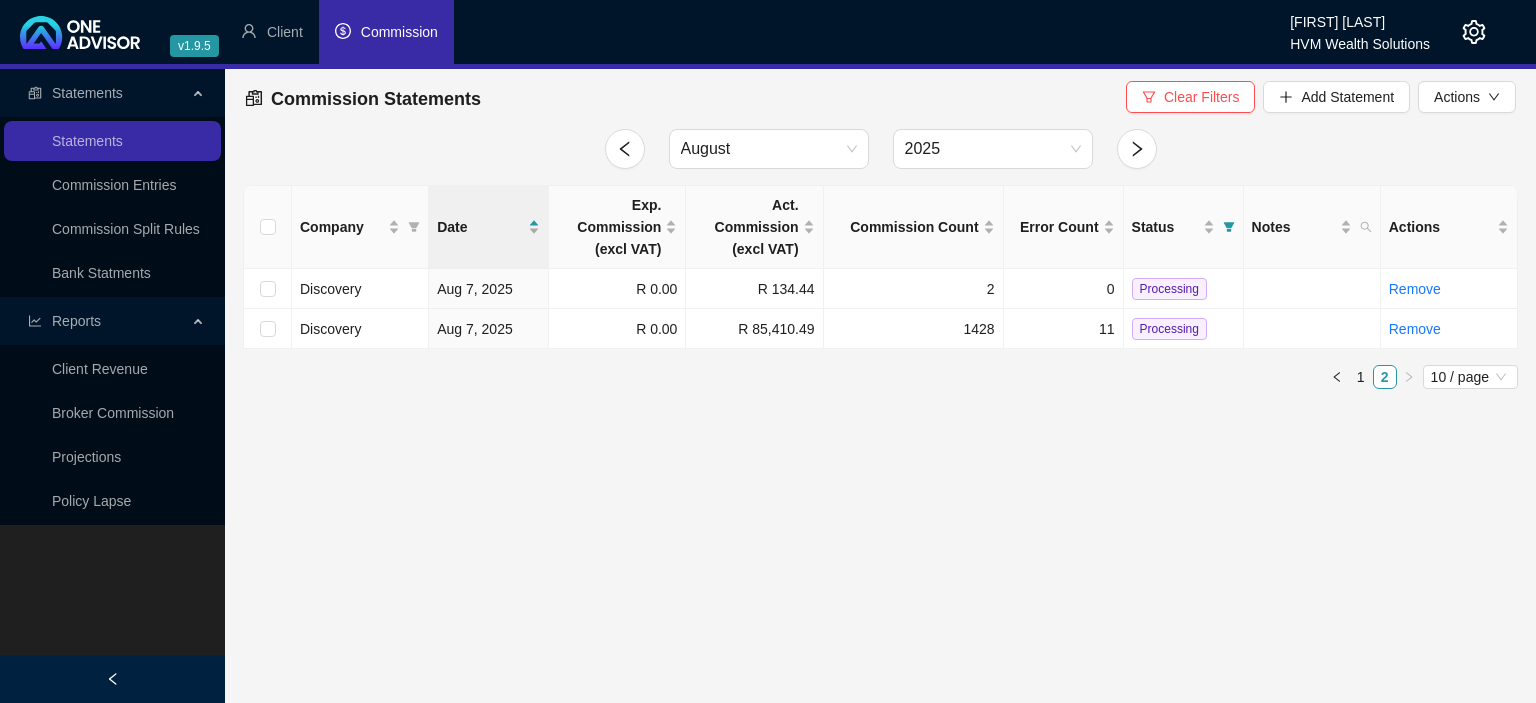 scroll, scrollTop: 0, scrollLeft: 0, axis: both 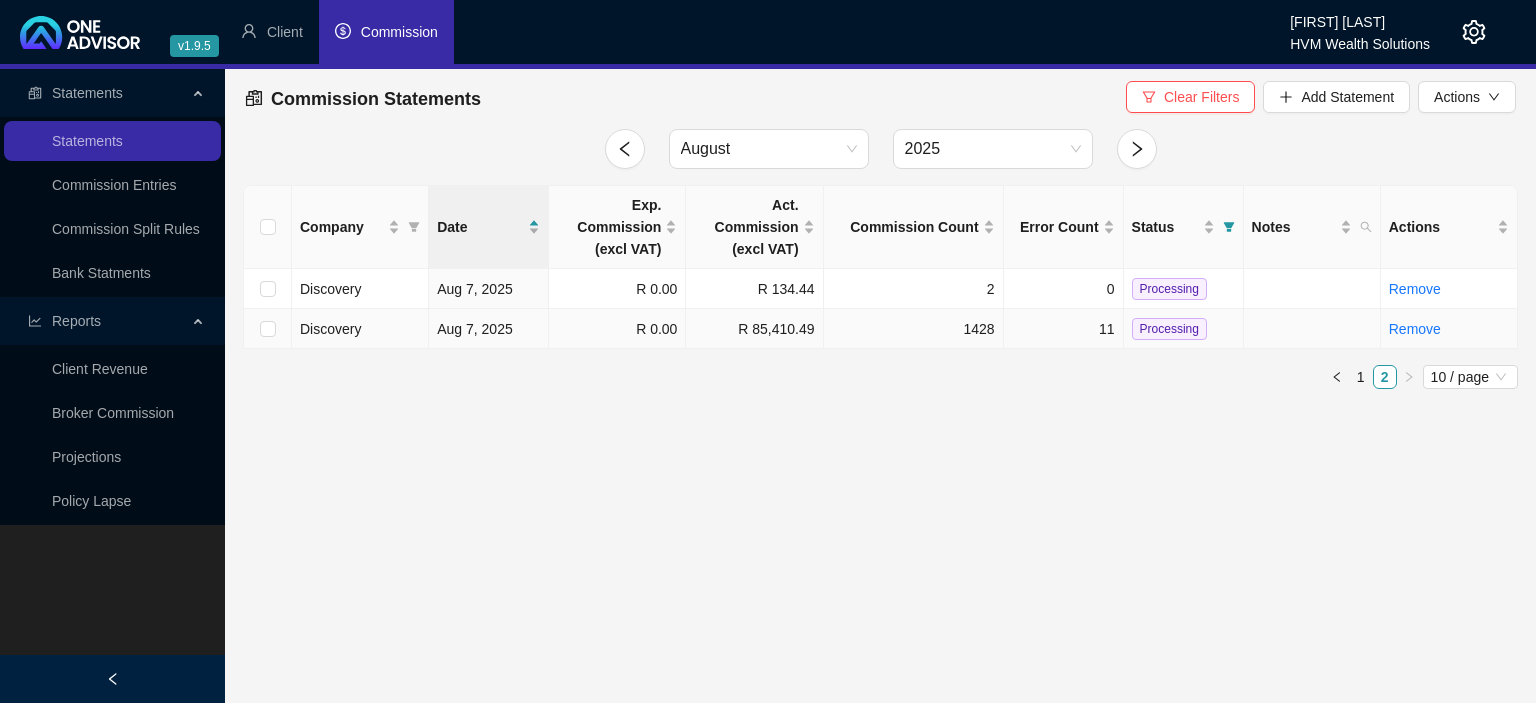 click on "1428" at bounding box center [914, 329] 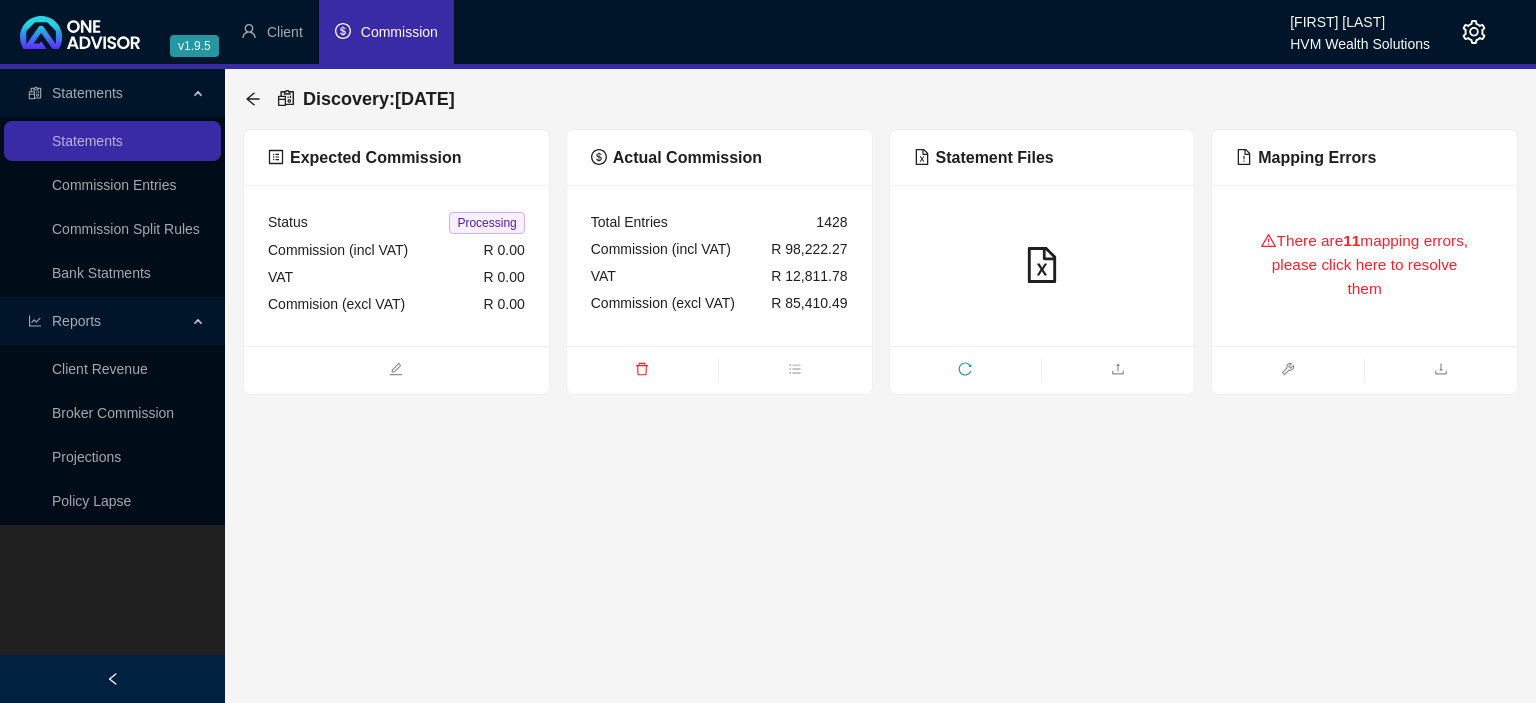 click on "There are  11  mapping errors, please click here to resolve them" at bounding box center [1364, 265] 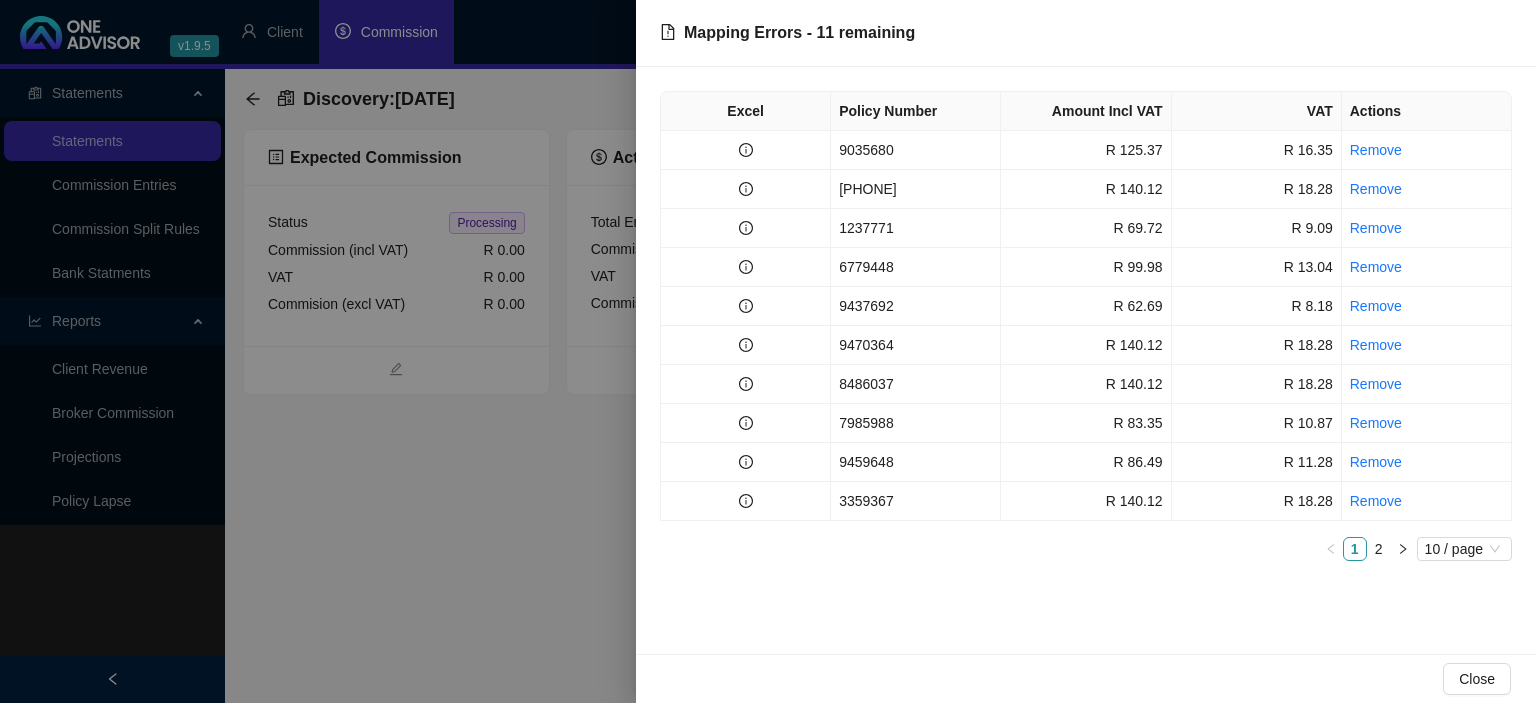 click on "9035680" at bounding box center (916, 150) 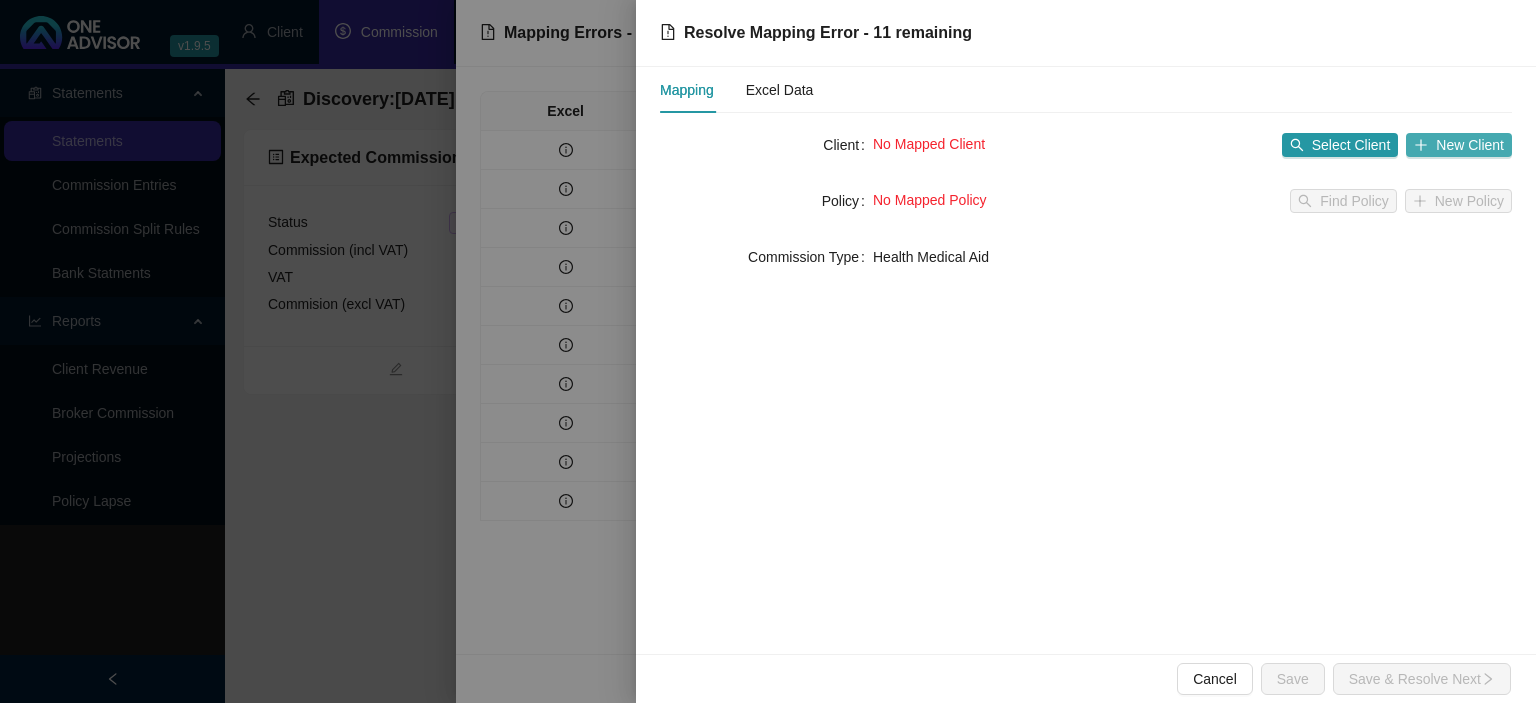 click on "New Client" at bounding box center [1470, 145] 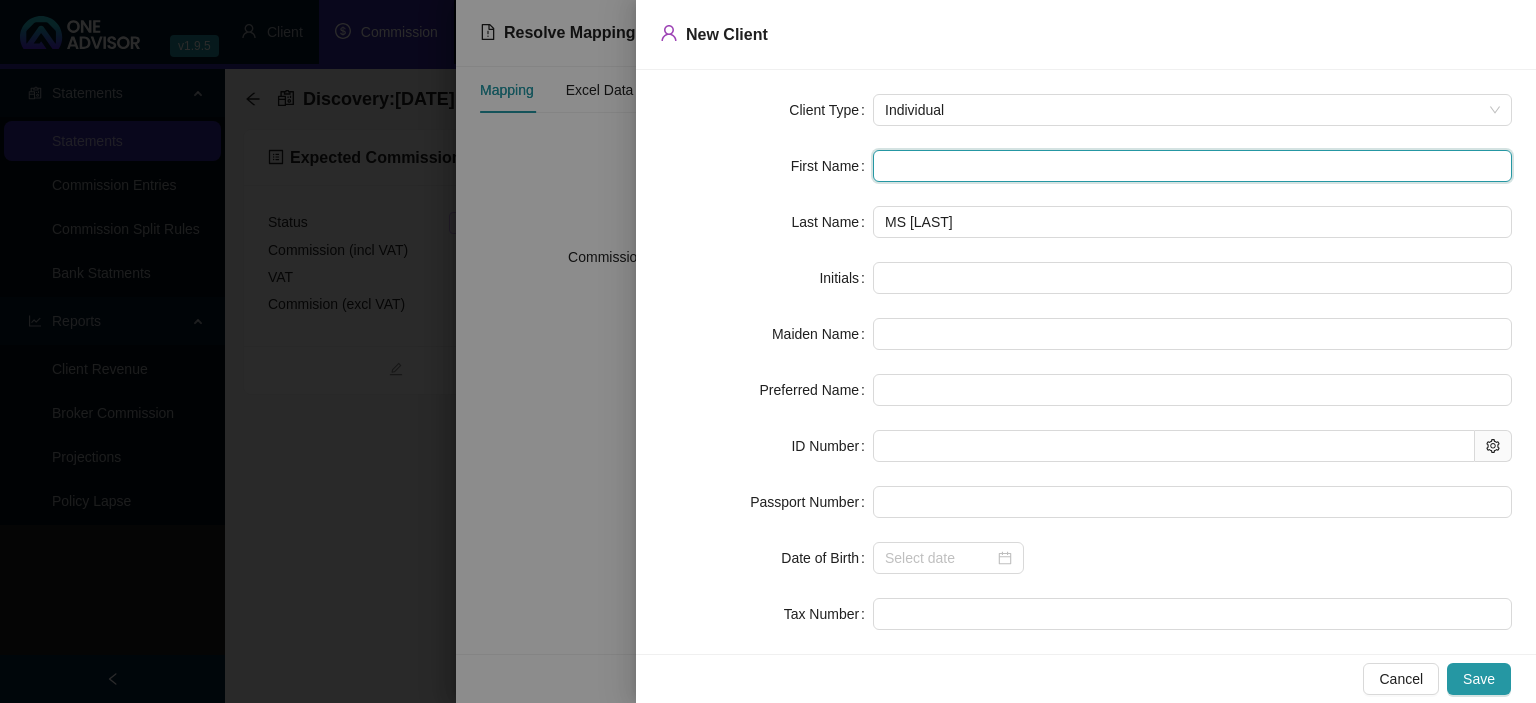 click at bounding box center [1192, 166] 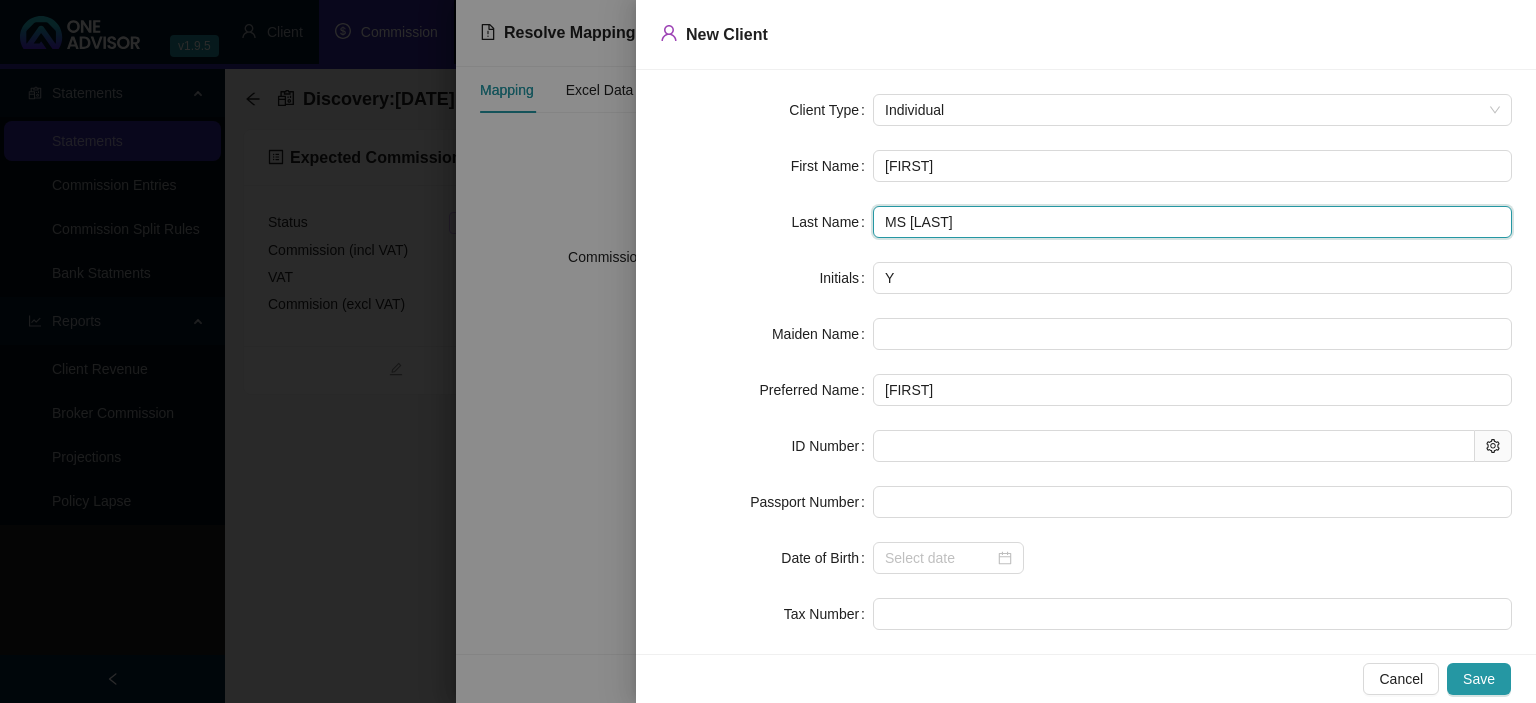 drag, startPoint x: 922, startPoint y: 222, endPoint x: 642, endPoint y: 222, distance: 280 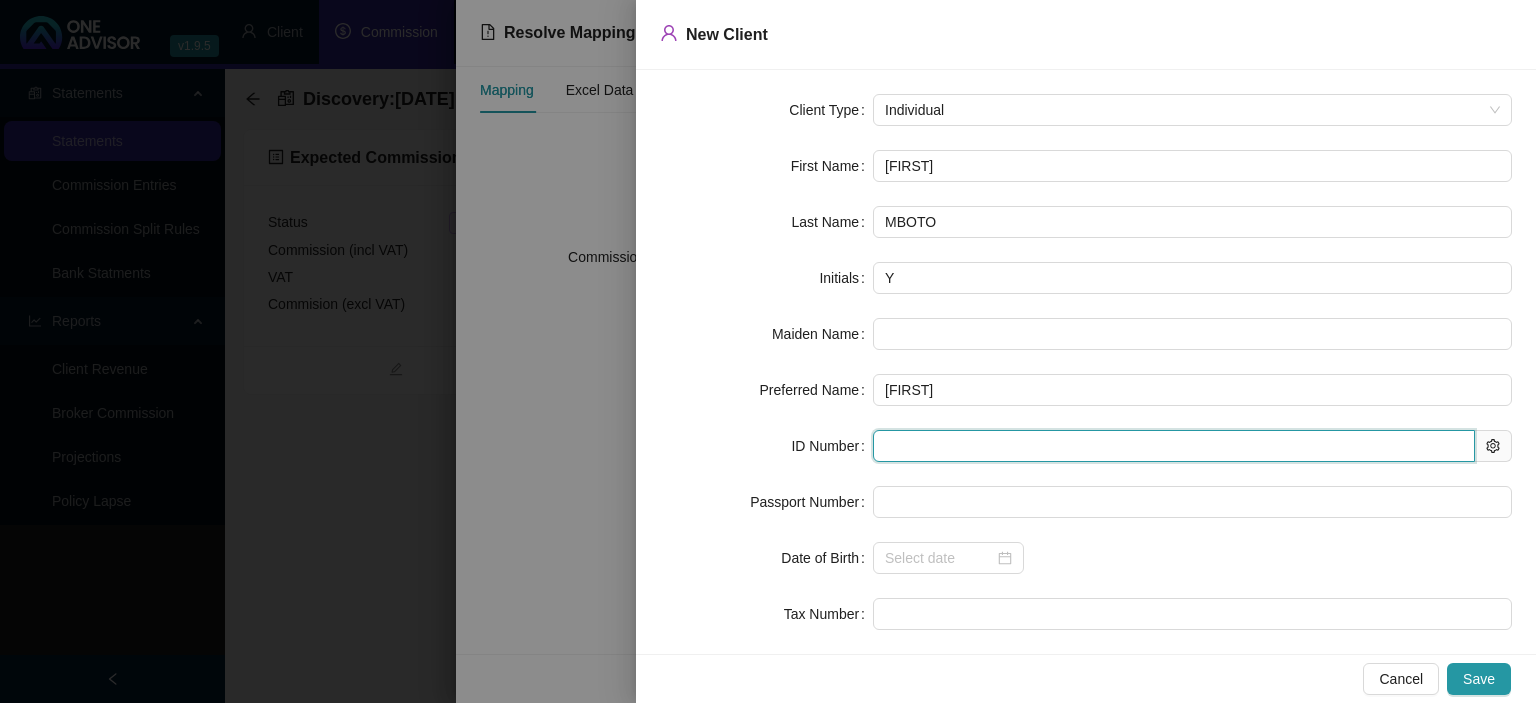 click at bounding box center [1174, 446] 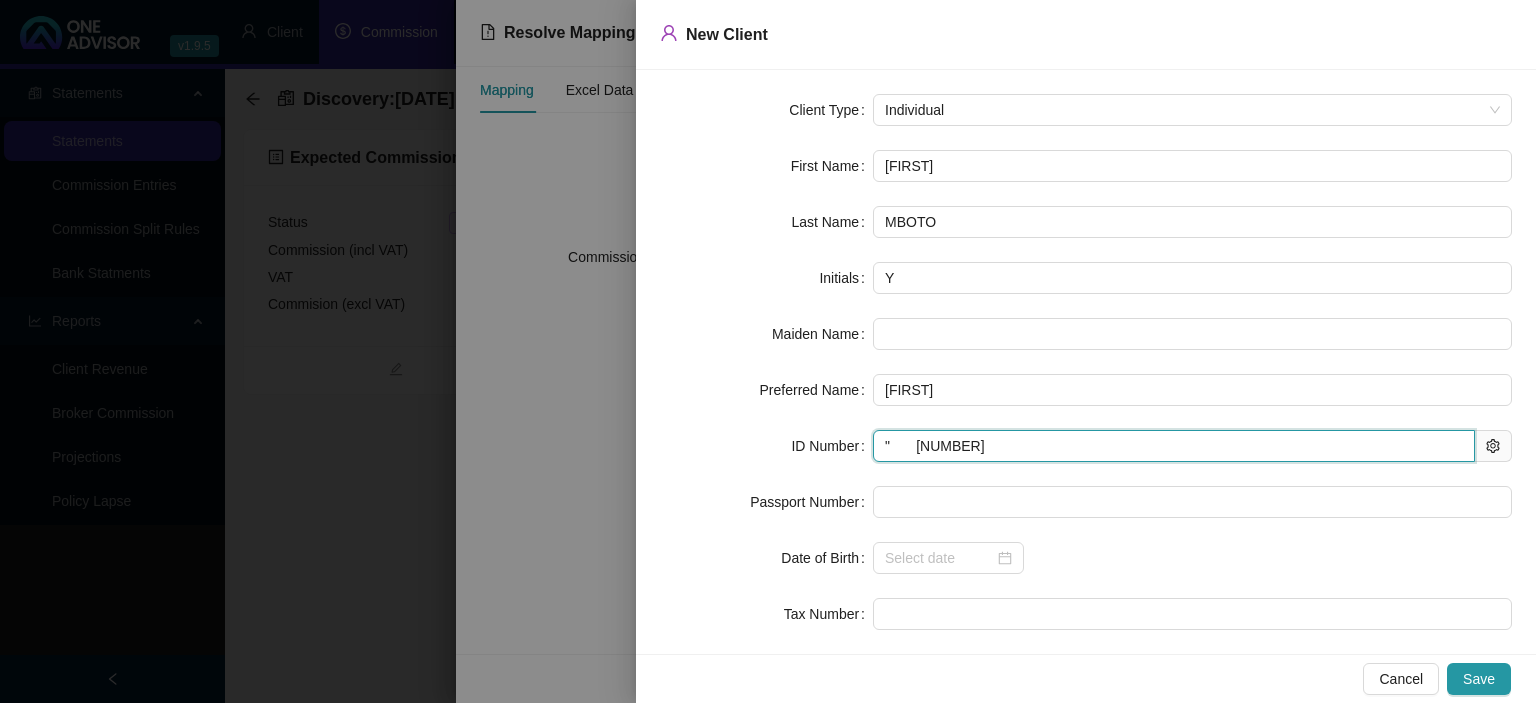 click on ""	9301120484087" at bounding box center [1174, 446] 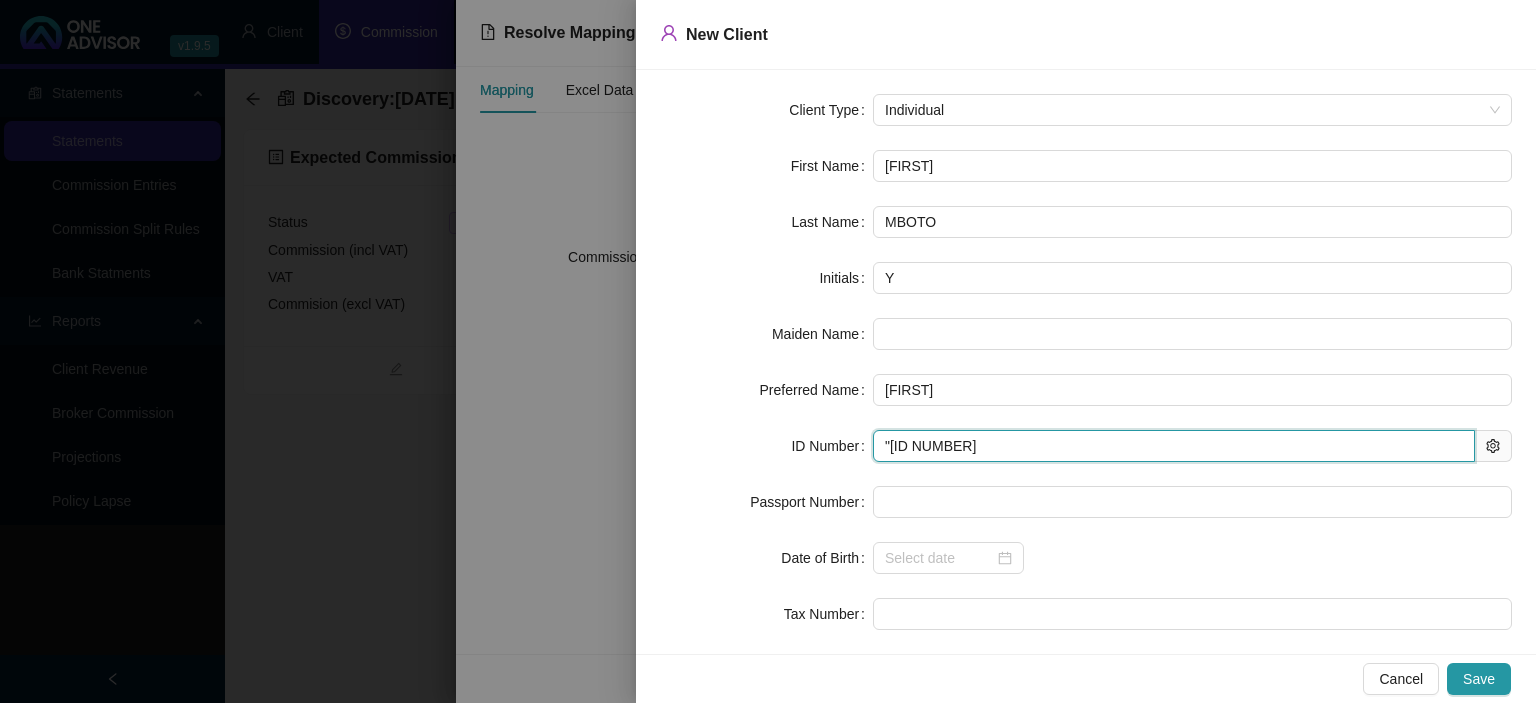 click on ""930112048408" at bounding box center [1174, 446] 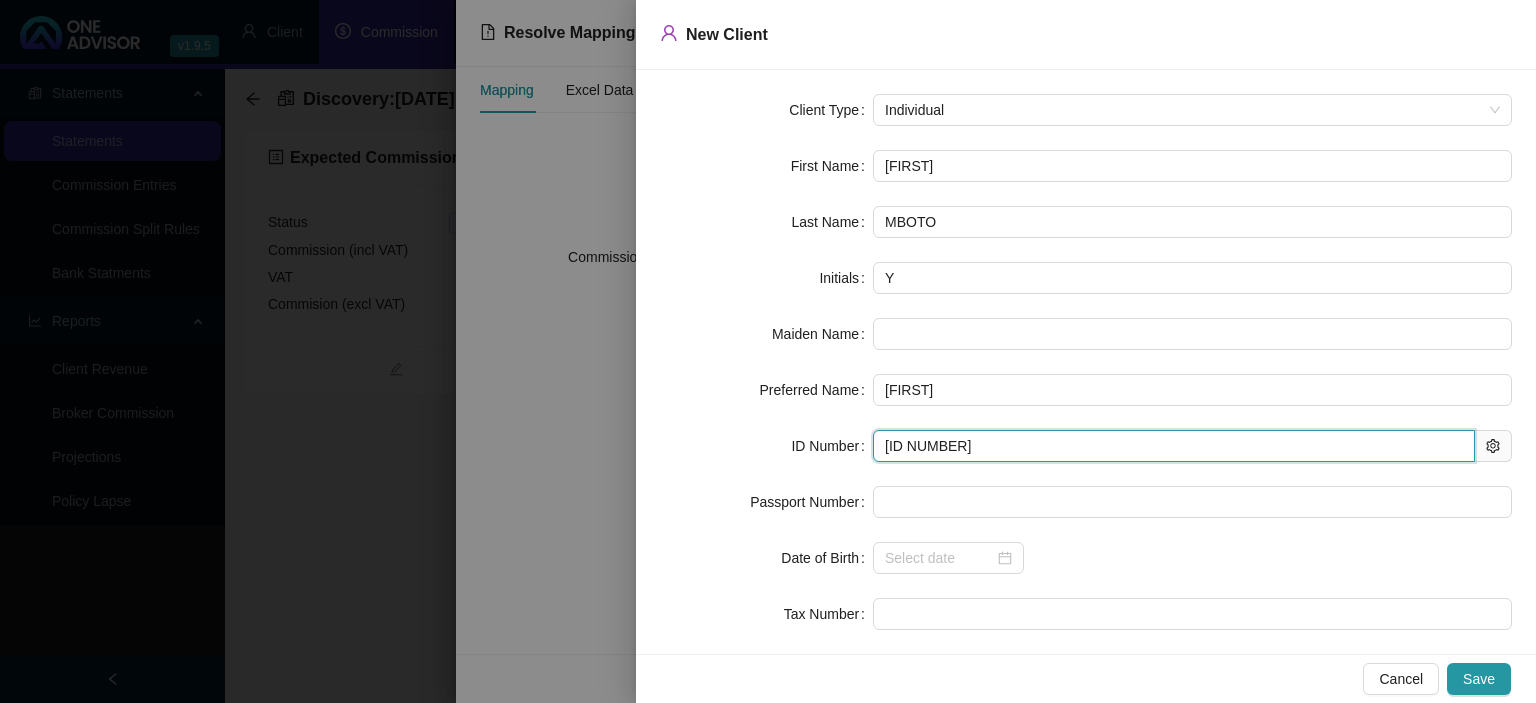 type on "1993-01-12" 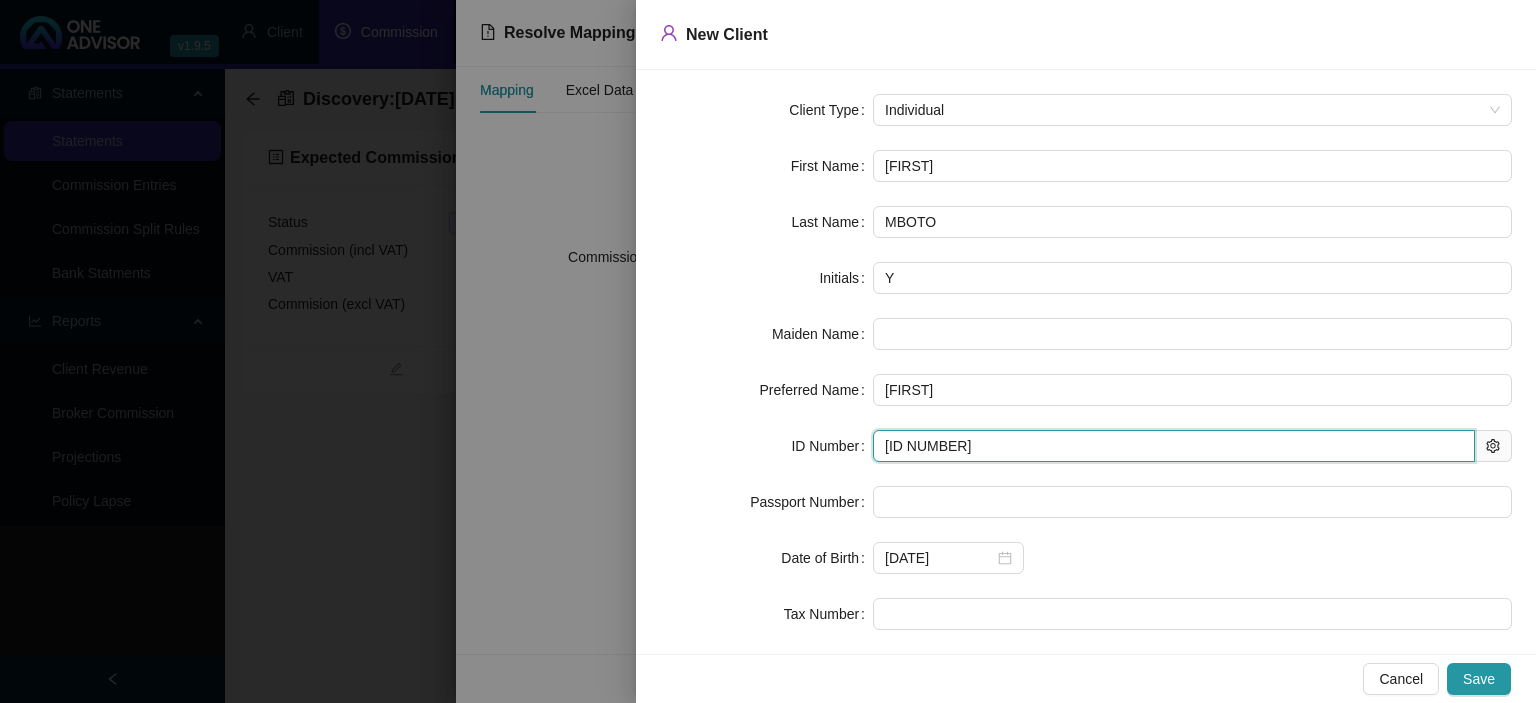 click on "930112048408" at bounding box center (1174, 446) 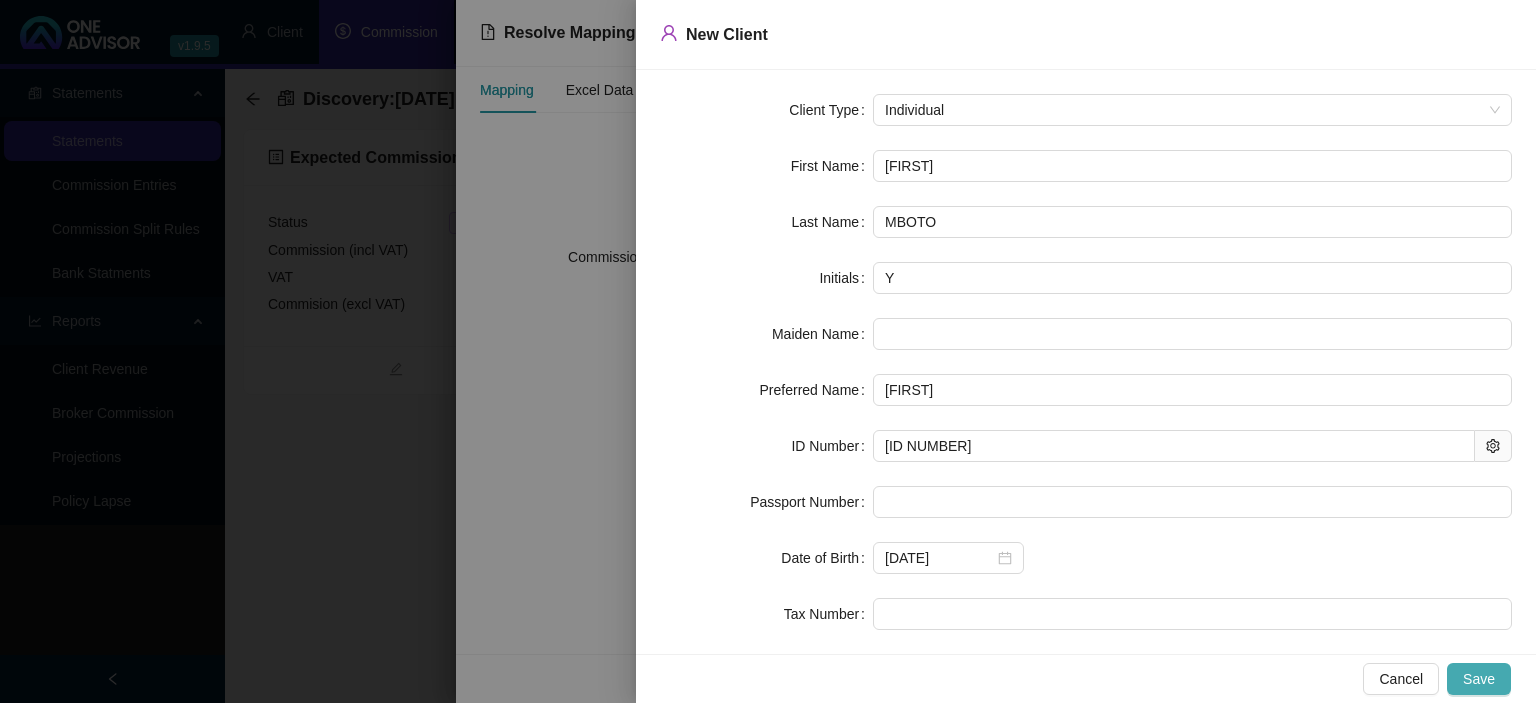 click on "Save" at bounding box center [1479, 679] 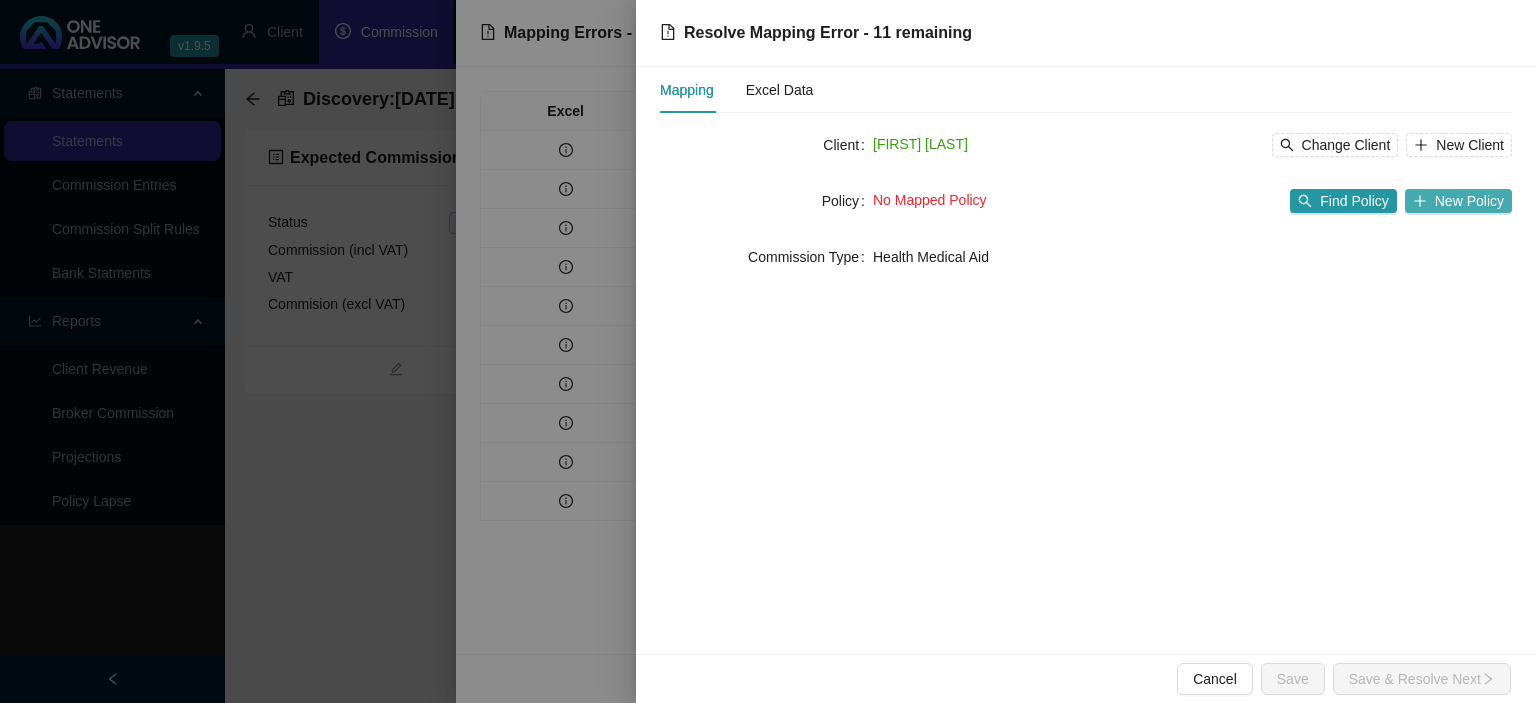 click on "New Policy" at bounding box center [1458, 201] 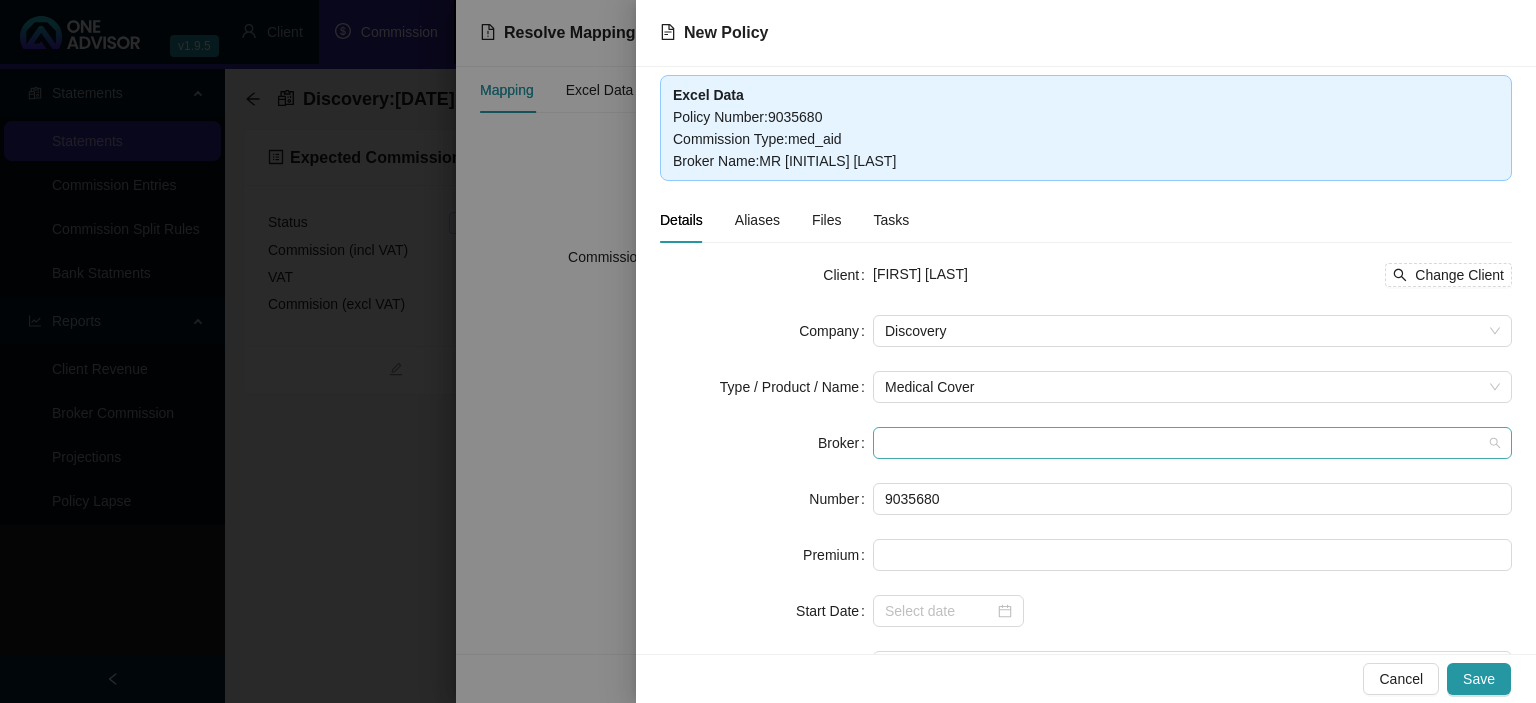 click at bounding box center [1192, 443] 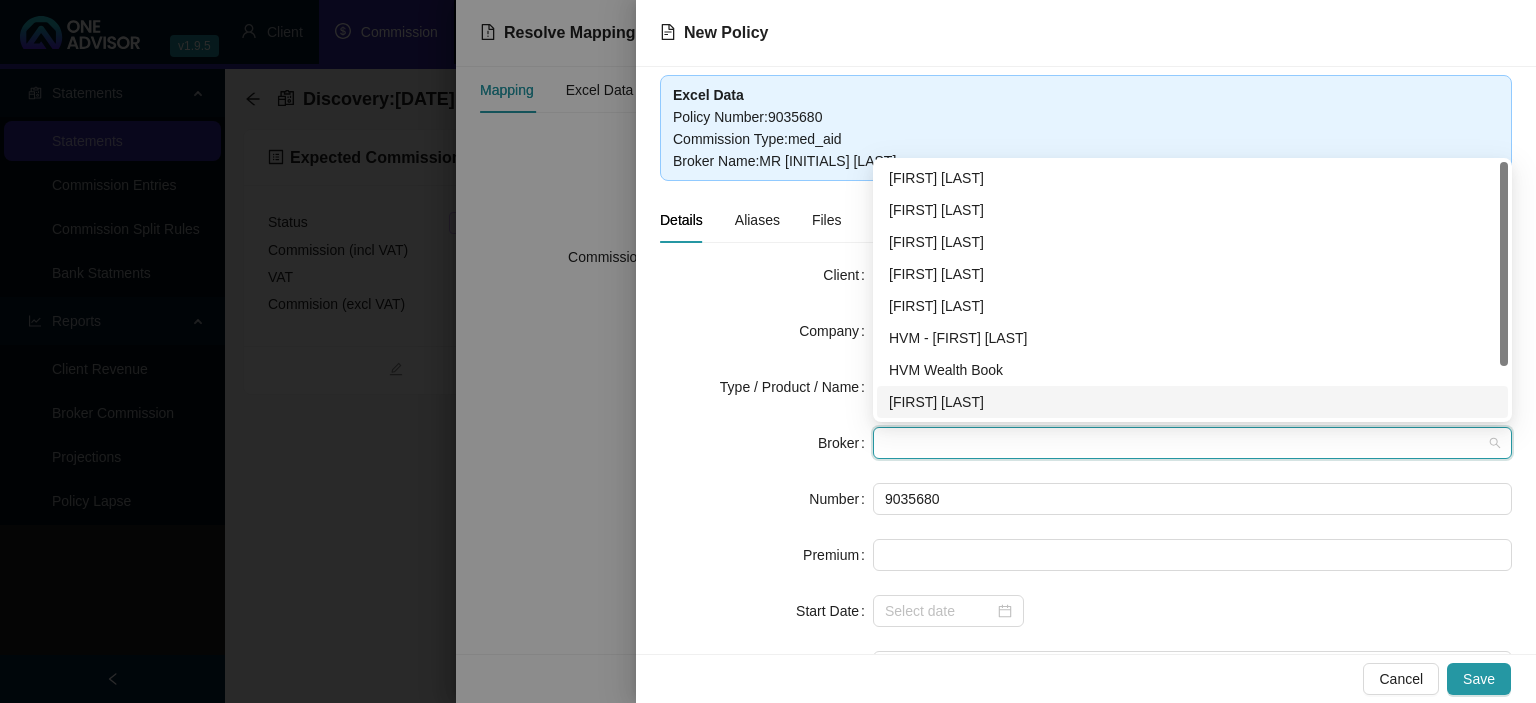 click on "Darryn Purtell" at bounding box center (1192, 402) 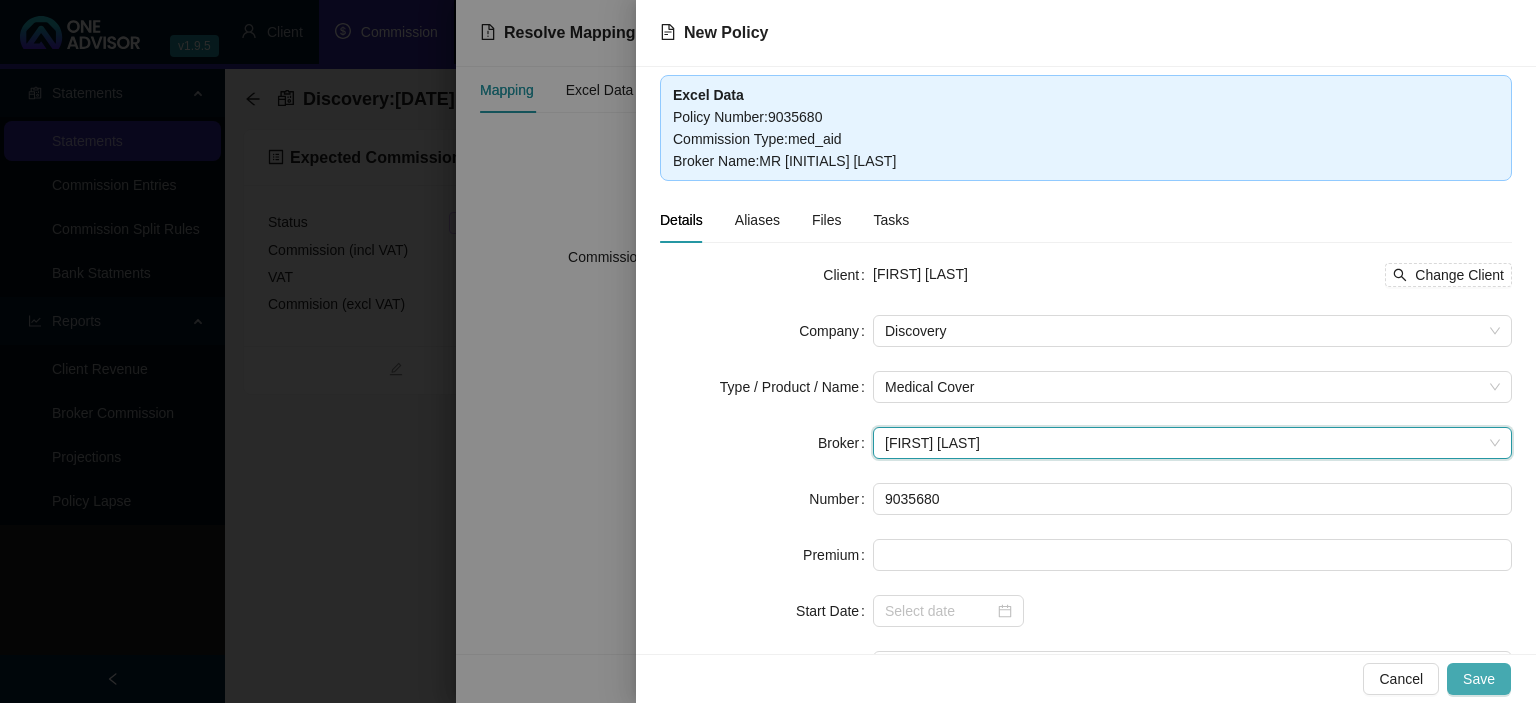 click on "Save" at bounding box center [1479, 679] 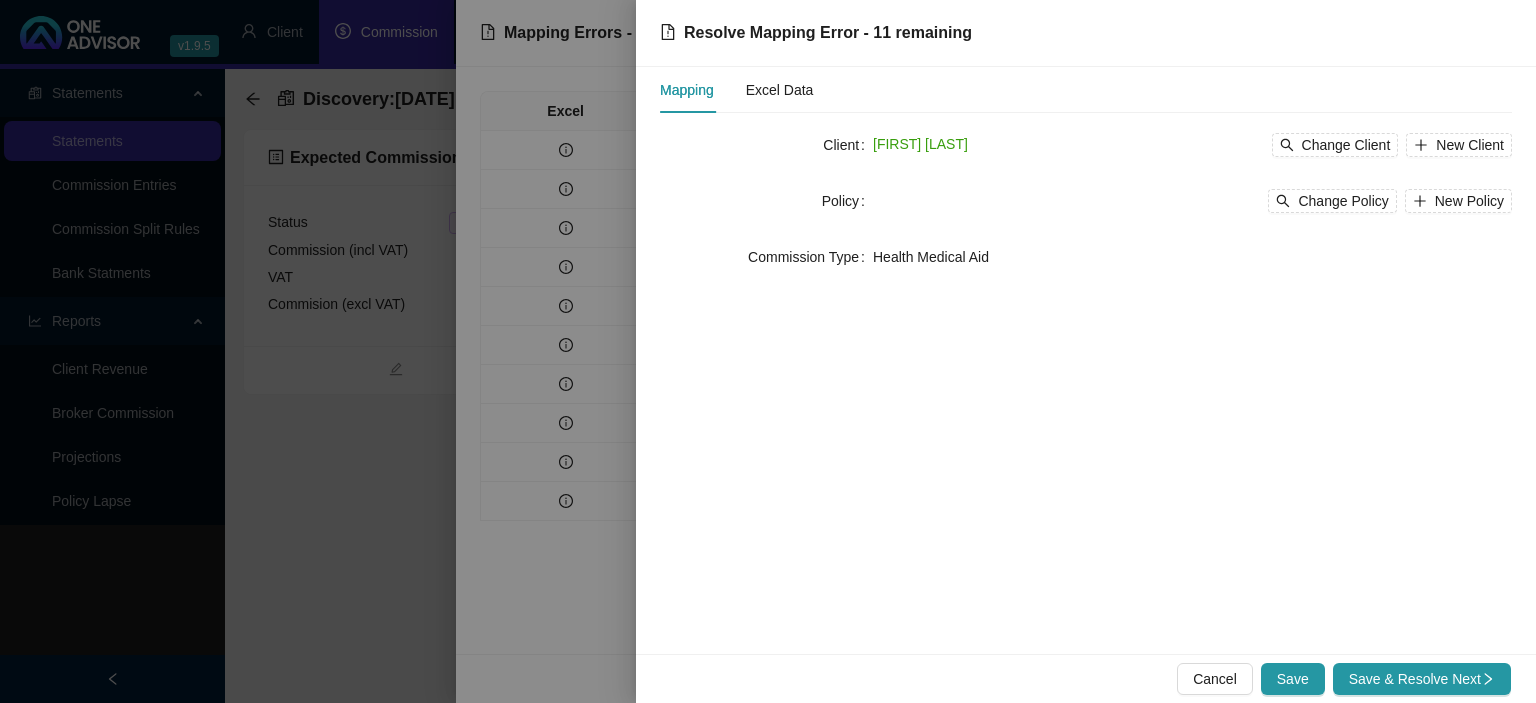 click 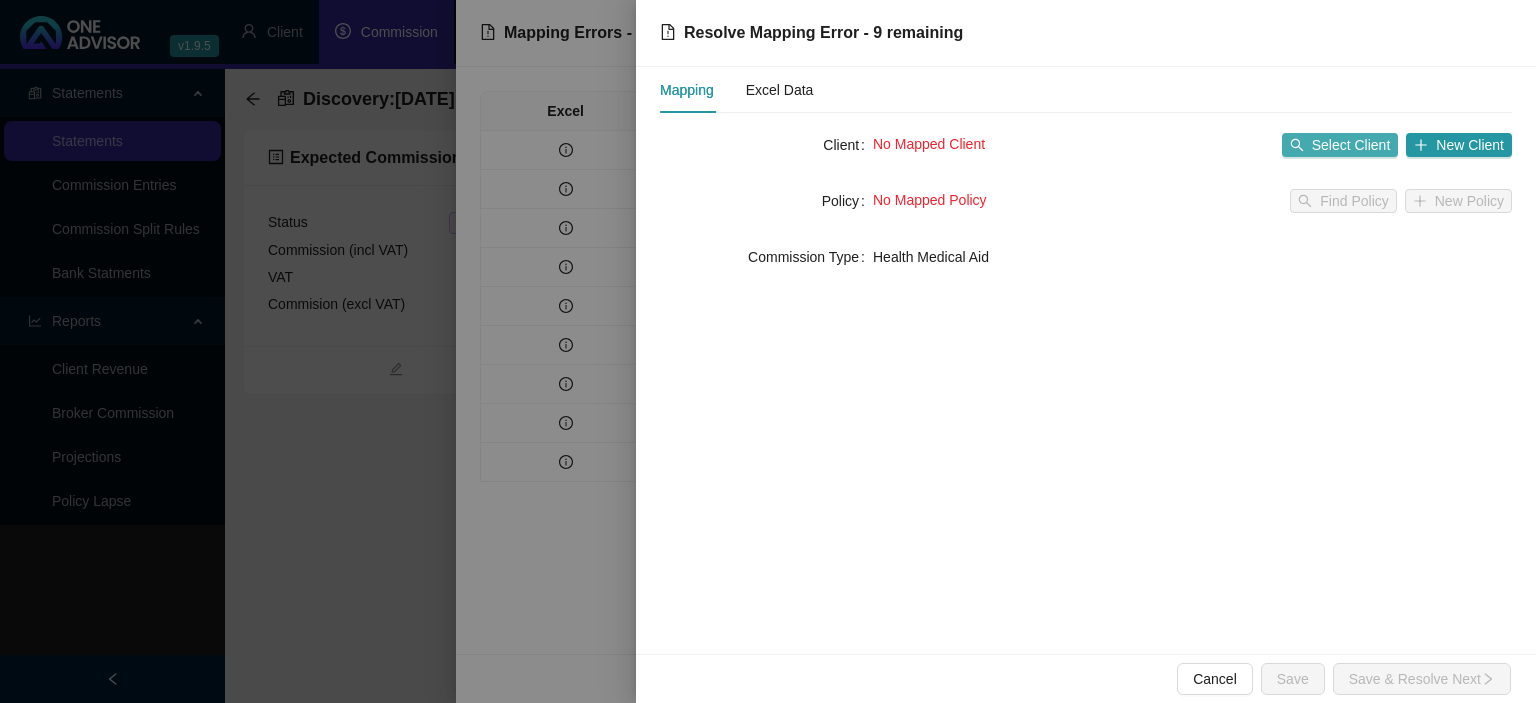 click on "Select Client" at bounding box center (1351, 145) 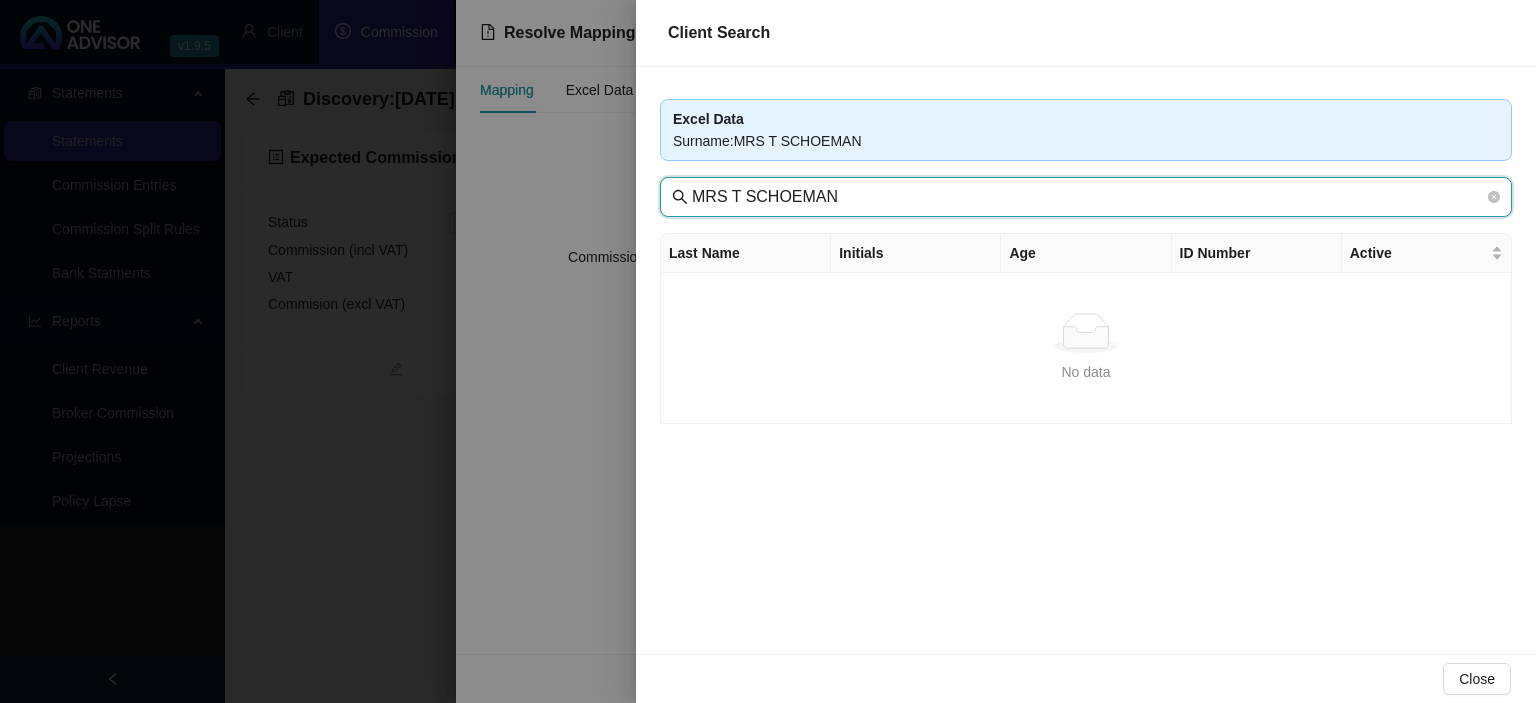 drag, startPoint x: 743, startPoint y: 194, endPoint x: 487, endPoint y: 195, distance: 256.00195 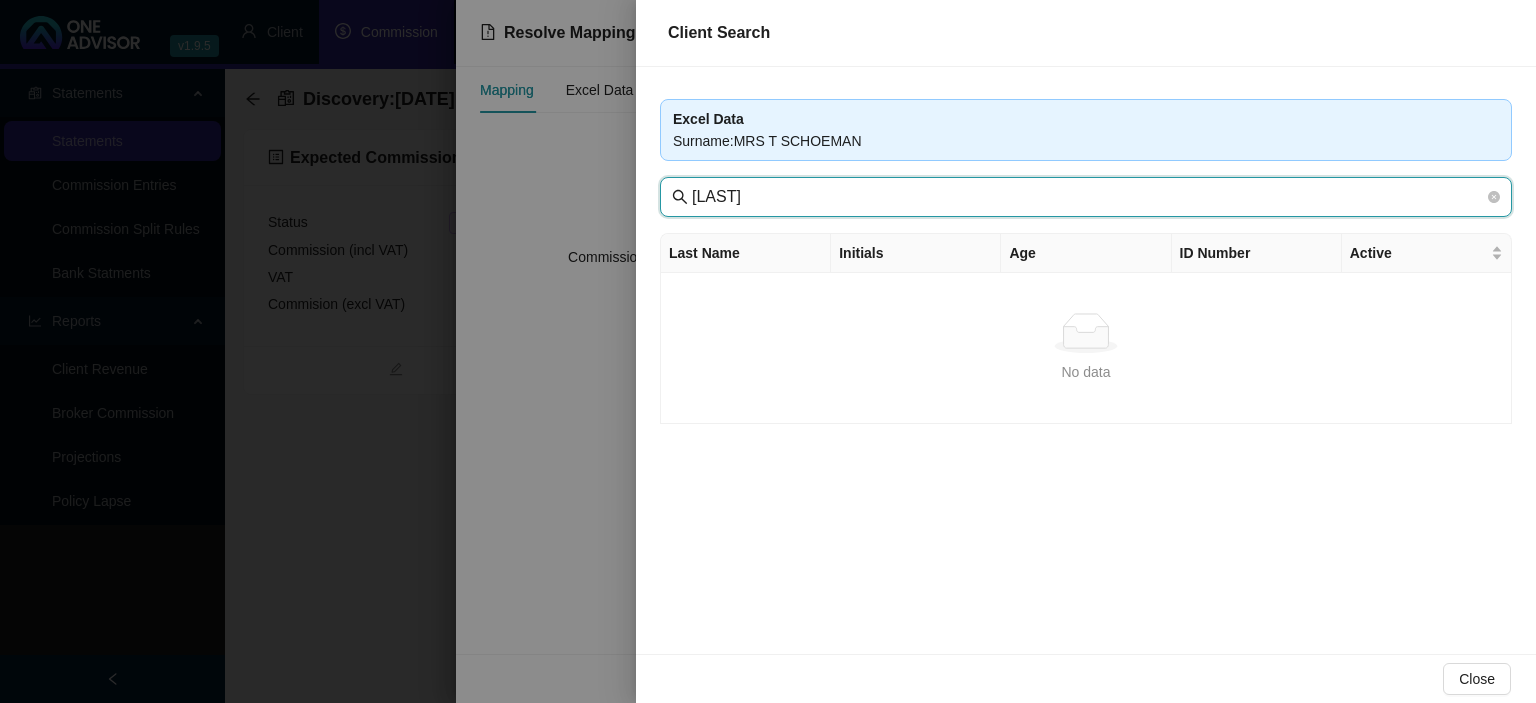 type on "SCHOEMAN" 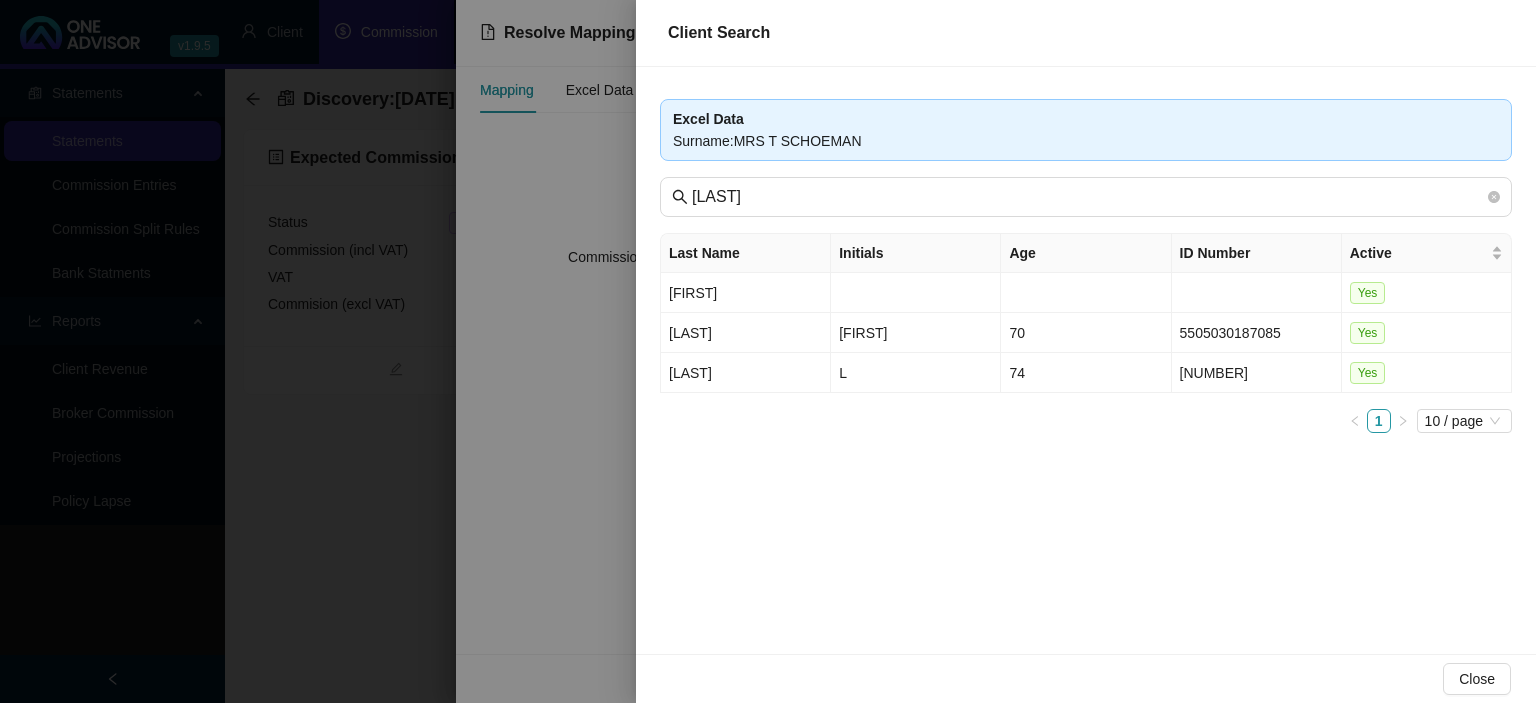 click at bounding box center [768, 351] 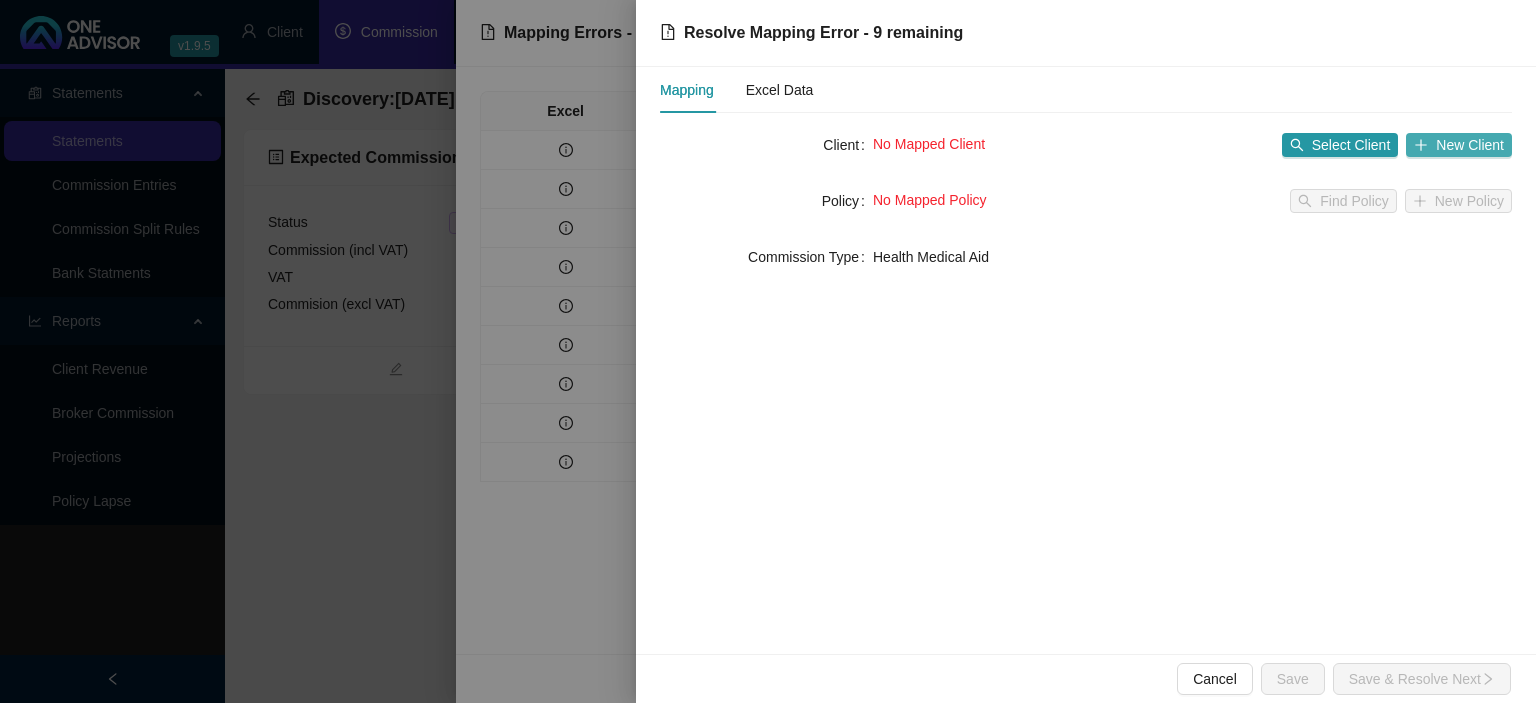 click on "New Client" at bounding box center [1470, 145] 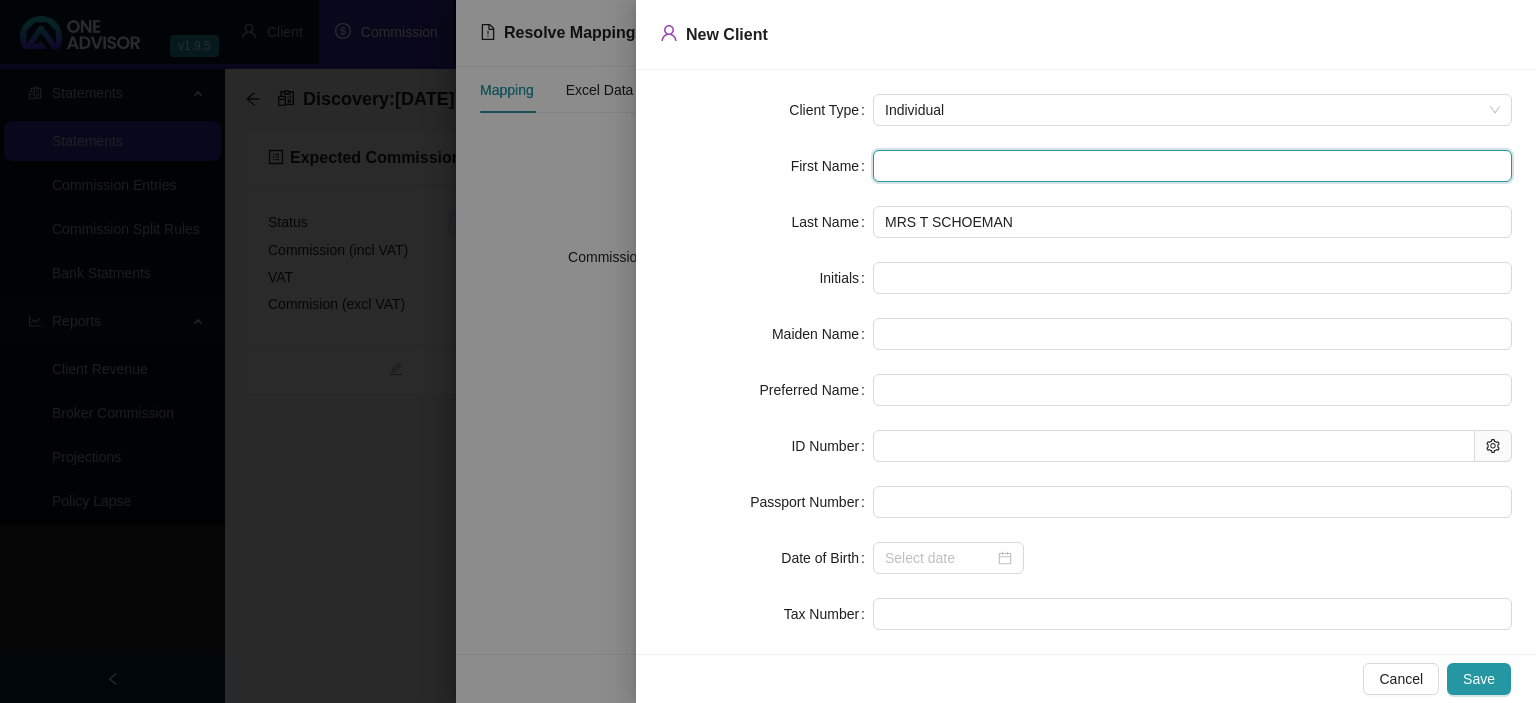 click at bounding box center (1192, 166) 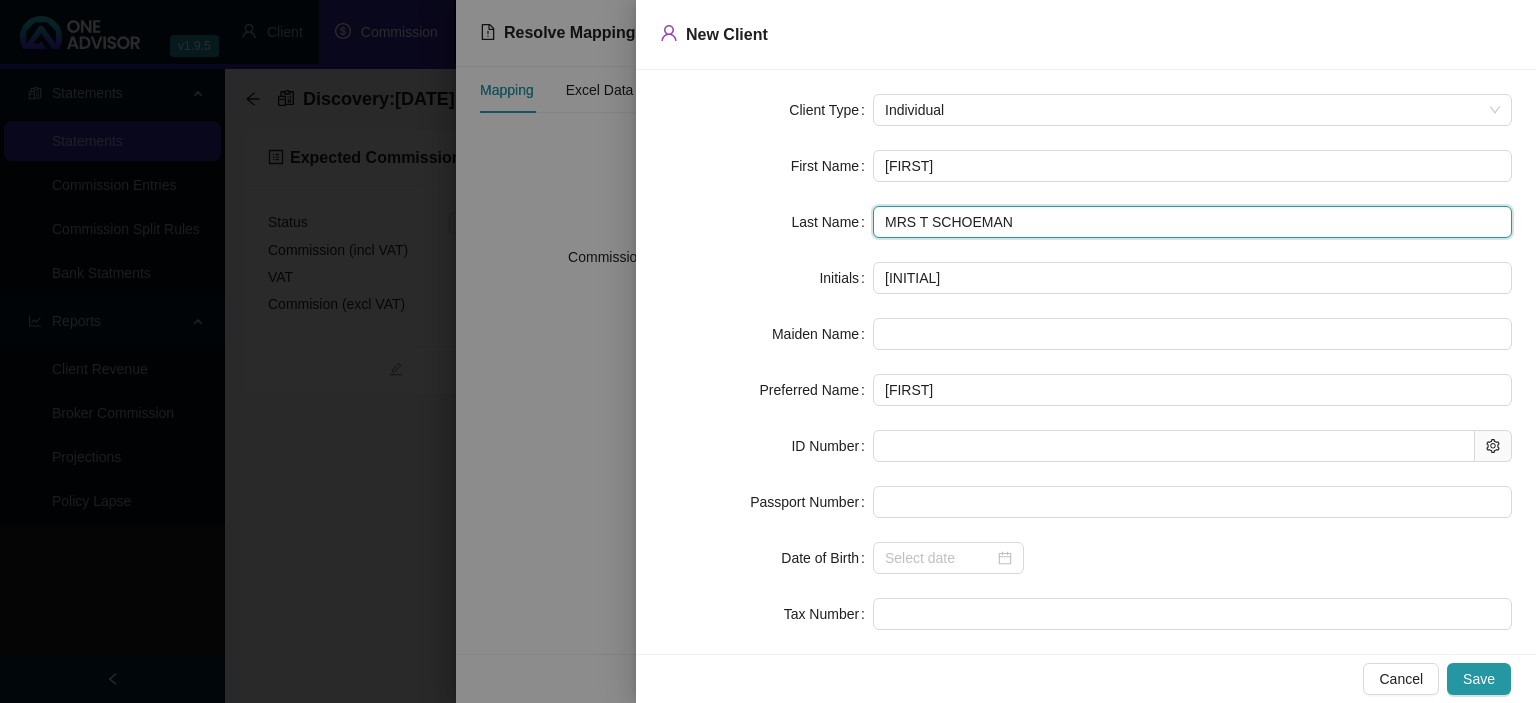 drag, startPoint x: 926, startPoint y: 220, endPoint x: 758, endPoint y: 225, distance: 168.07439 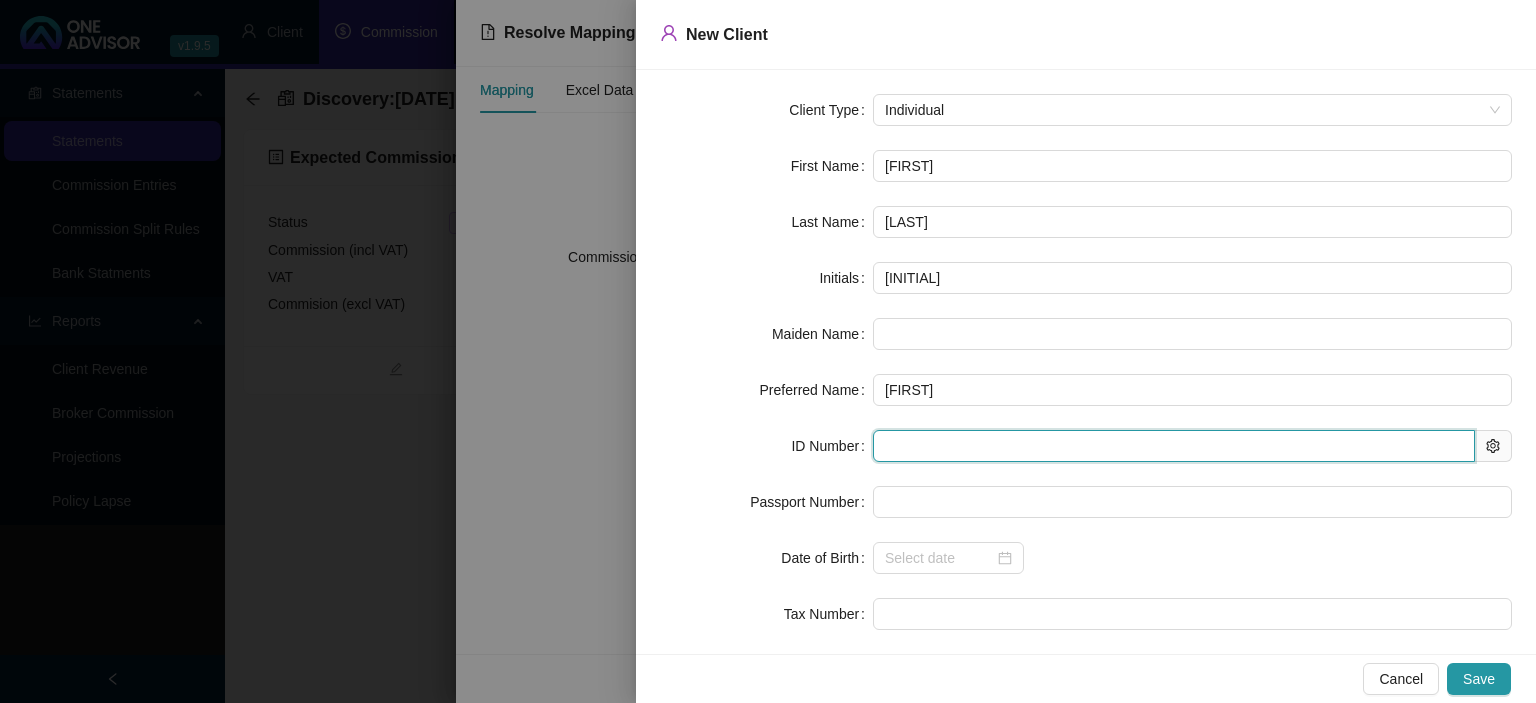 click at bounding box center (1174, 446) 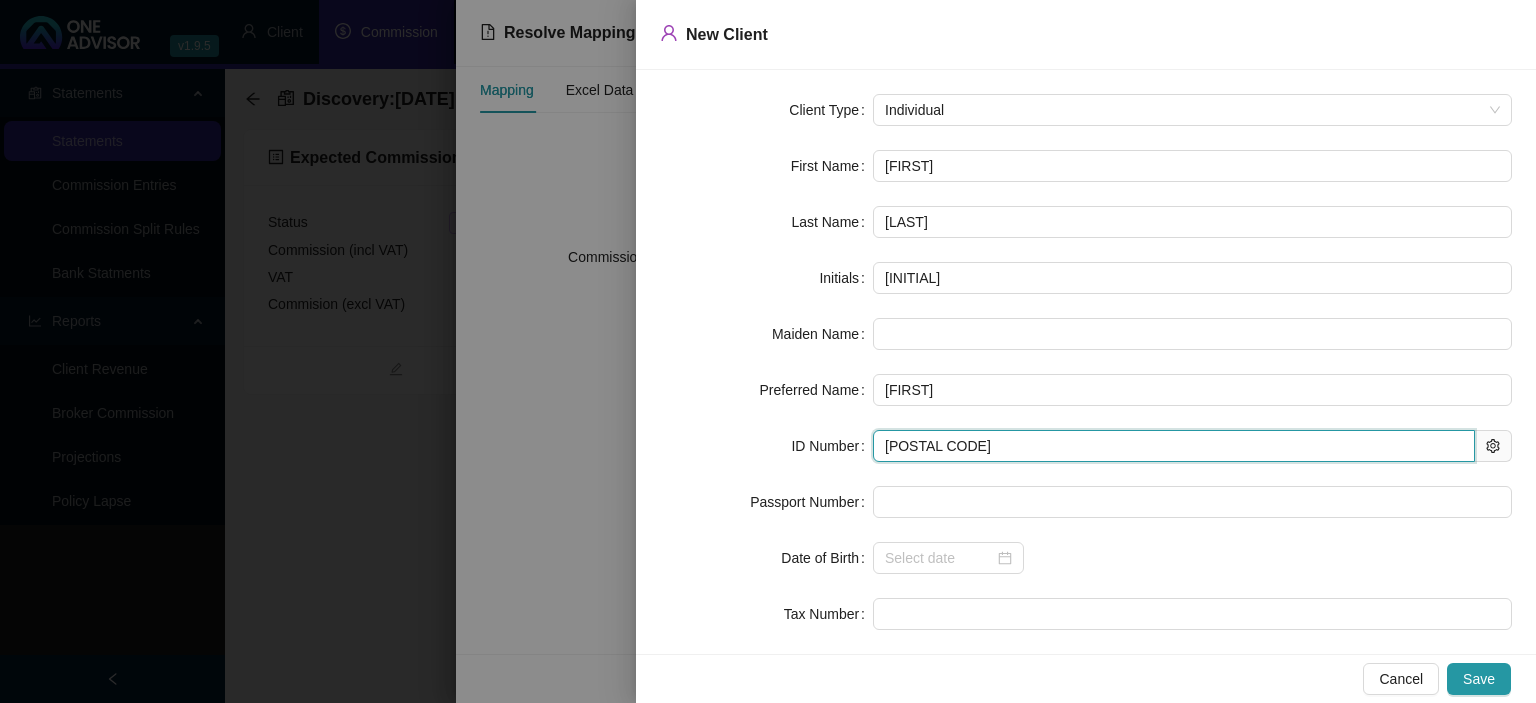 type on "770818" 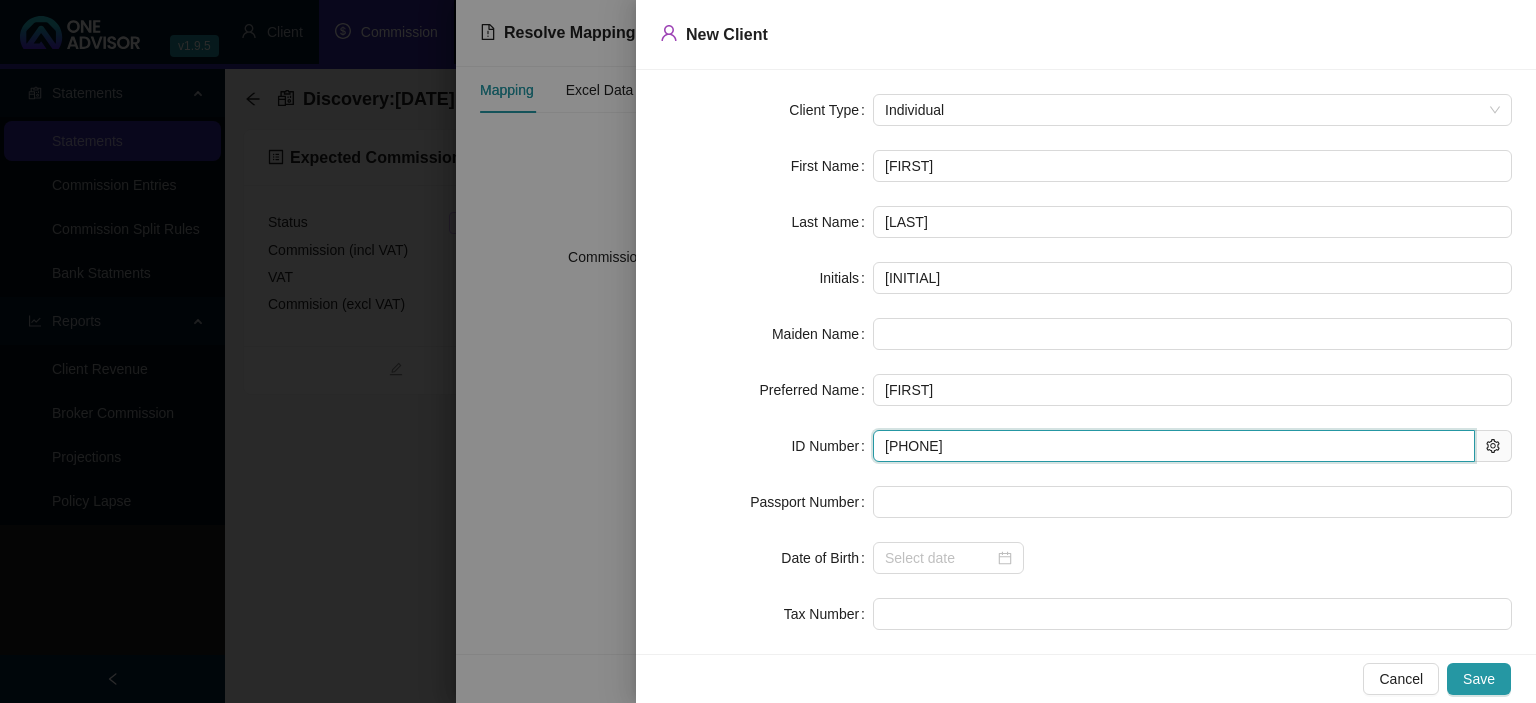 type on "1977-08-18" 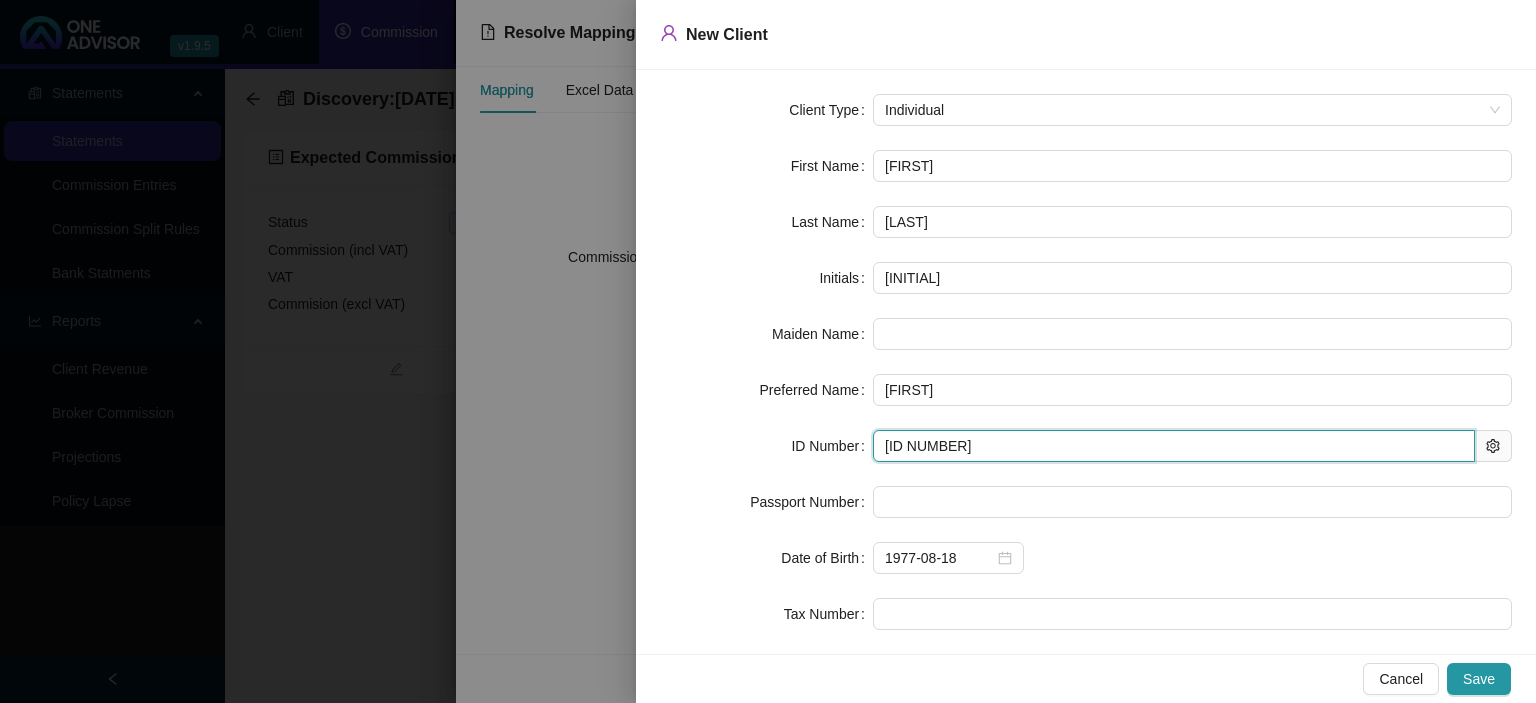 type on "7708180087083" 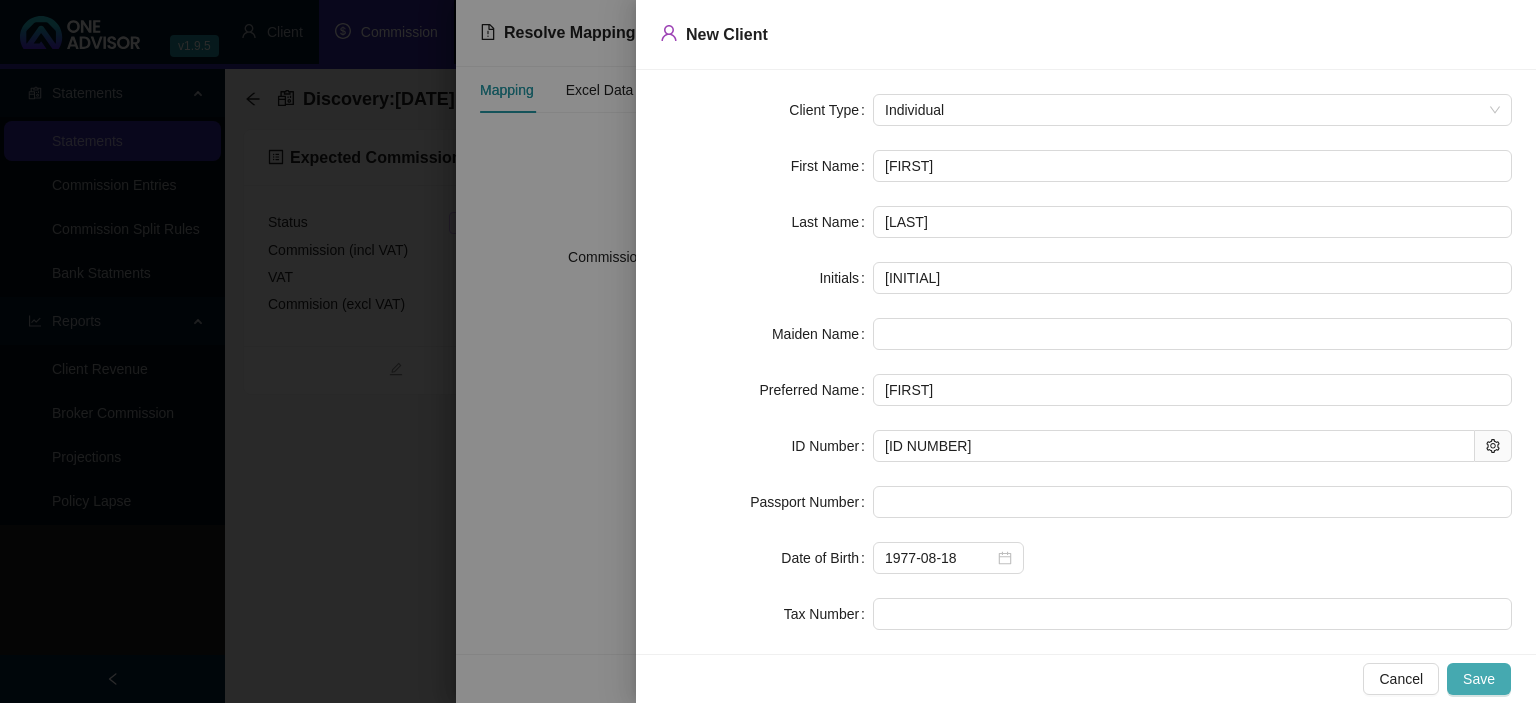 click on "Save" at bounding box center (1479, 679) 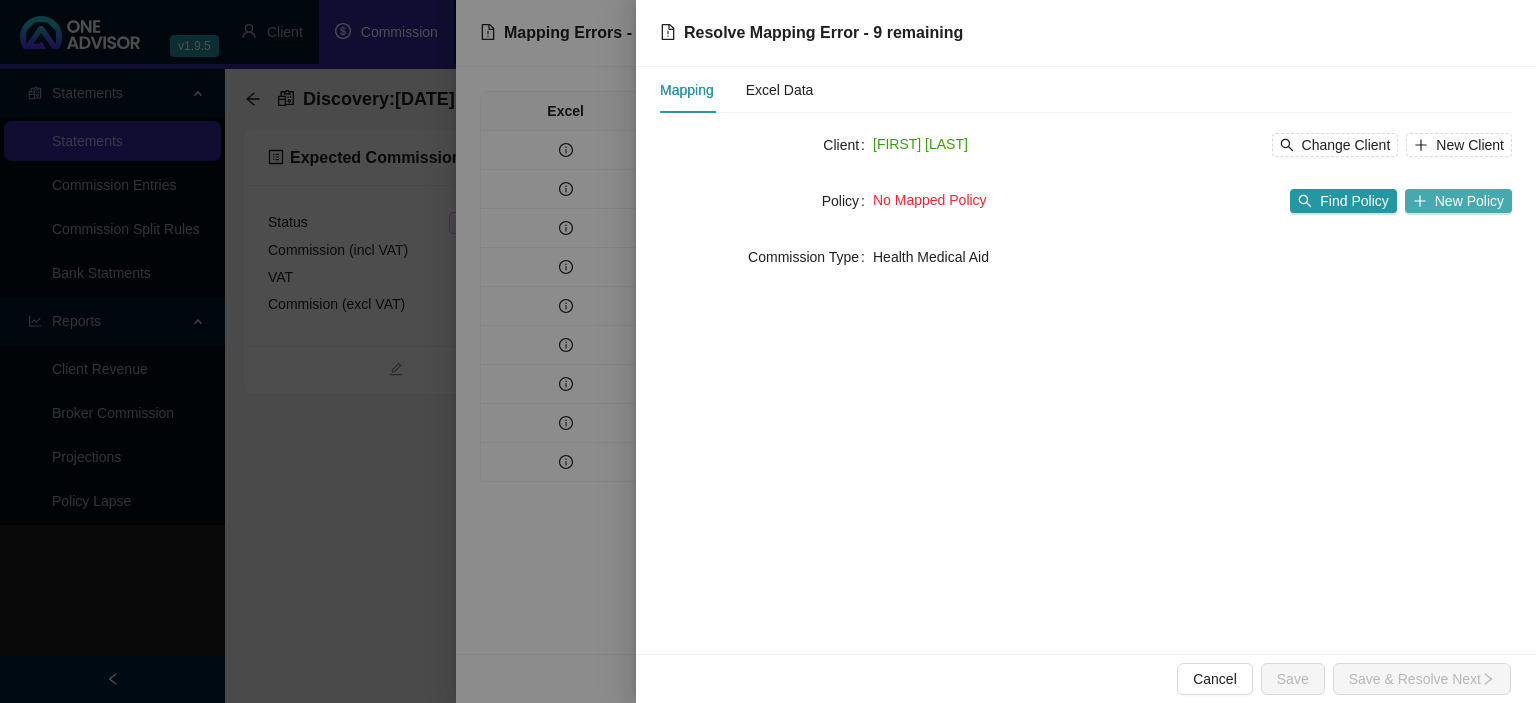 click on "New Policy" at bounding box center (1458, 201) 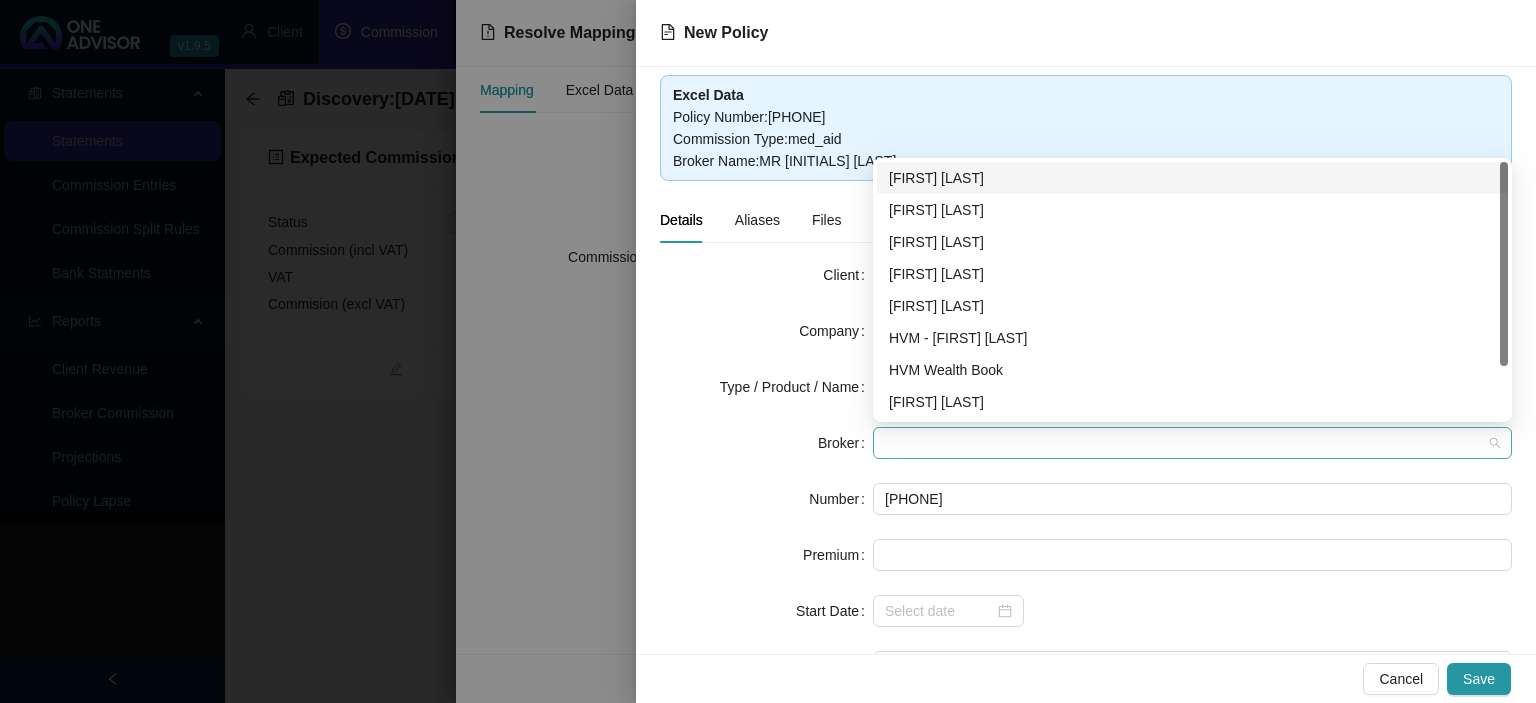 click at bounding box center (1192, 443) 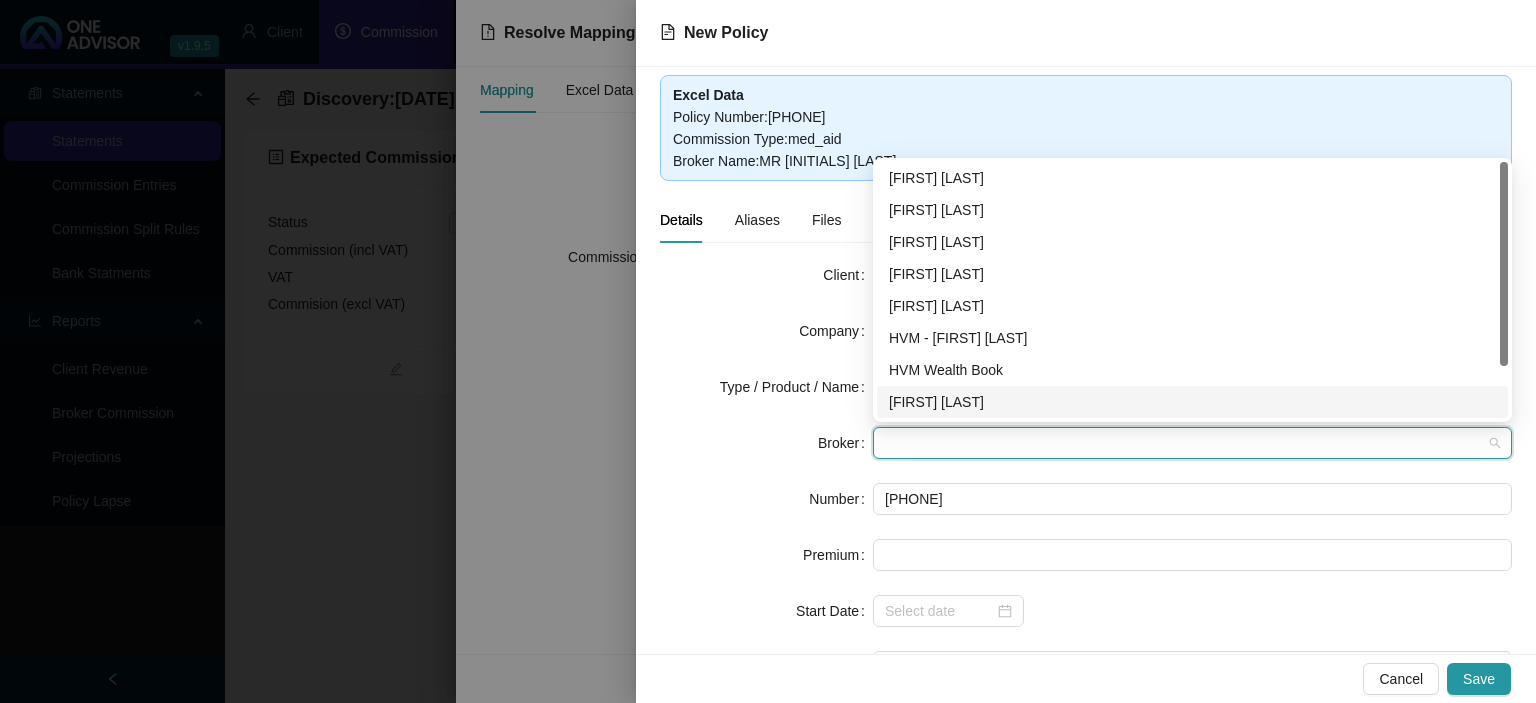 click on "Darryn Purtell" at bounding box center (1192, 402) 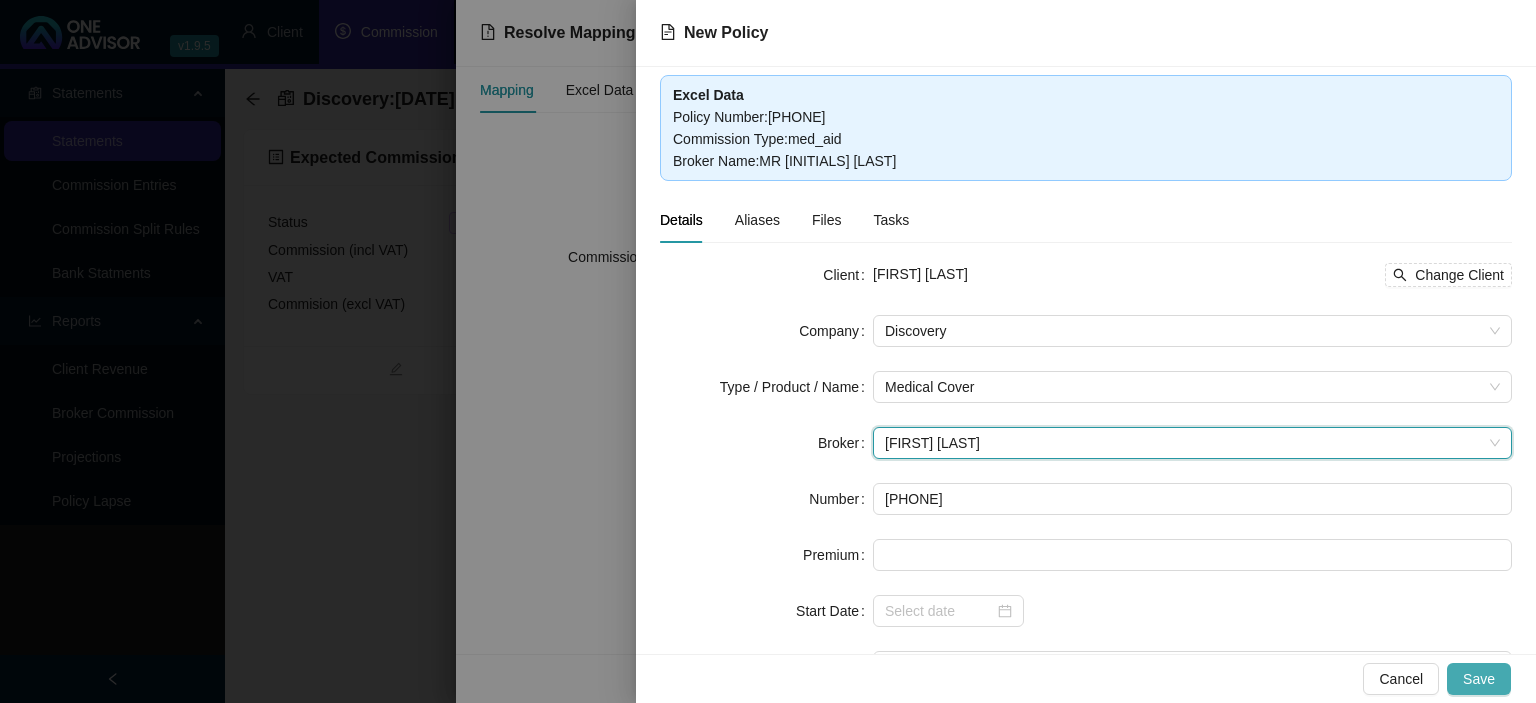 click on "Save" at bounding box center [1479, 679] 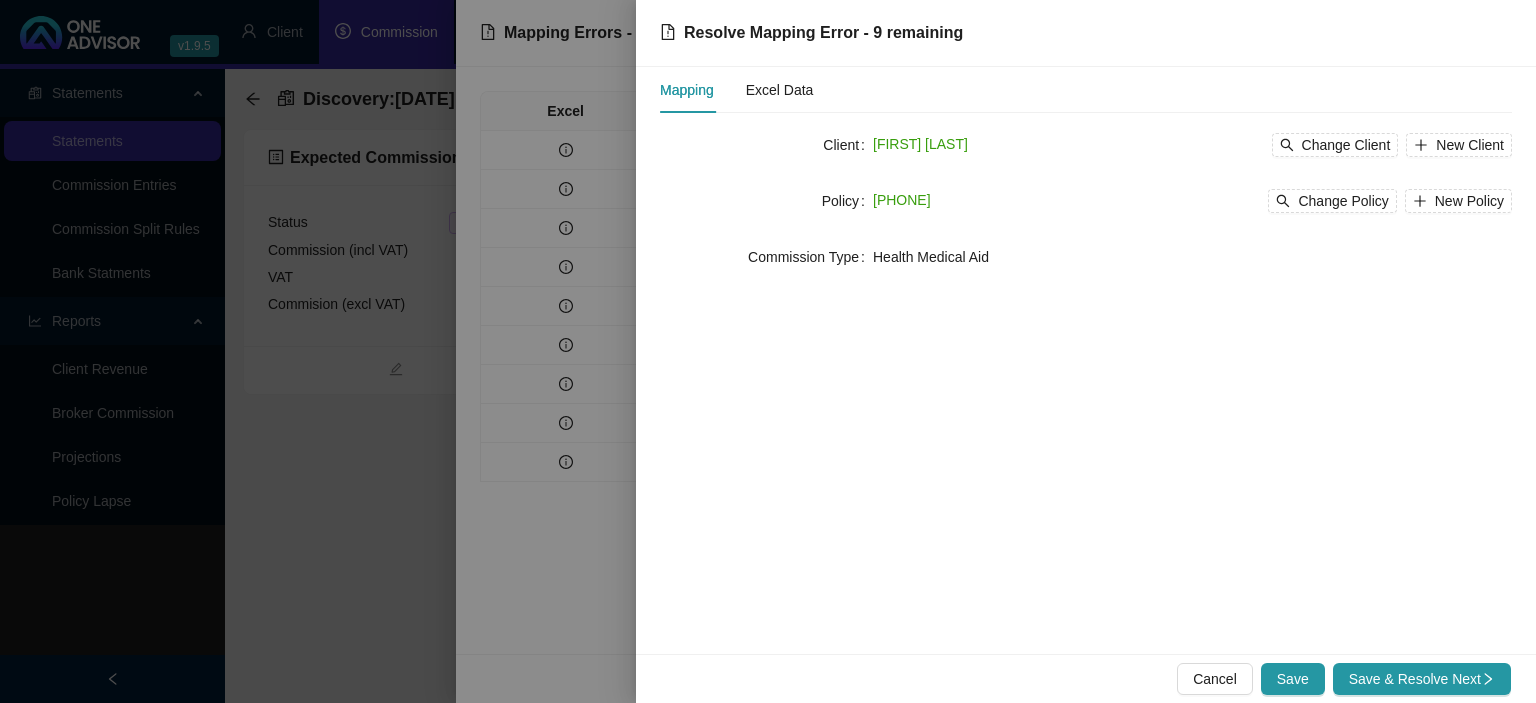 click on "Save & Resolve Next" at bounding box center (1422, 679) 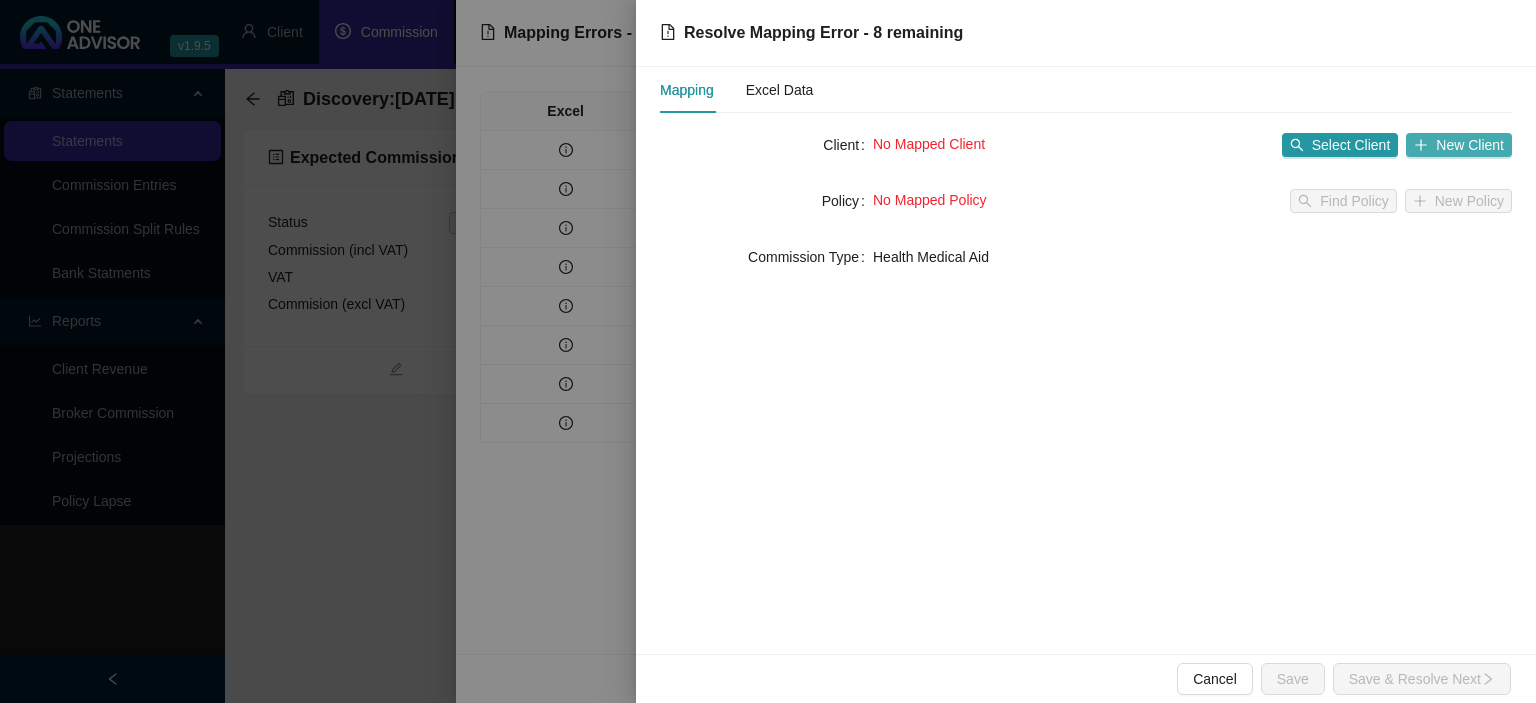 click on "New Client" at bounding box center [1470, 145] 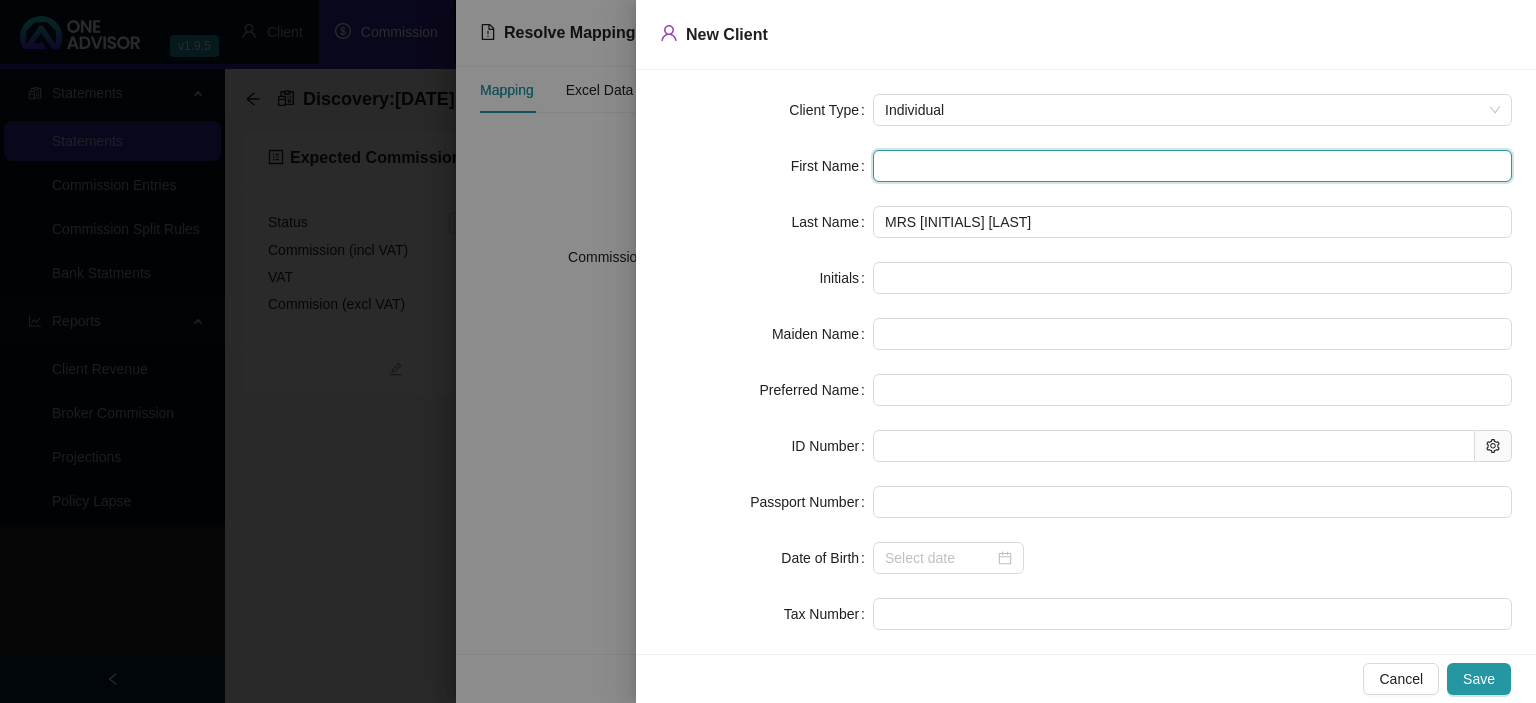 click at bounding box center [1192, 166] 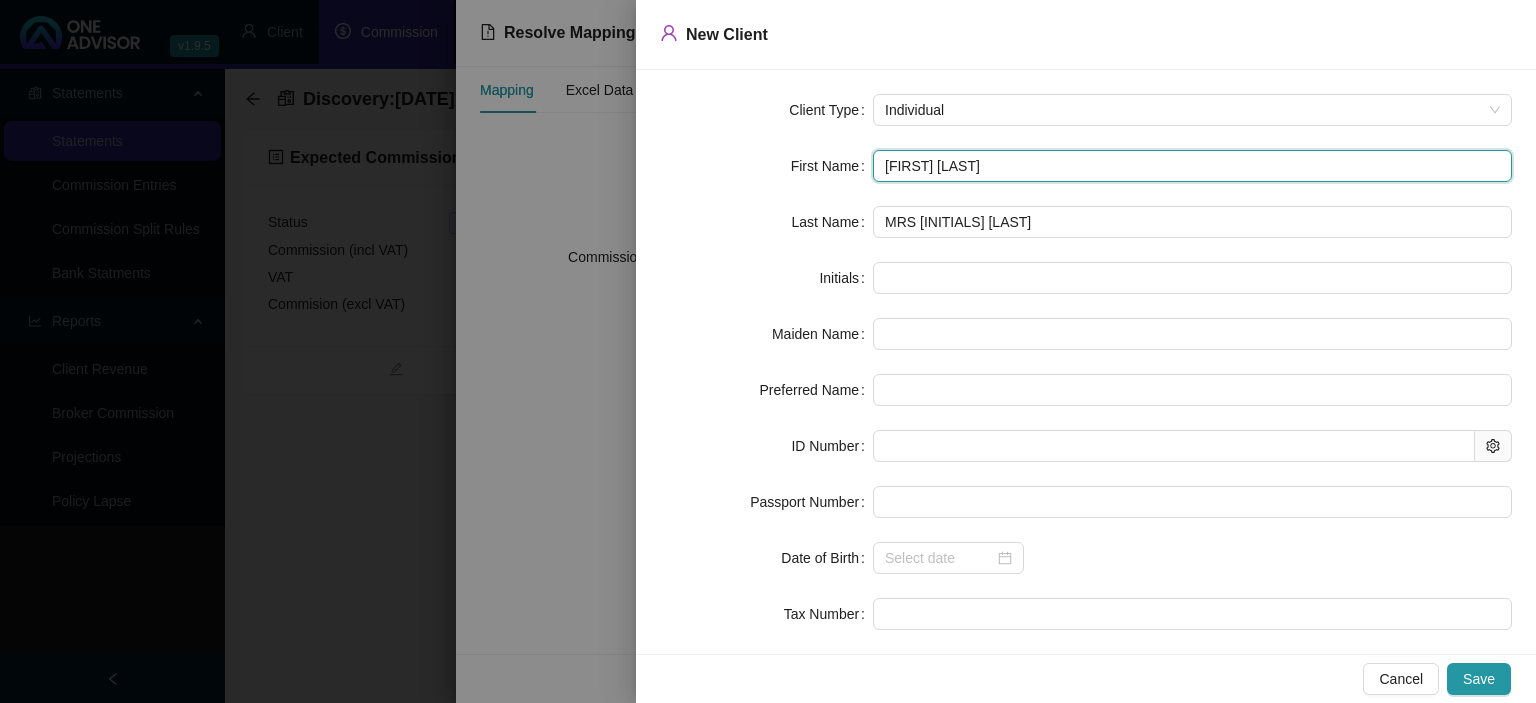 type on "KB" 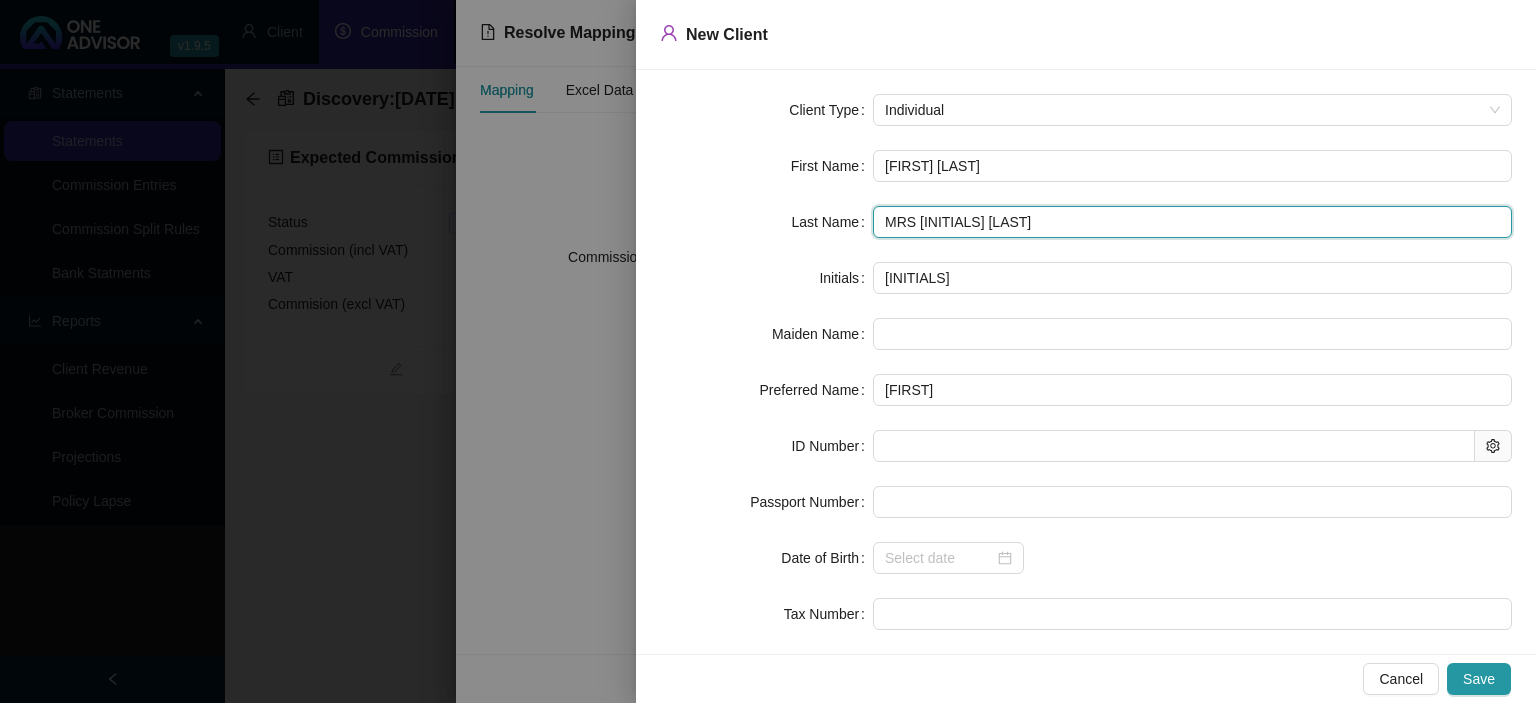 drag, startPoint x: 935, startPoint y: 227, endPoint x: 525, endPoint y: 206, distance: 410.53745 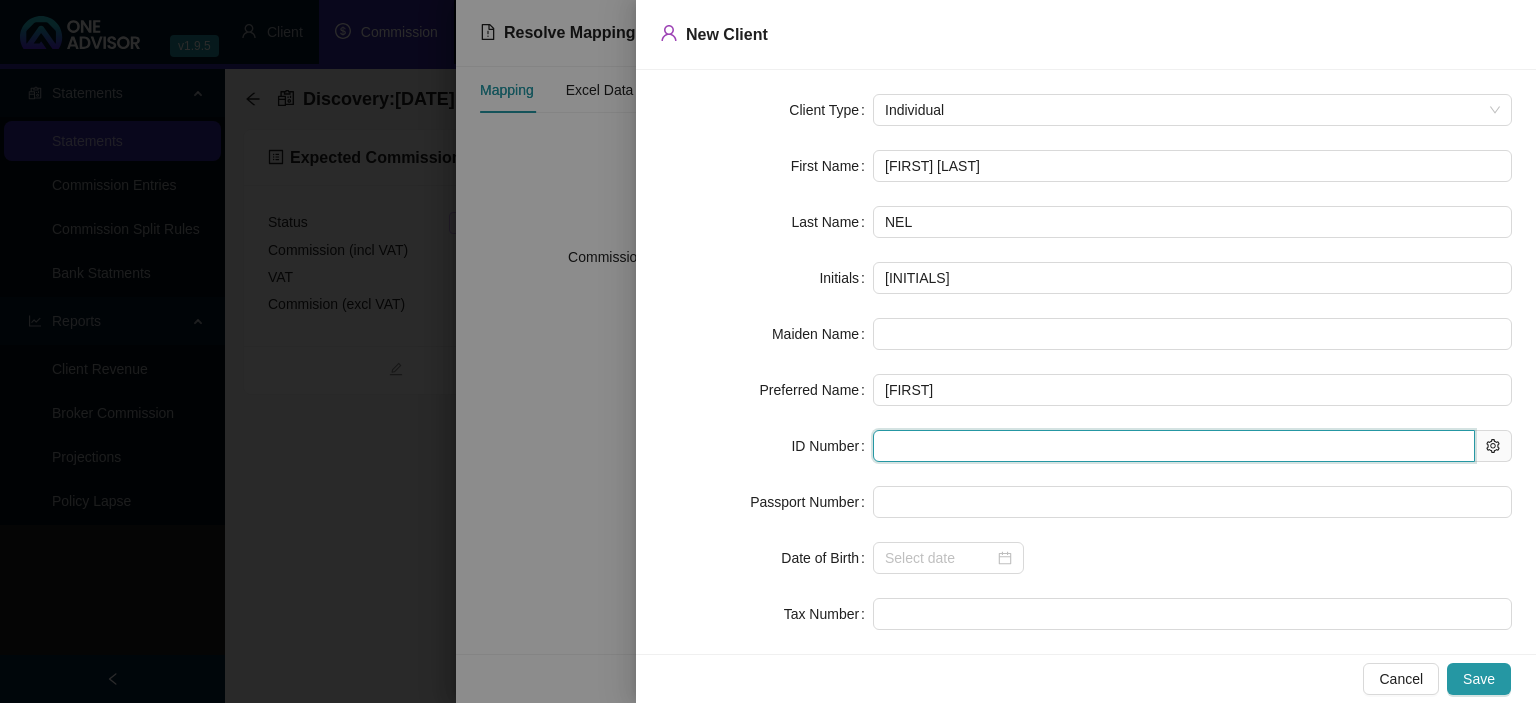 click at bounding box center (1174, 446) 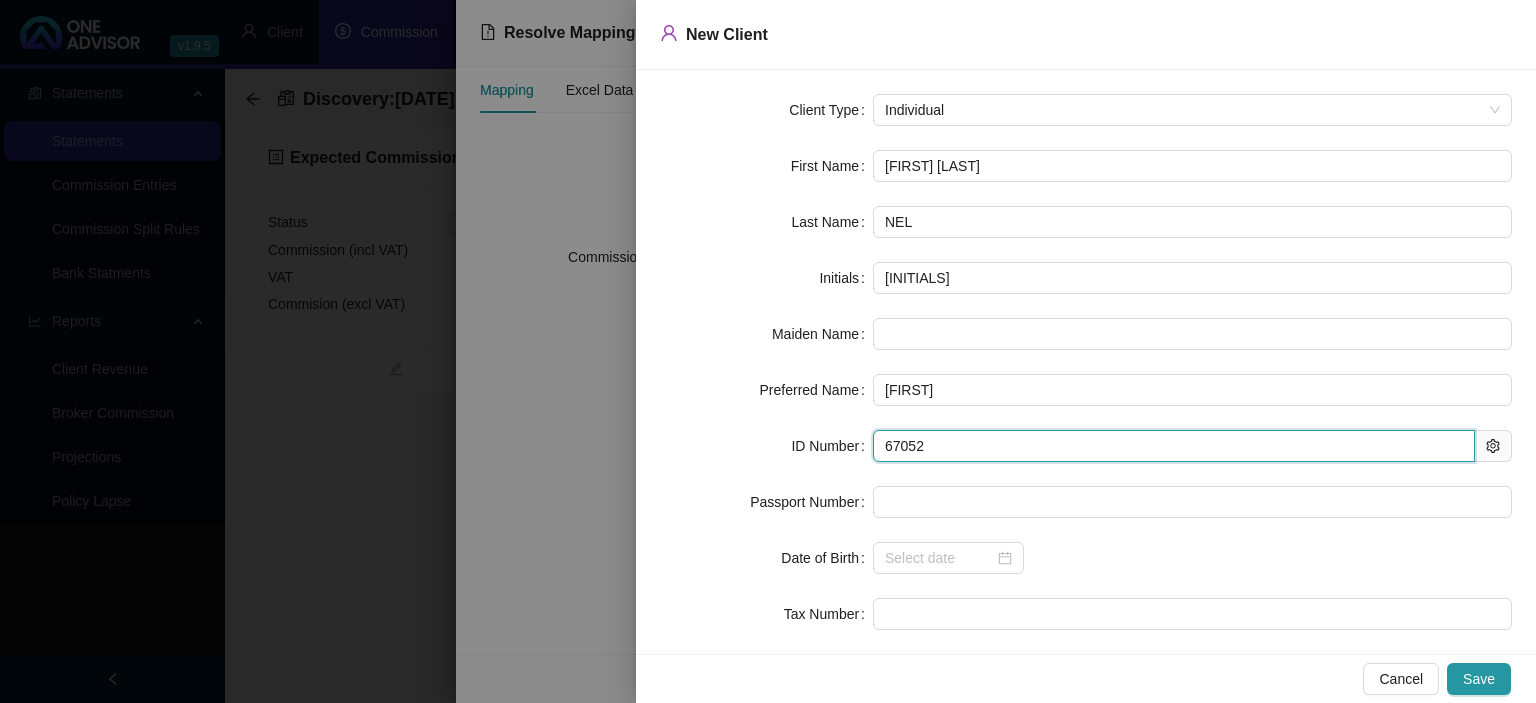 type on "670523" 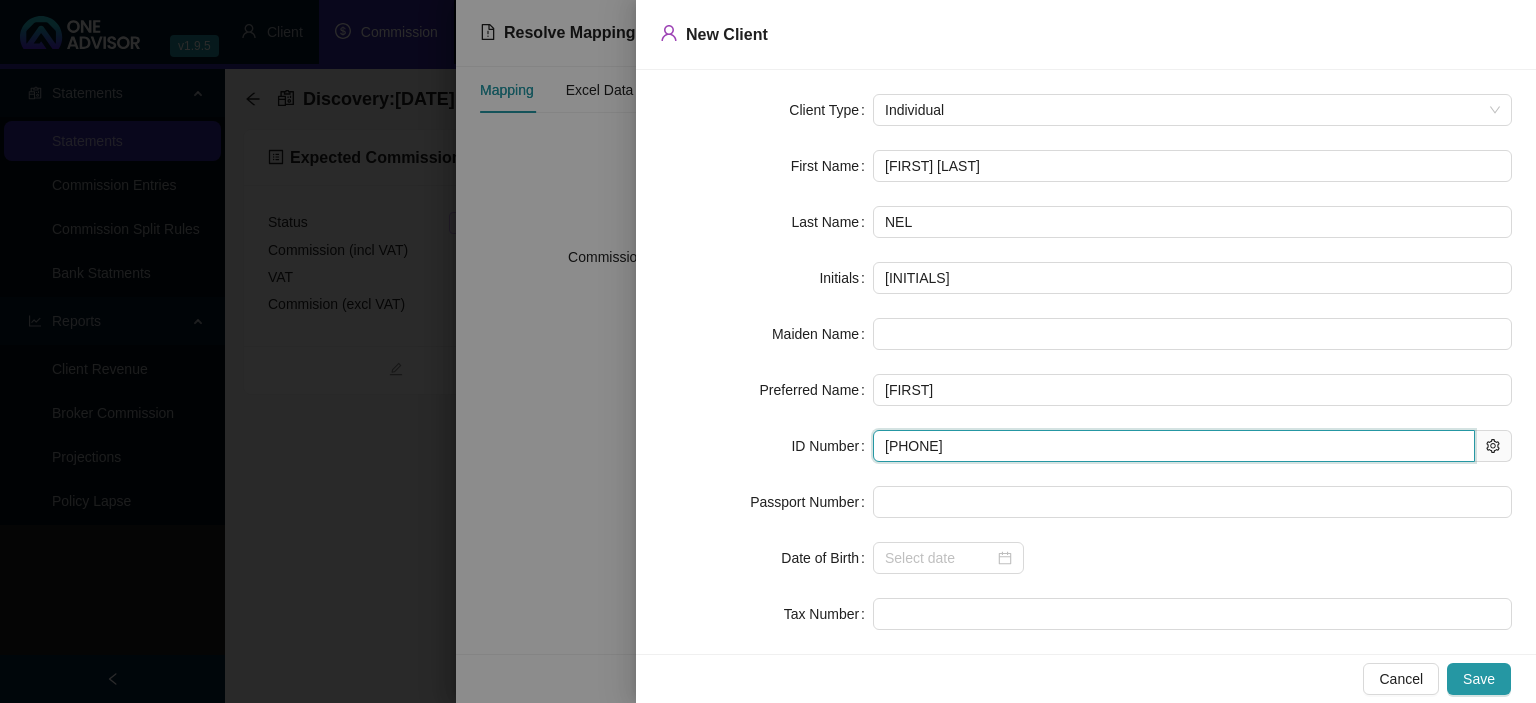 type on "1967-05-23" 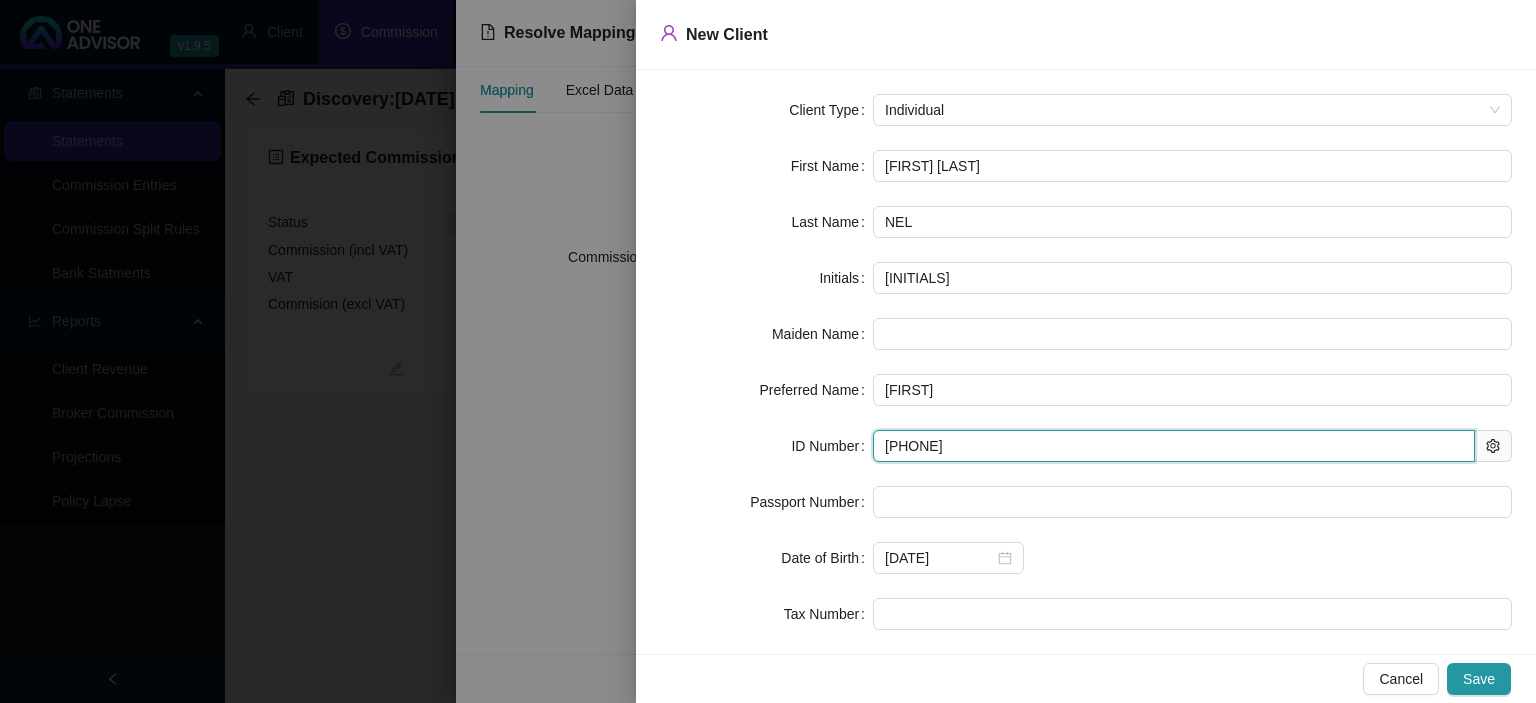 type on "6705230102087" 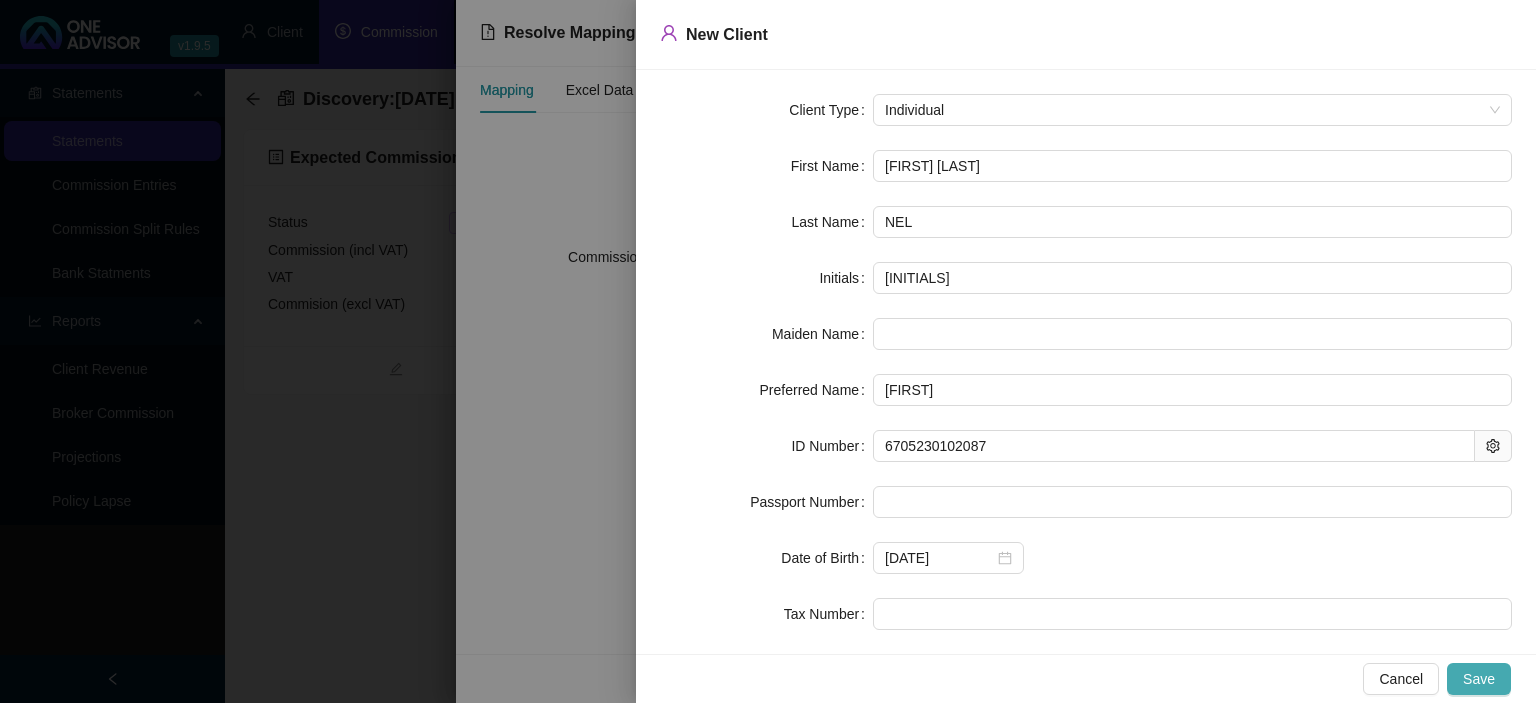 click on "Save" at bounding box center [1479, 679] 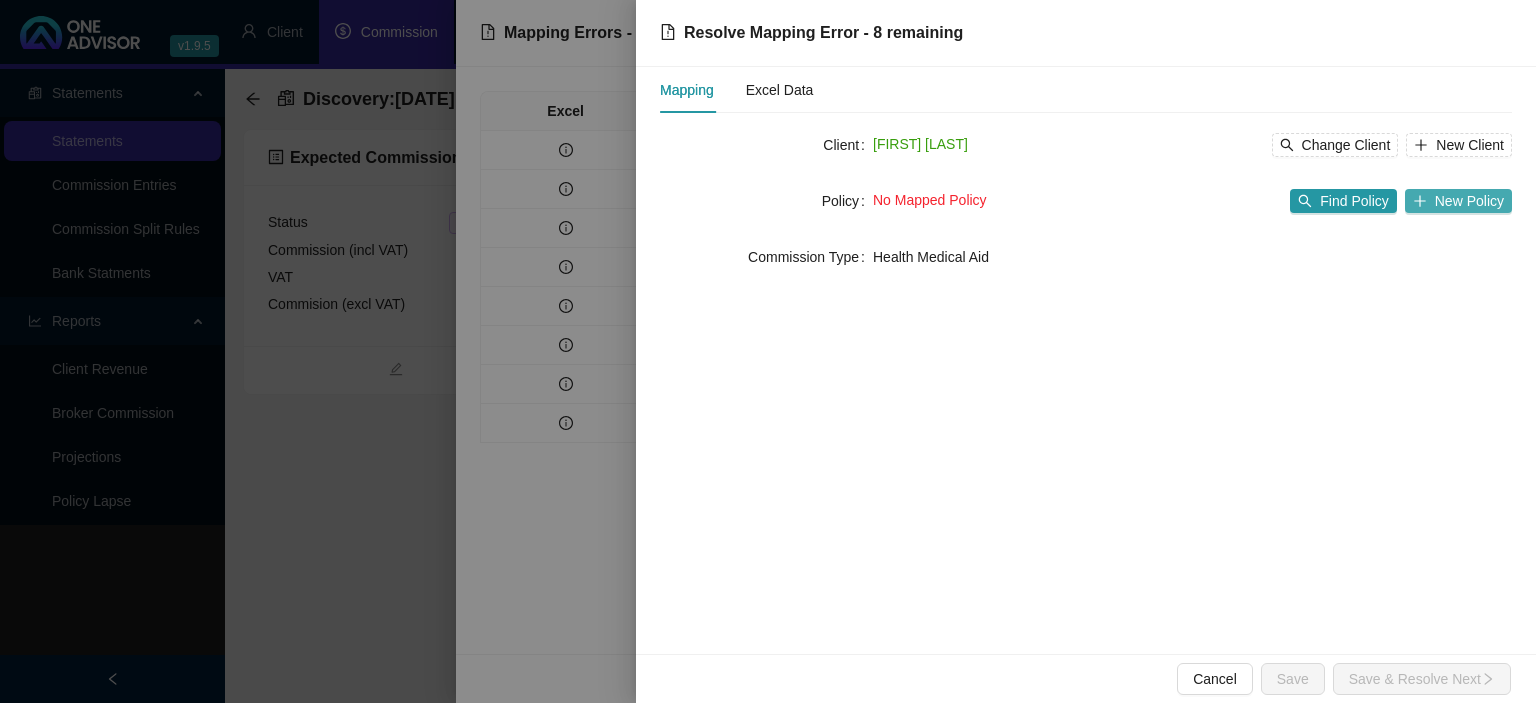click on "New Policy" at bounding box center [1458, 201] 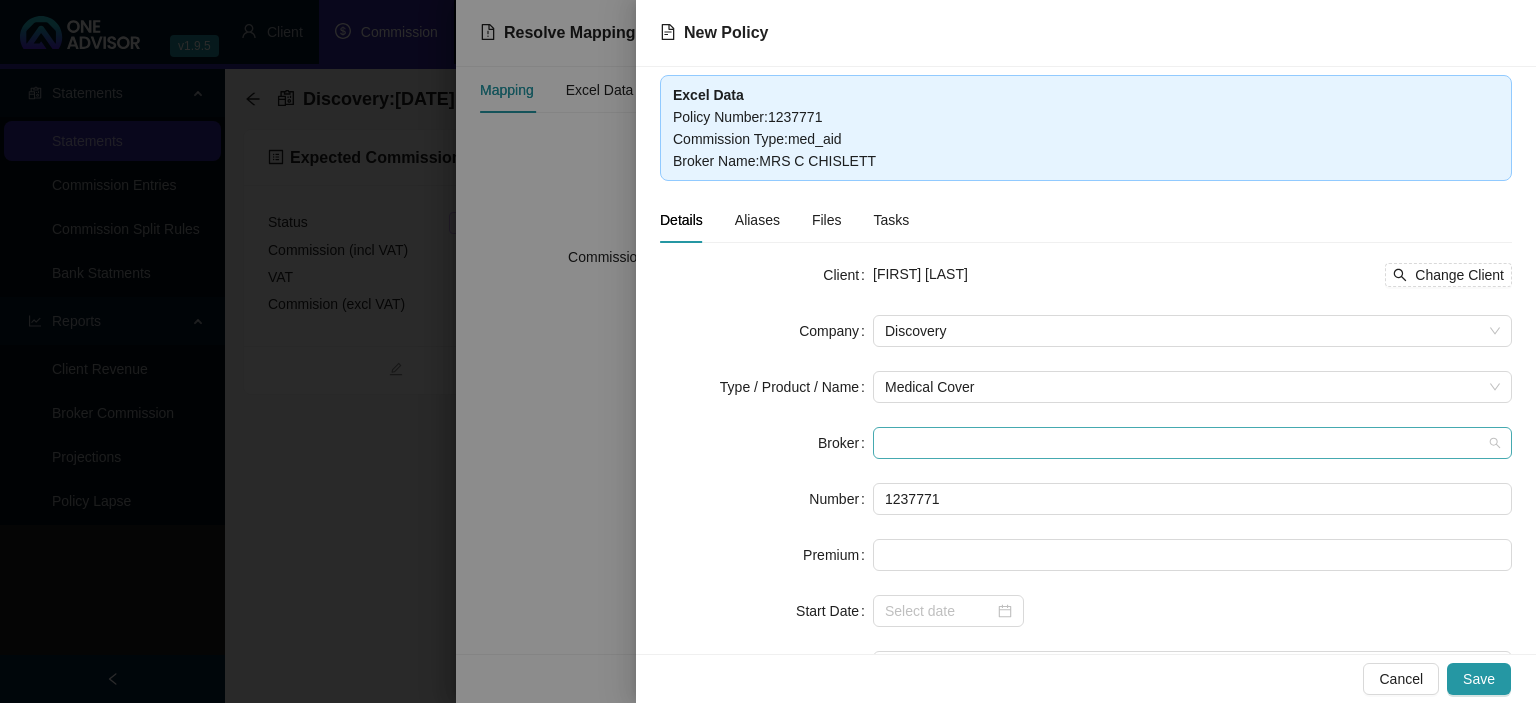click at bounding box center (1192, 443) 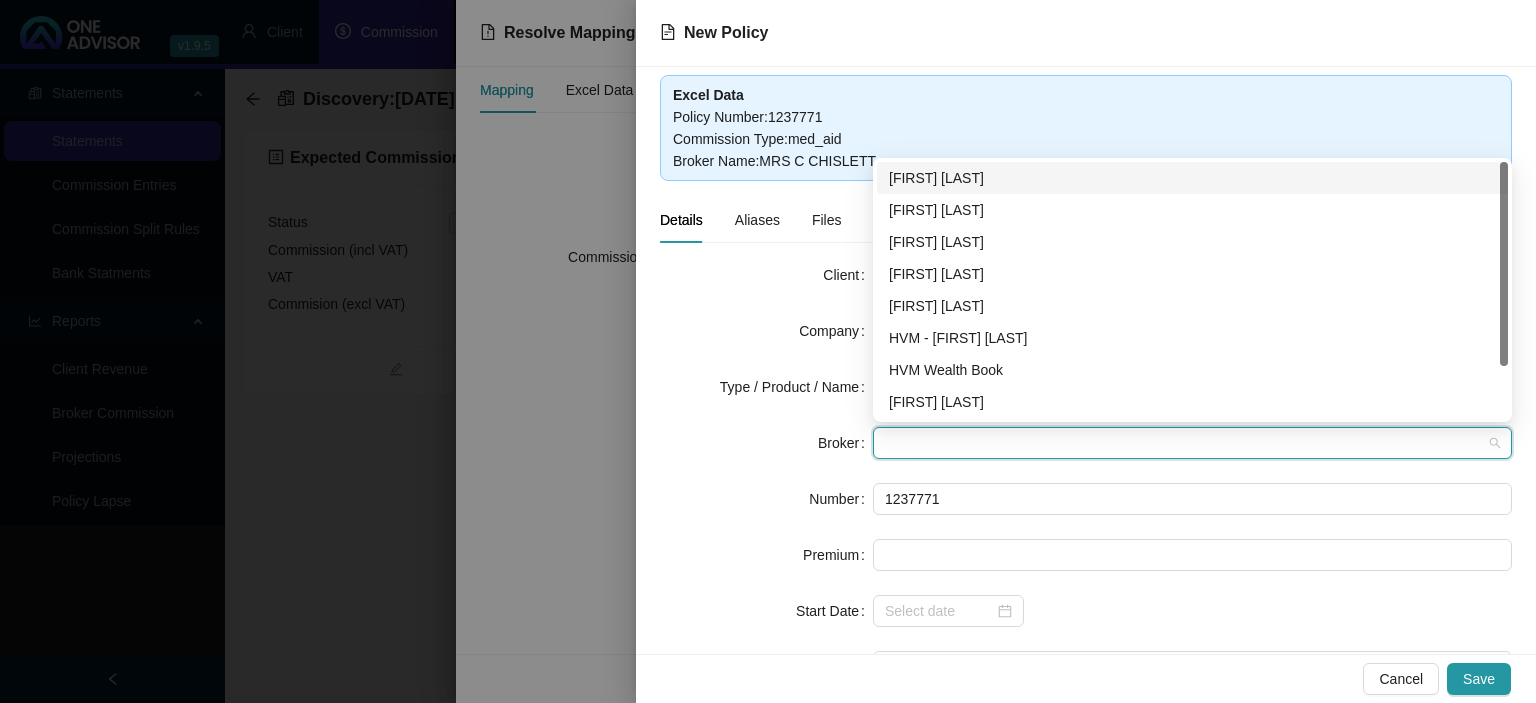 type on "c" 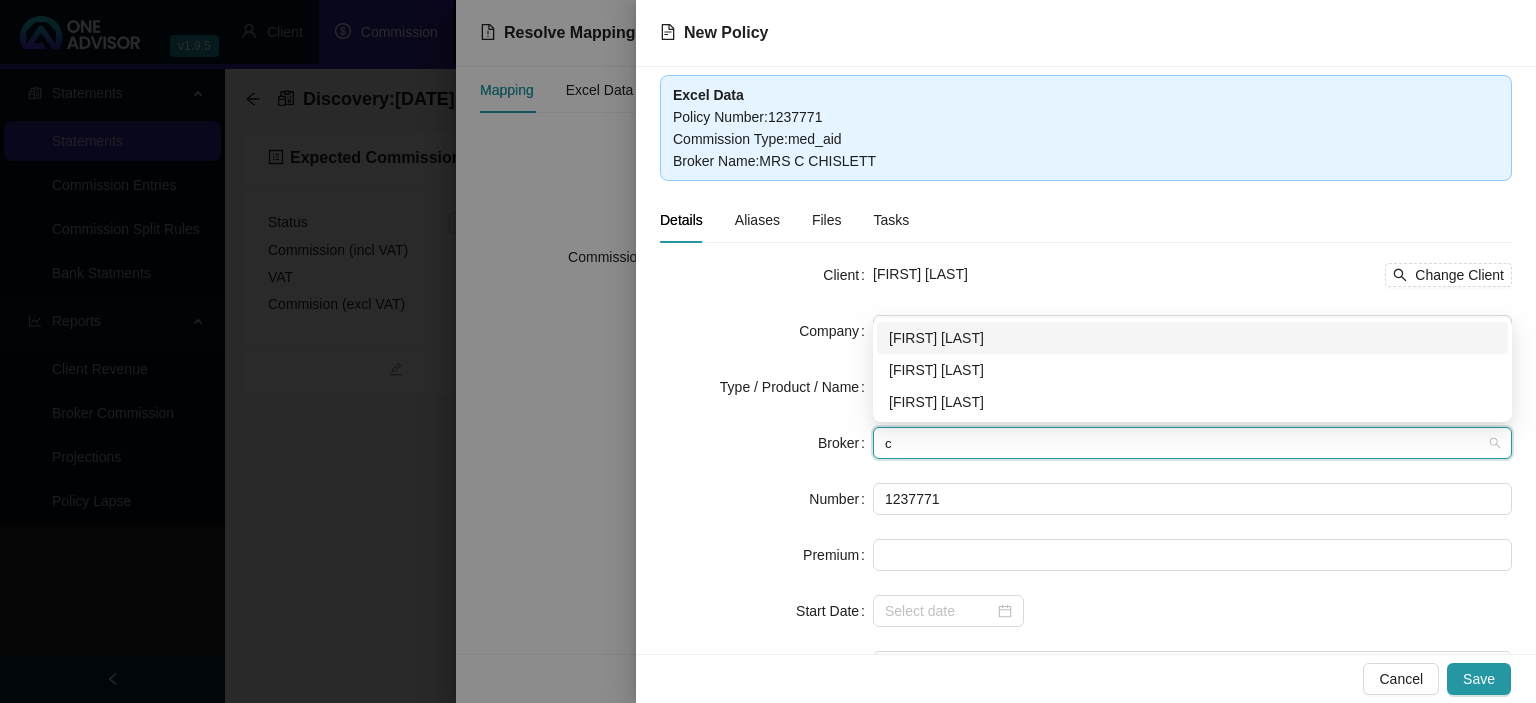 click on "Cheryl-Anne Chislett" at bounding box center [1192, 338] 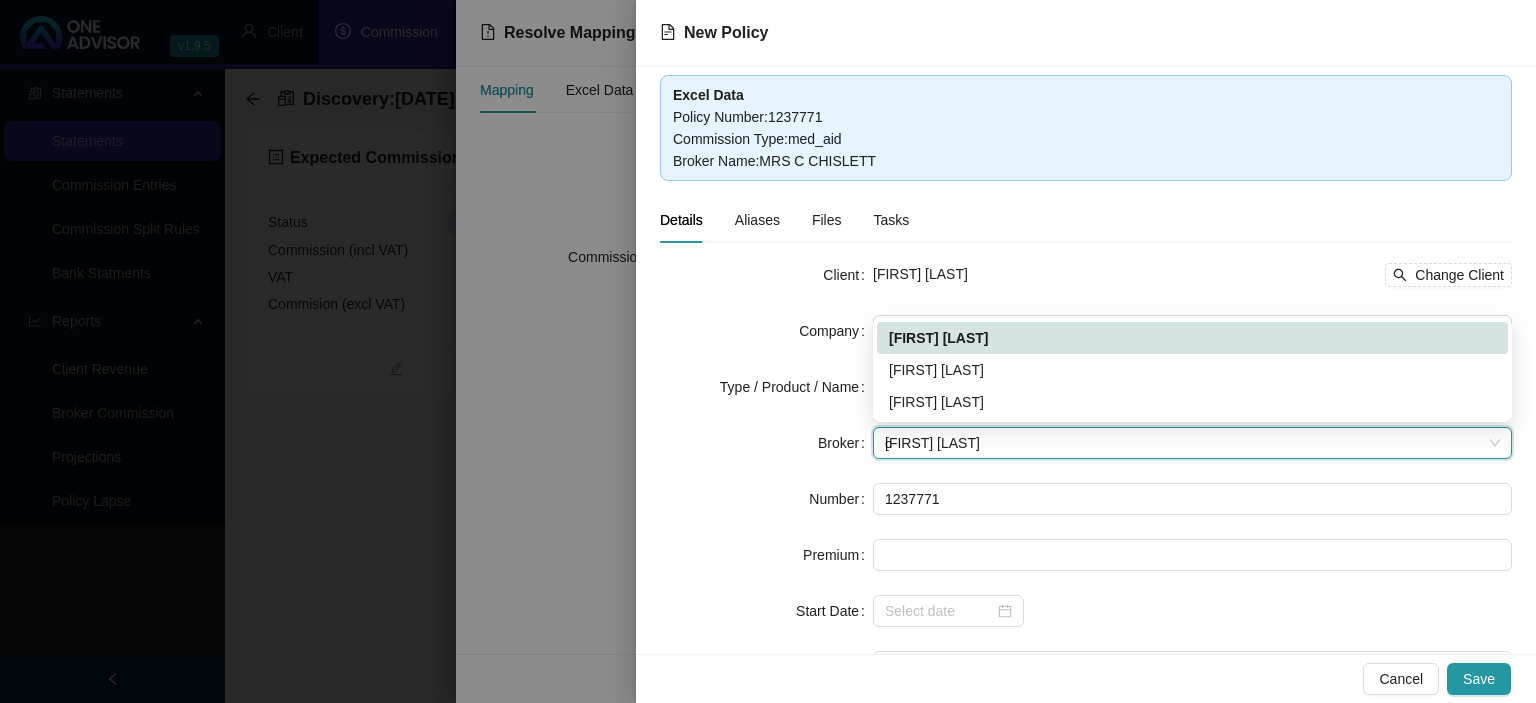 type 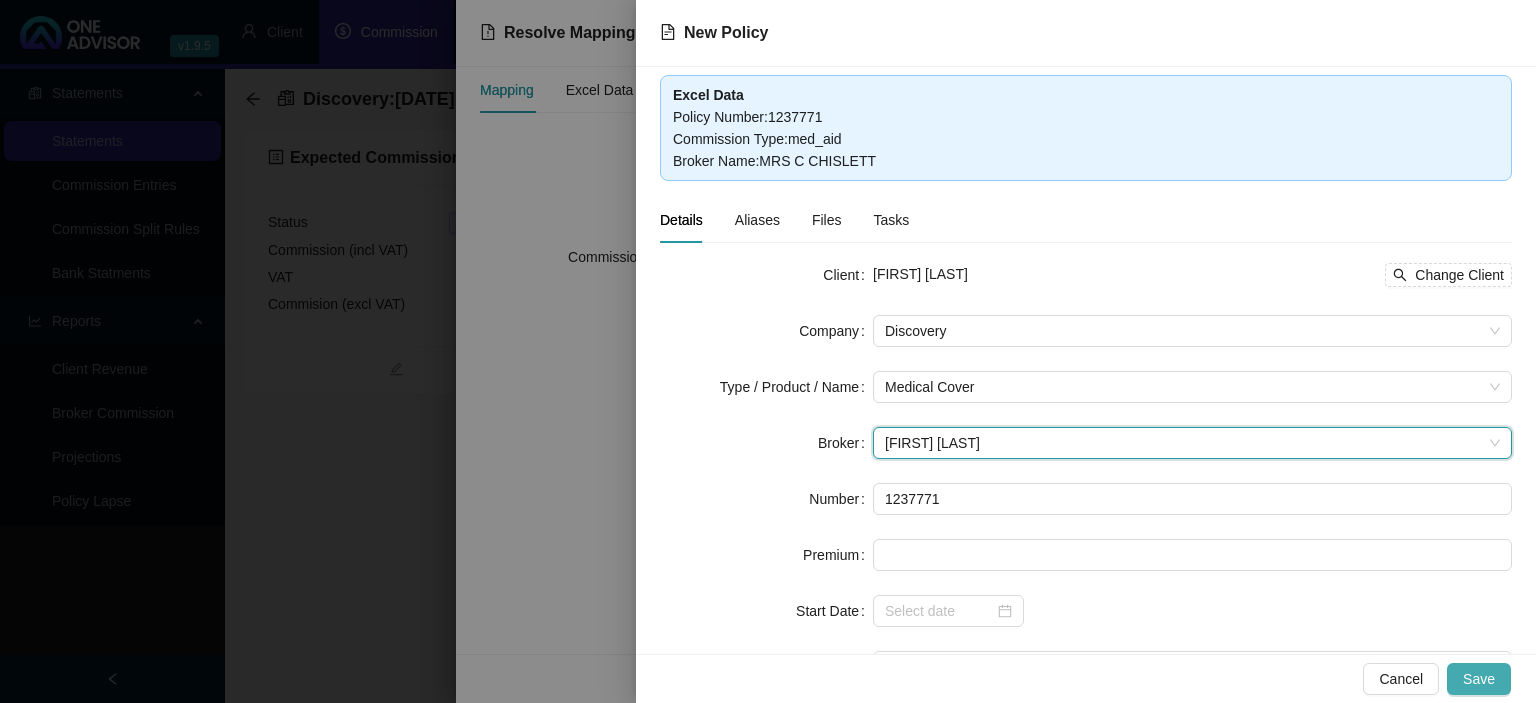 click on "Save" at bounding box center (1479, 679) 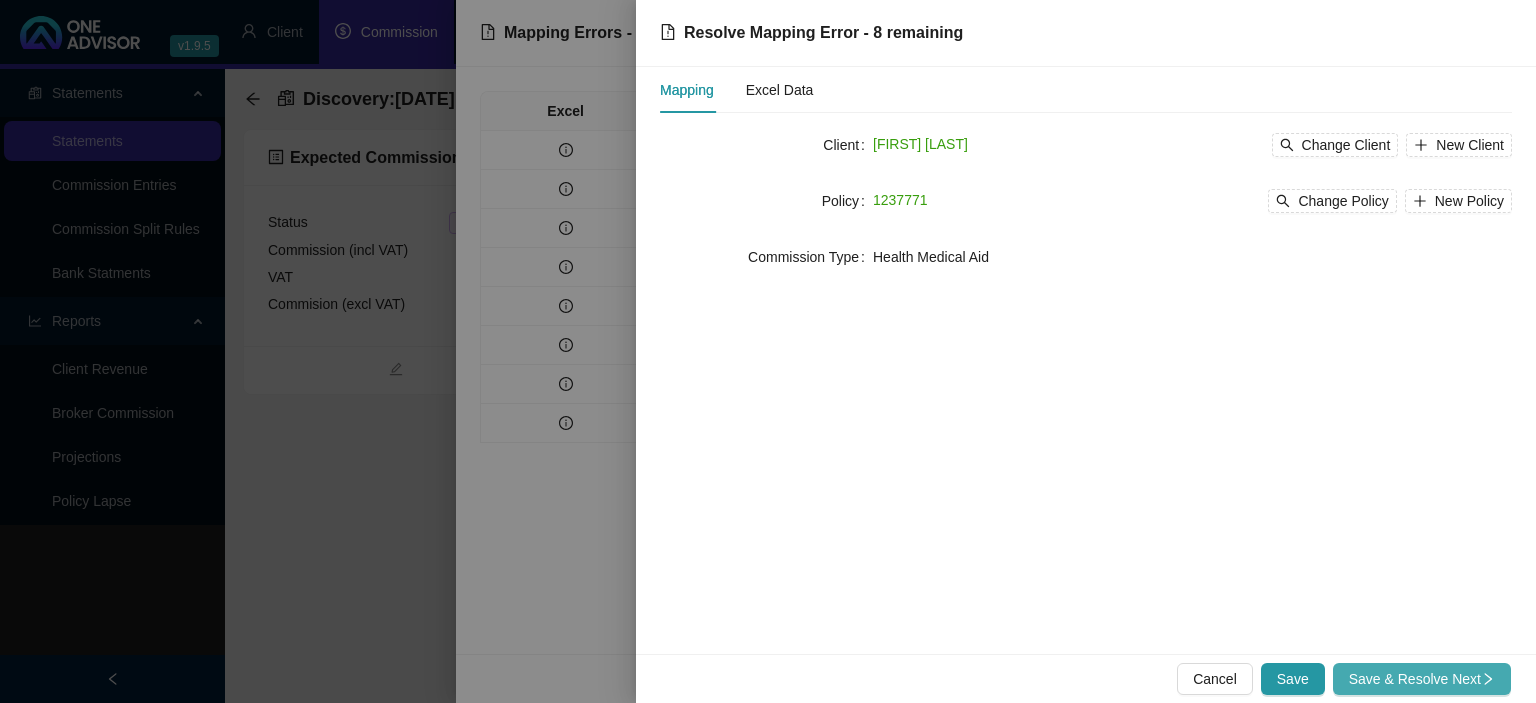 click on "Save & Resolve Next" at bounding box center (1422, 679) 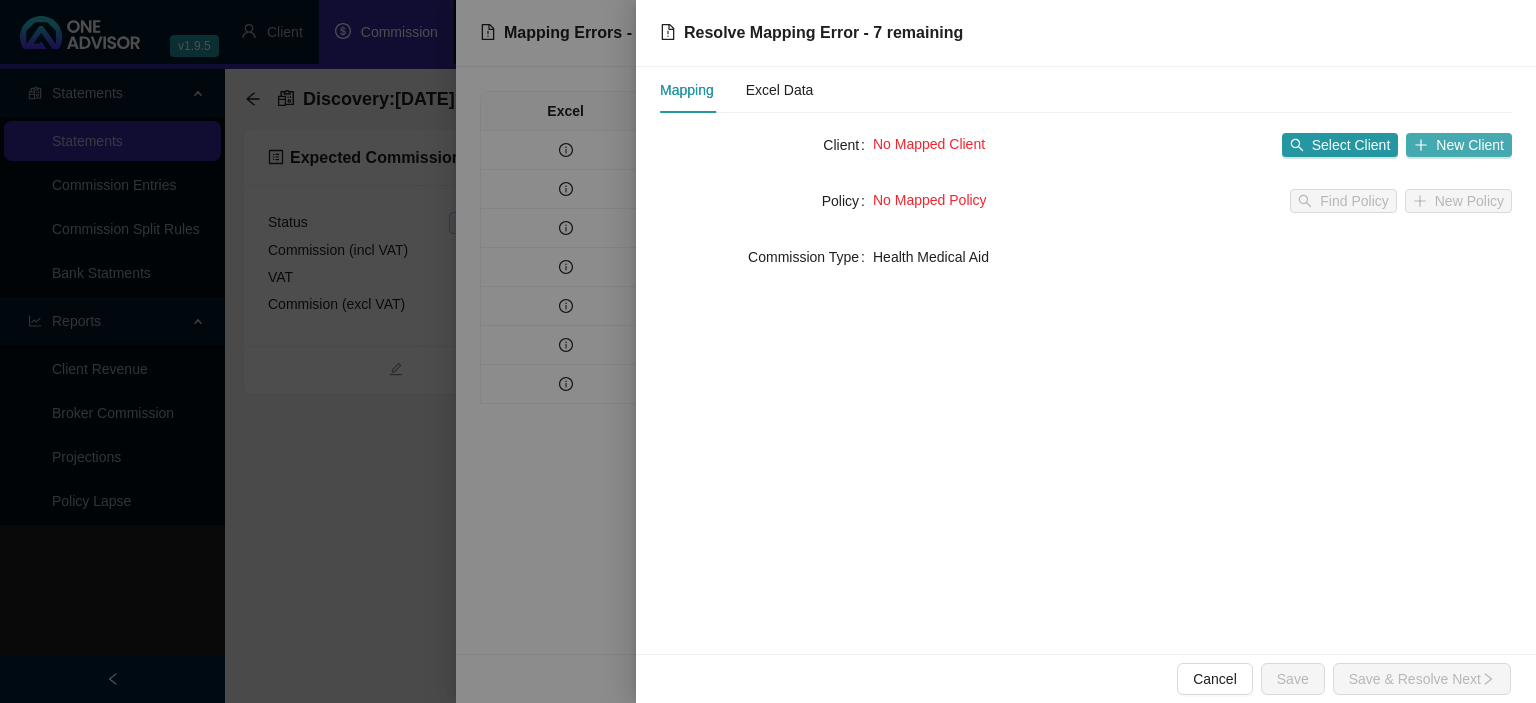 click on "New Client" at bounding box center (1459, 145) 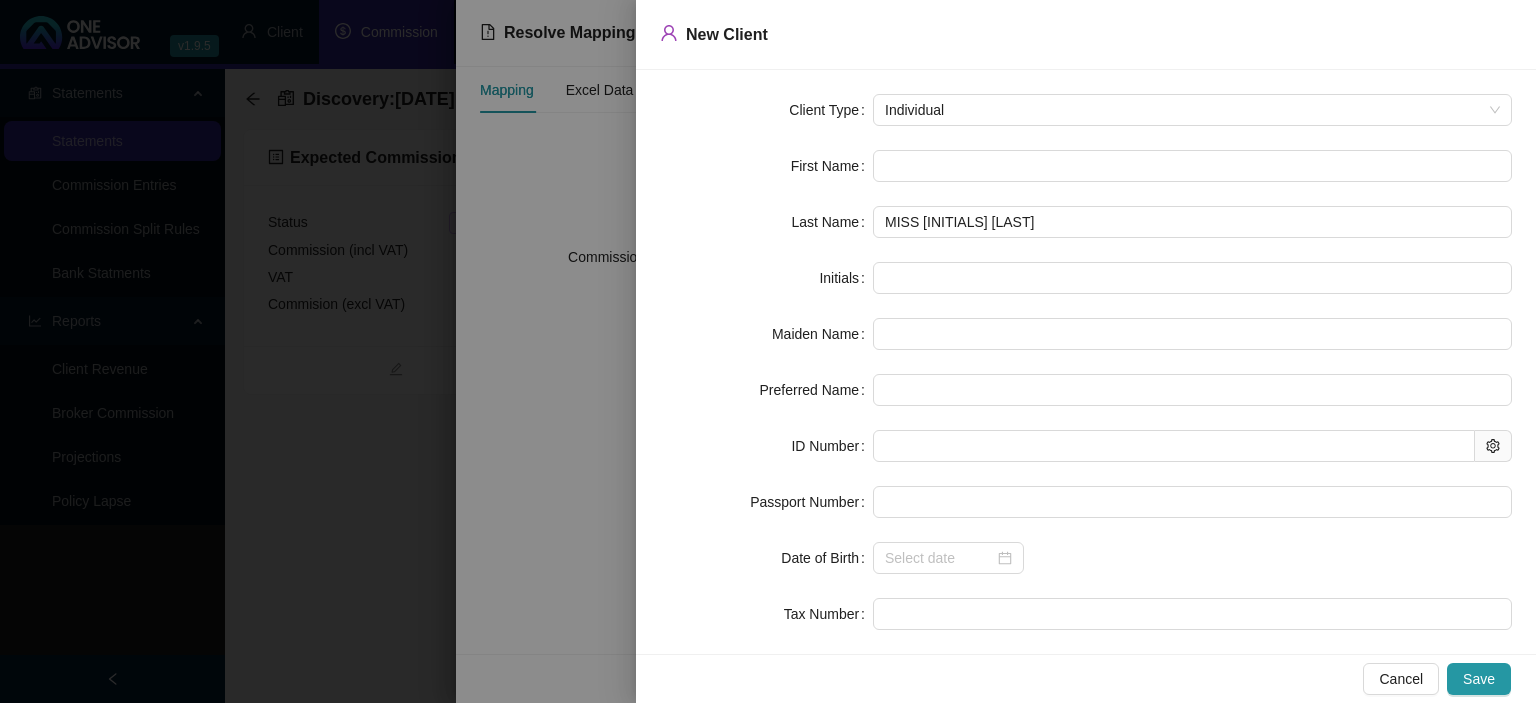 click at bounding box center [768, 351] 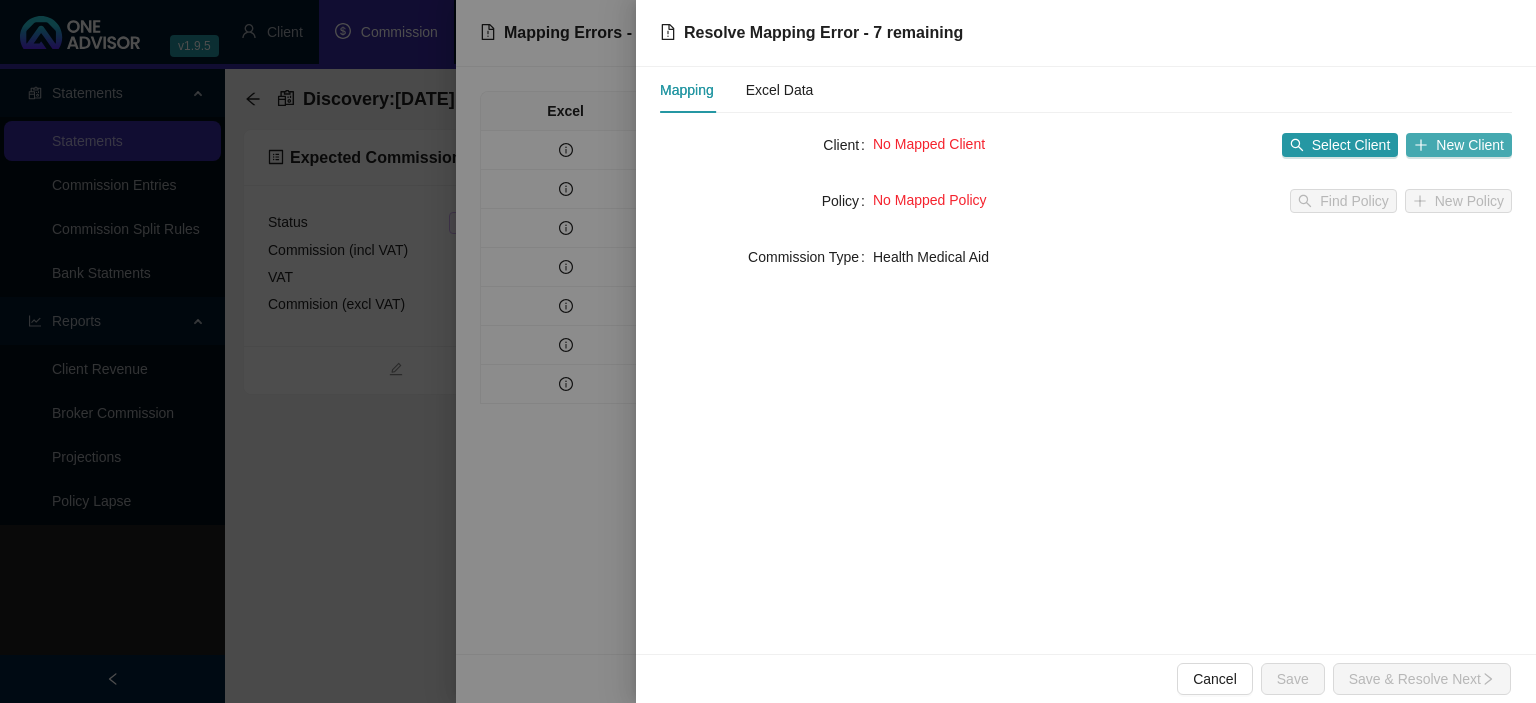 click 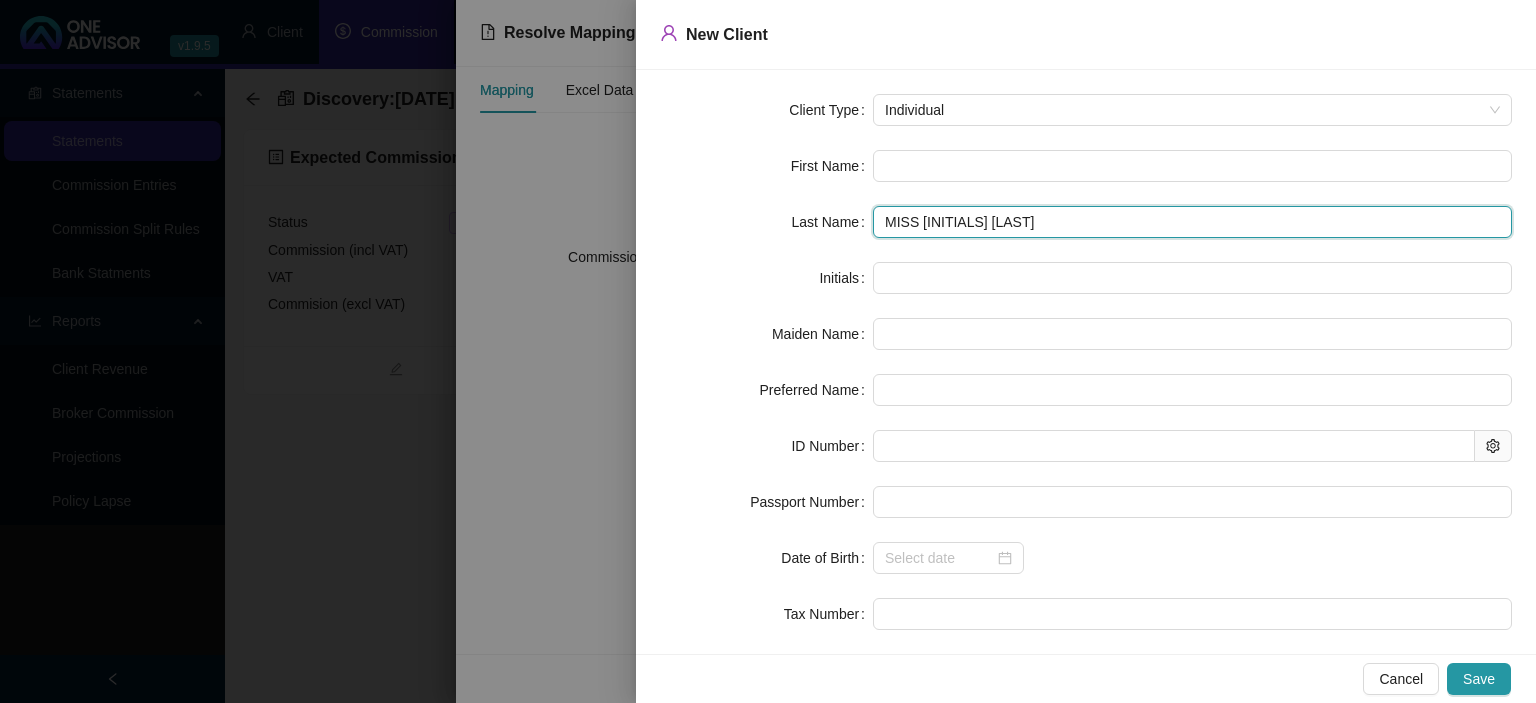 drag, startPoint x: 942, startPoint y: 216, endPoint x: 711, endPoint y: 223, distance: 231.10603 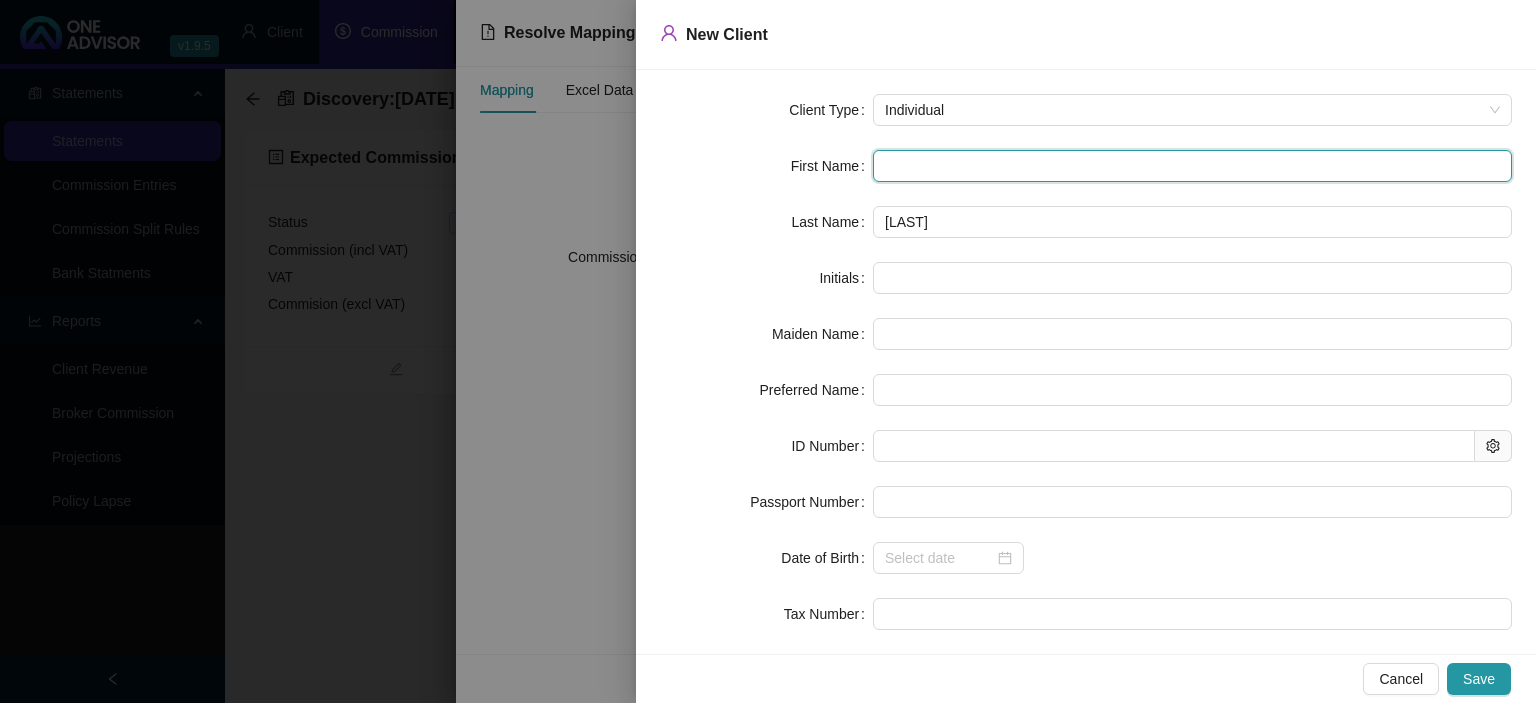 click at bounding box center (1192, 166) 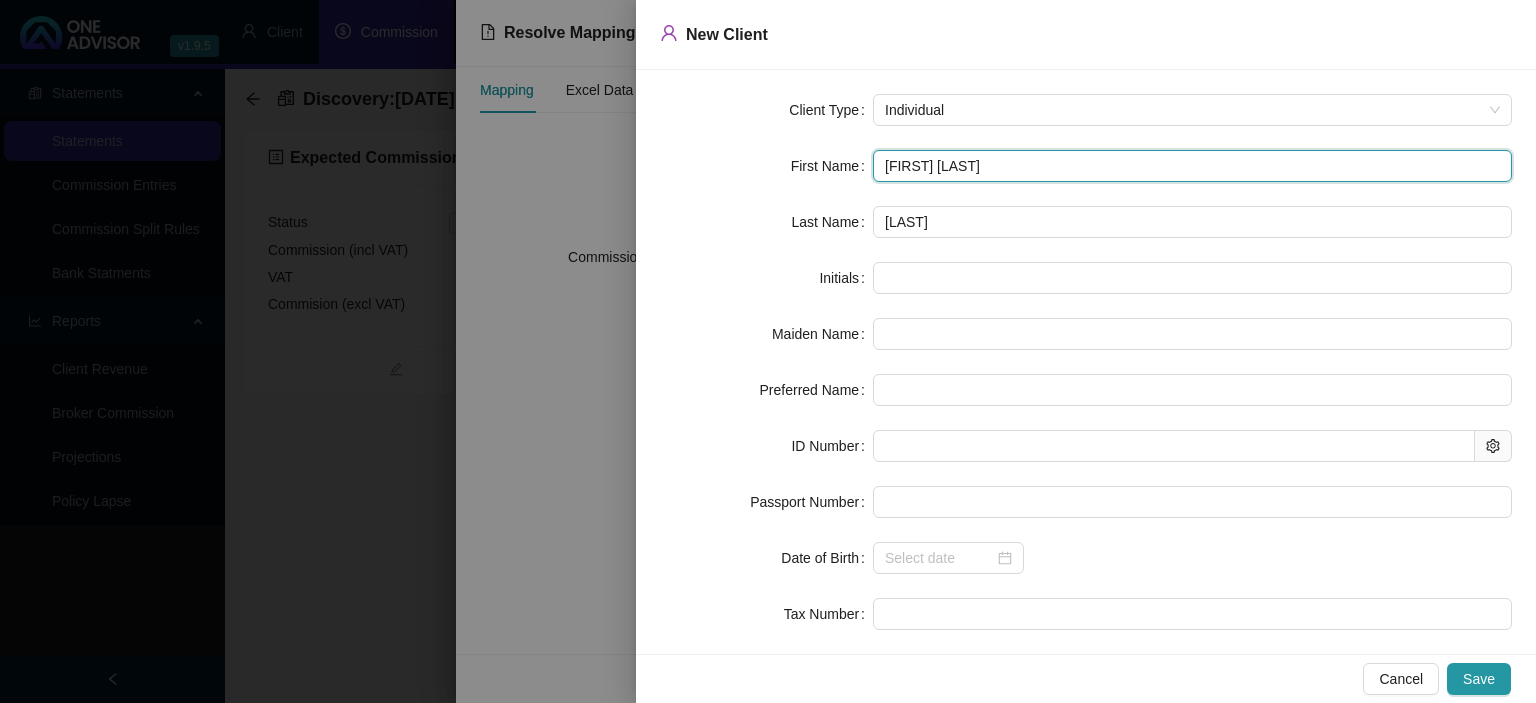 type on "NC" 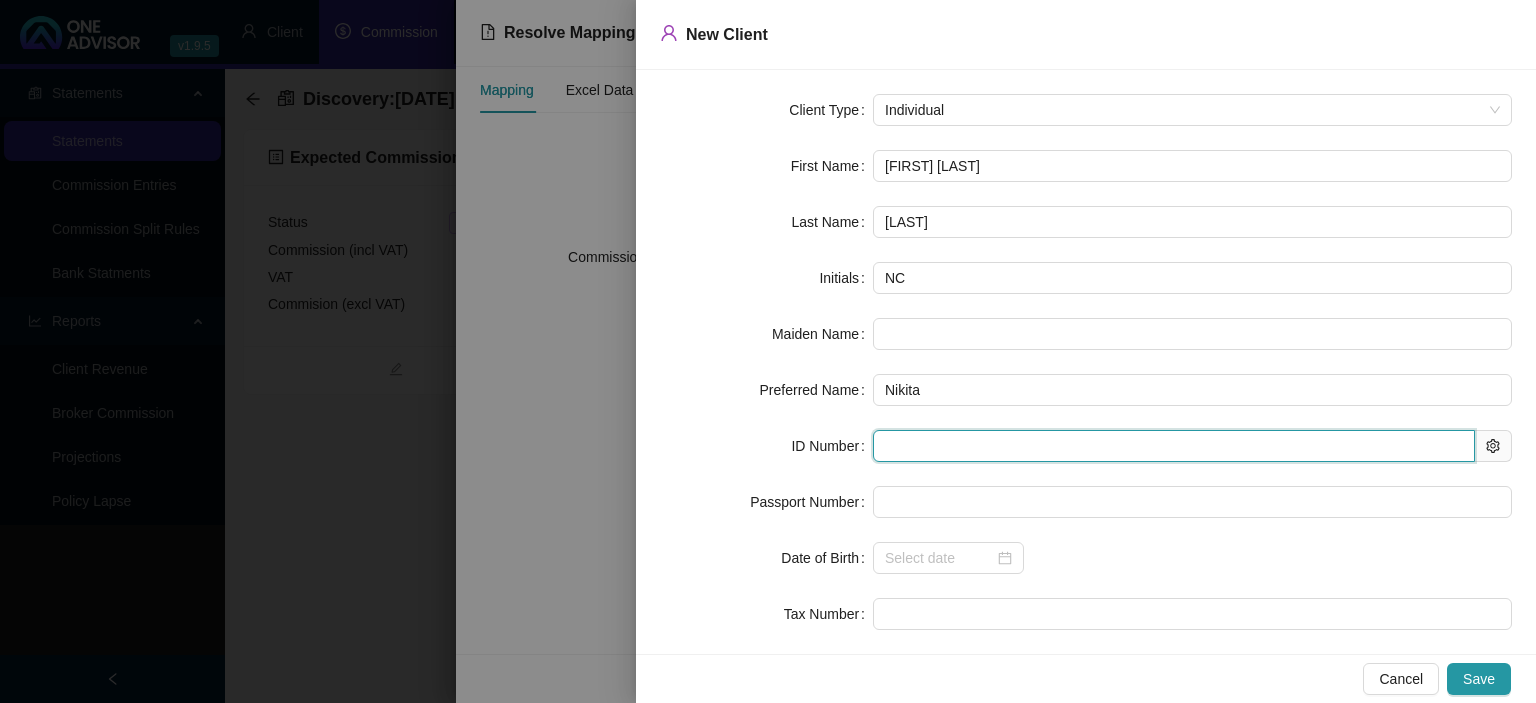 click at bounding box center (1174, 446) 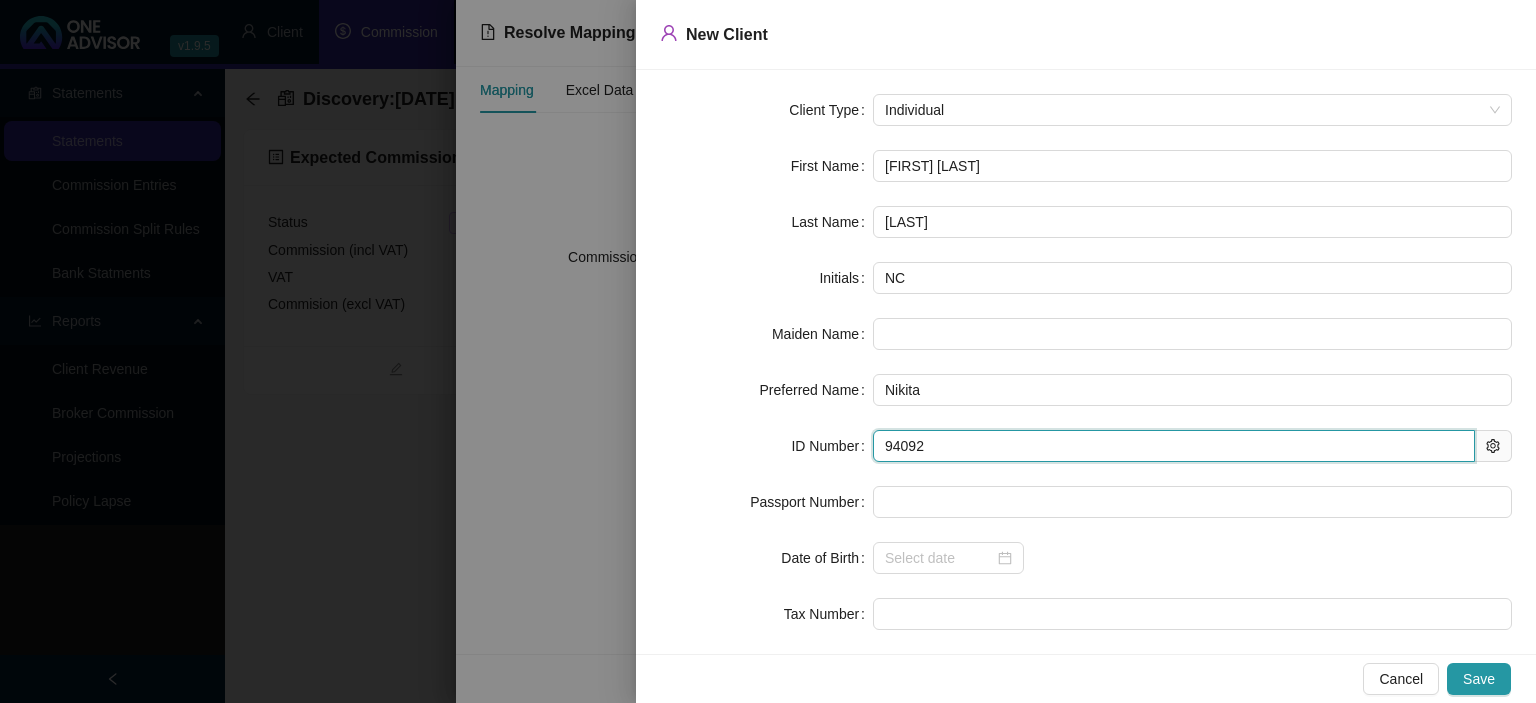 type on "940927" 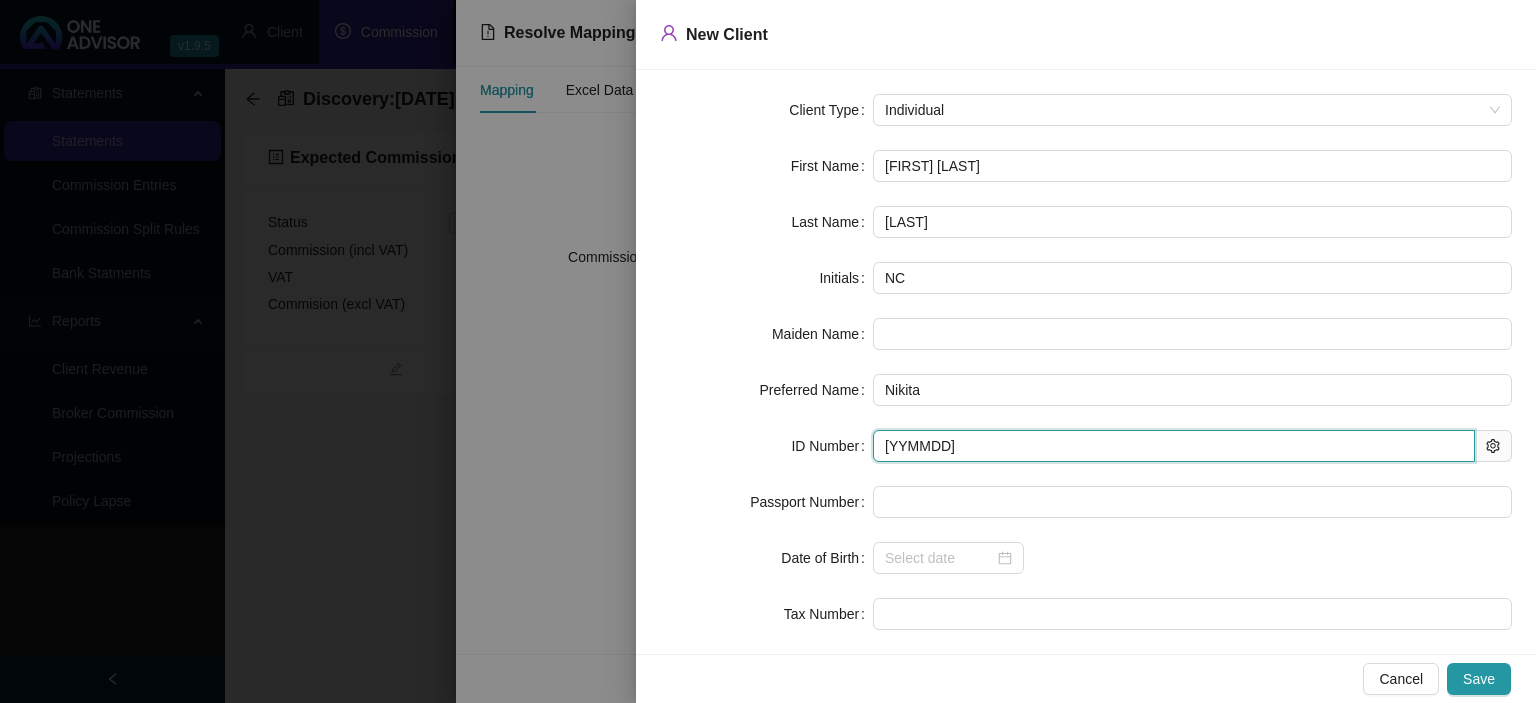 type on "1994-09-27" 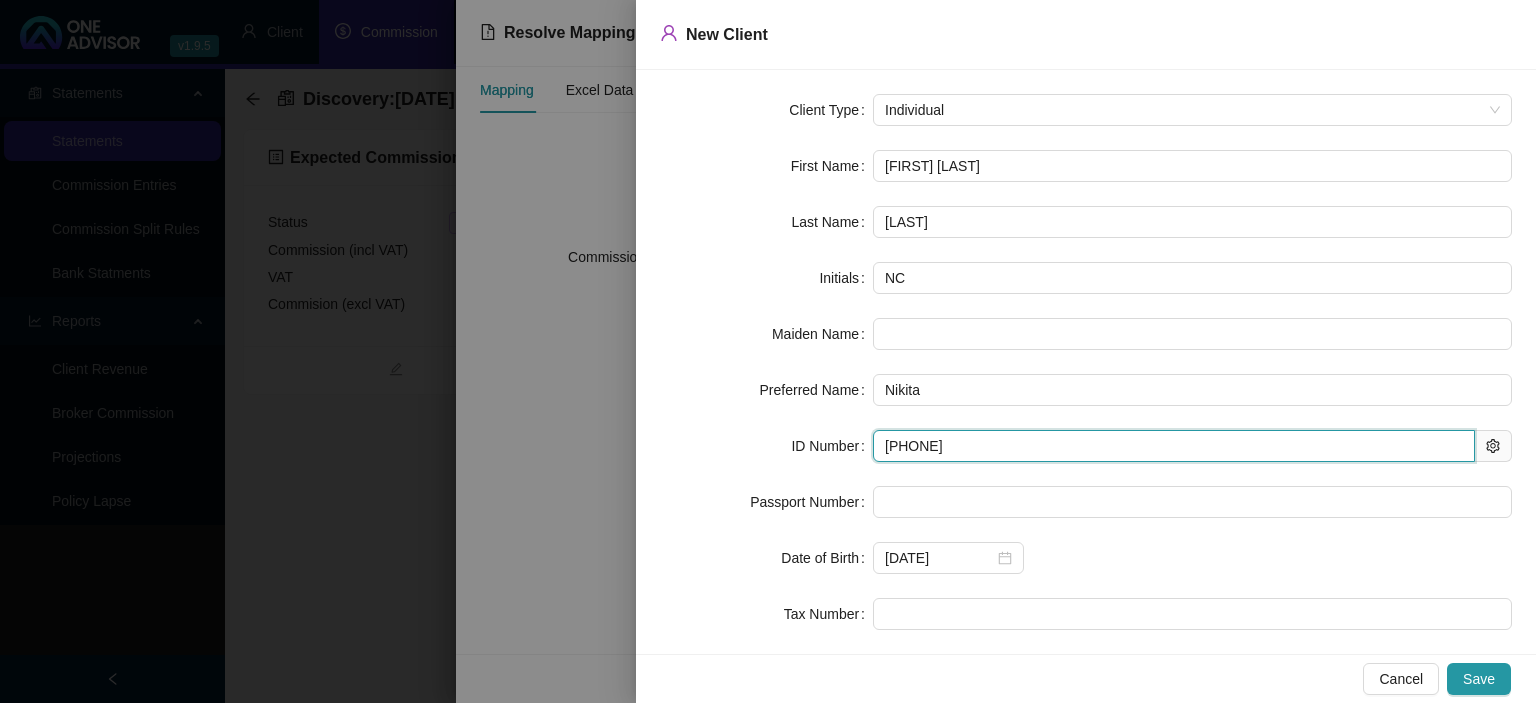 type on "9409270096088" 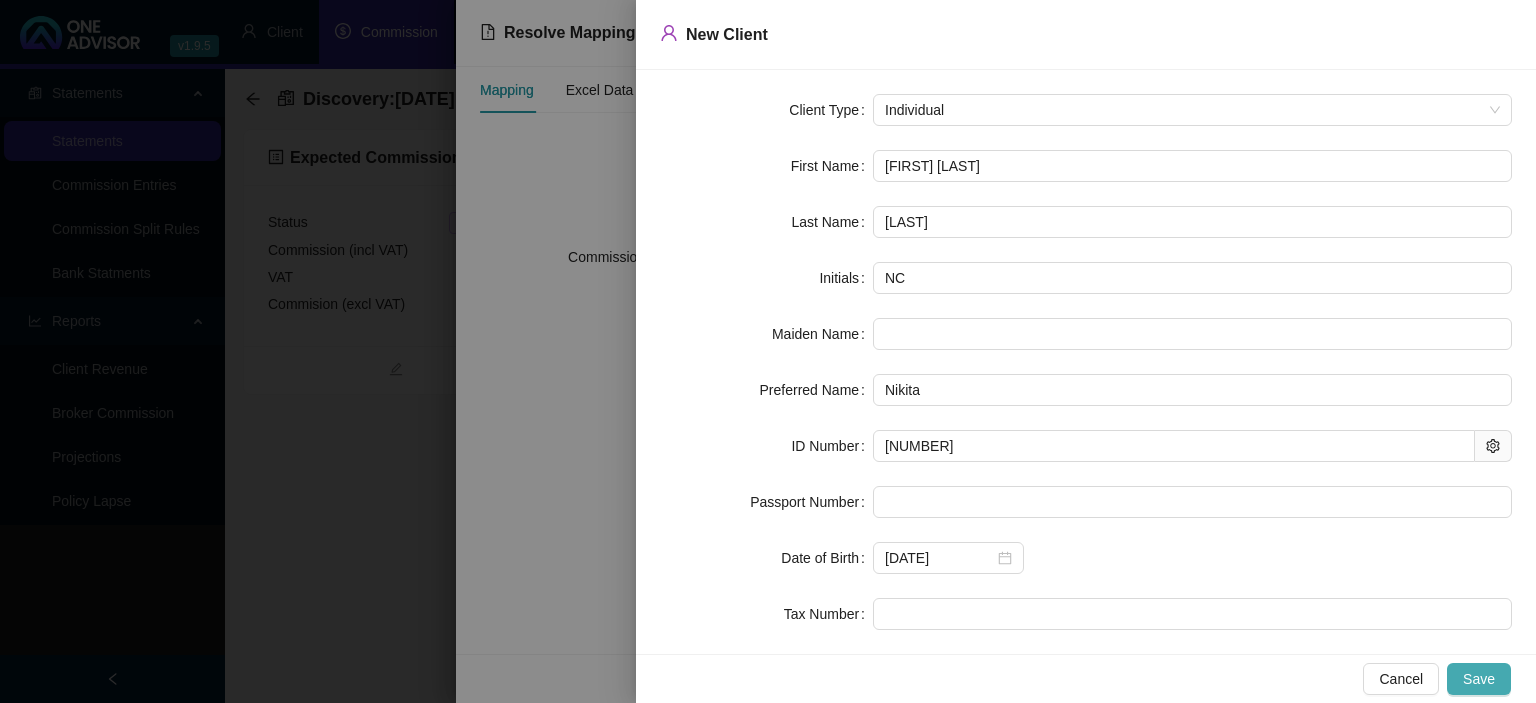 click on "Save" at bounding box center [1479, 679] 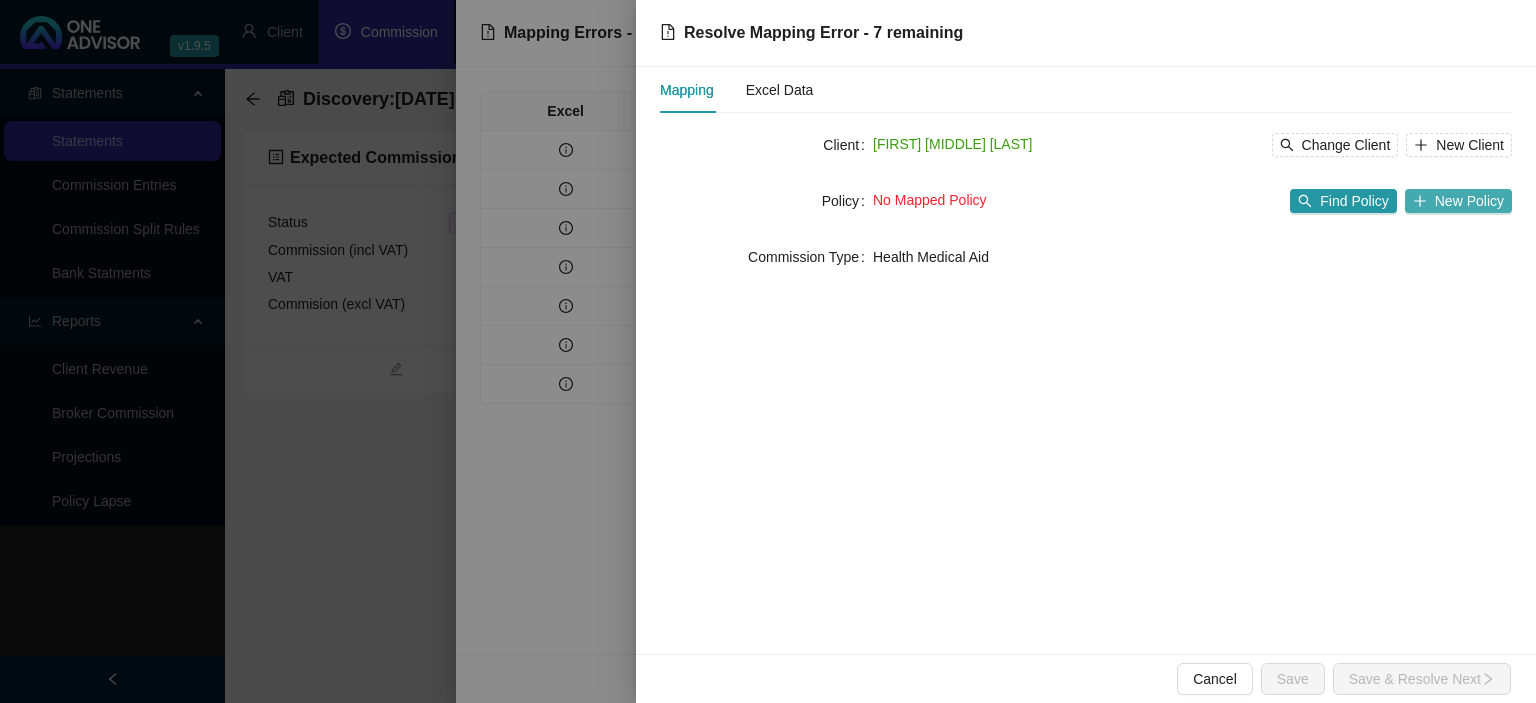 click on "New Policy" at bounding box center [1469, 201] 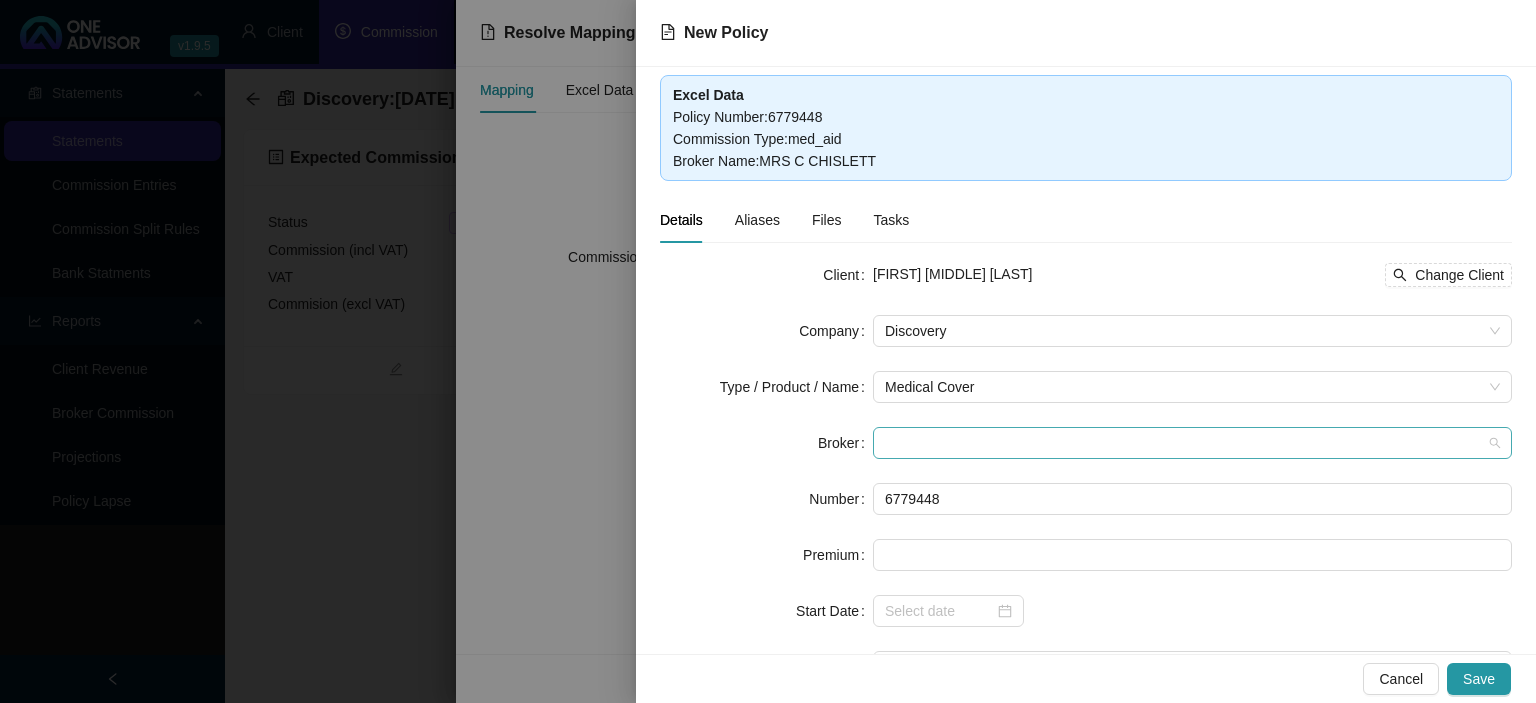 click at bounding box center [1192, 443] 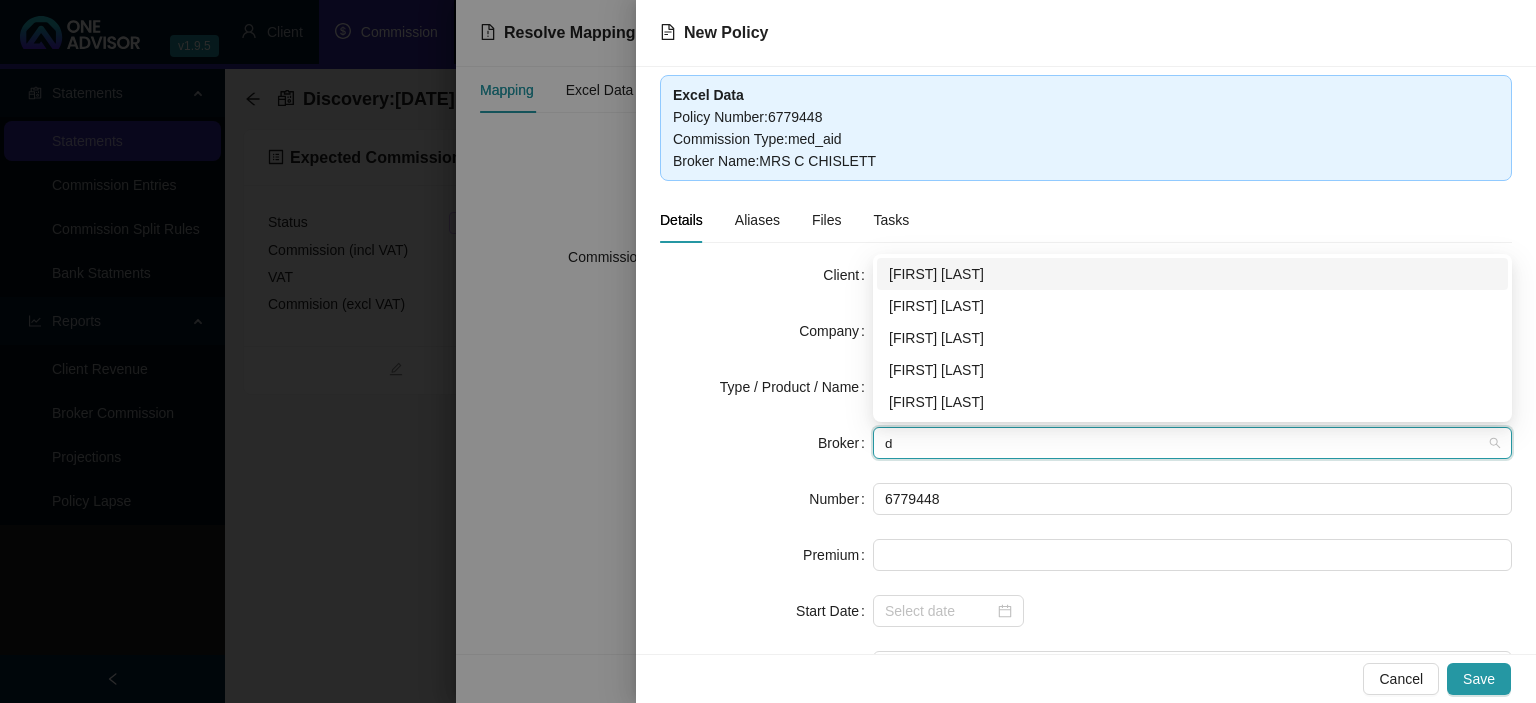type on "da" 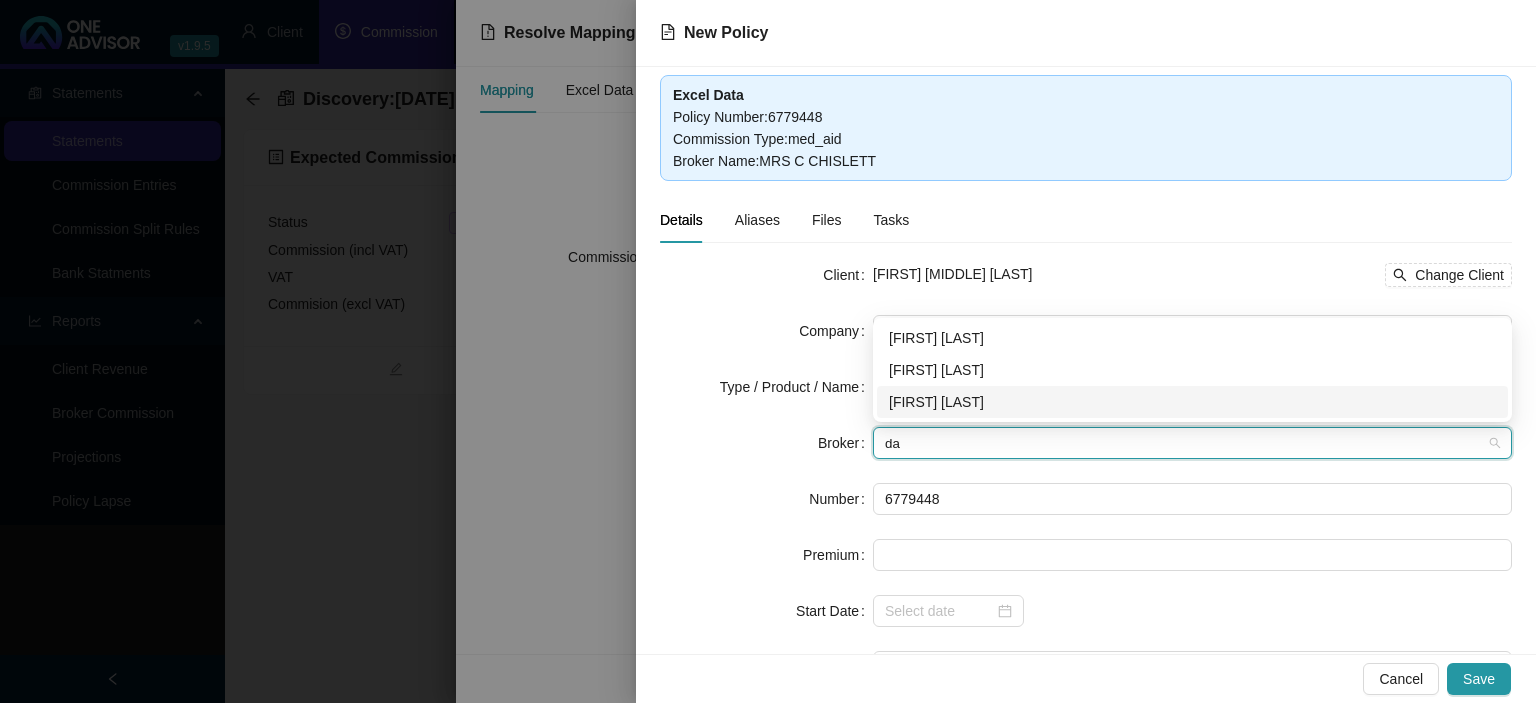 click on "Darryn Purtell" at bounding box center (1192, 402) 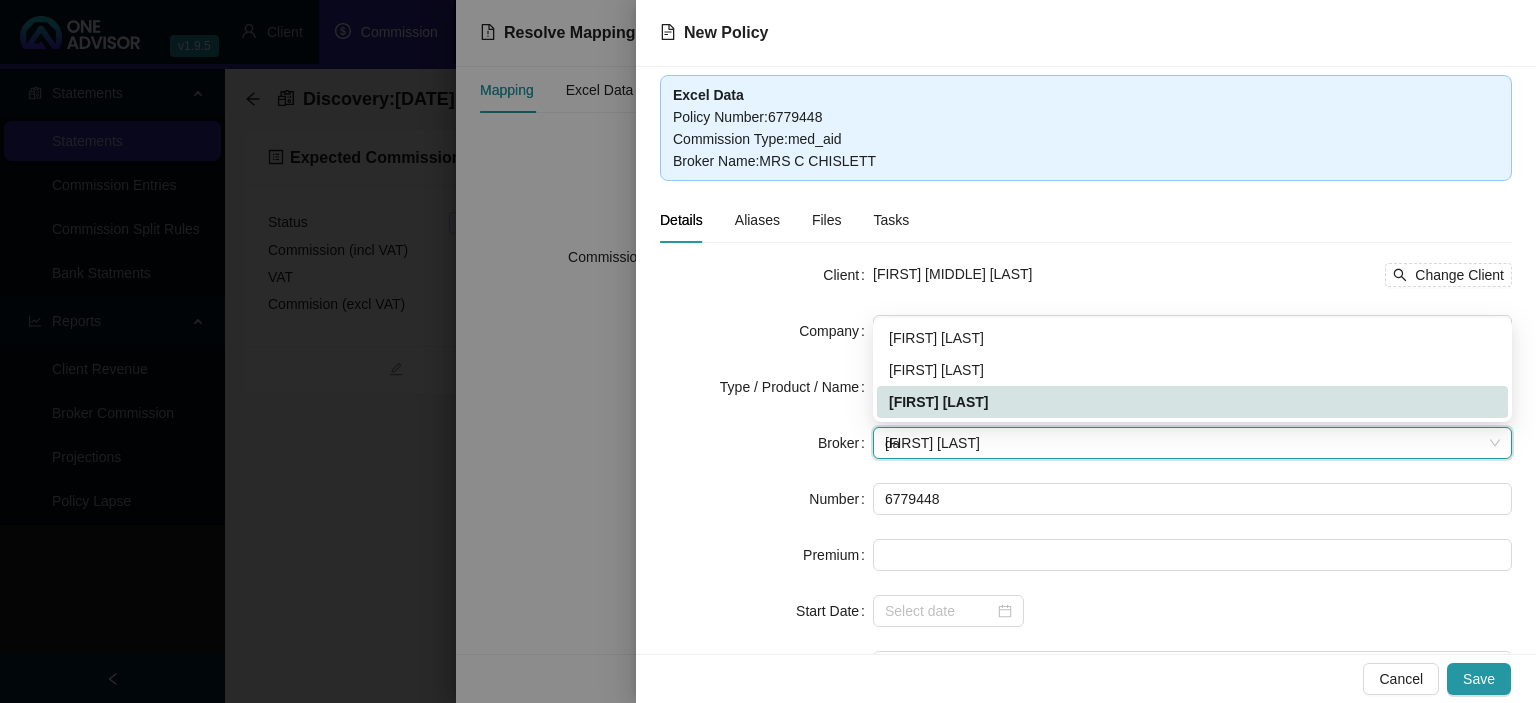 type 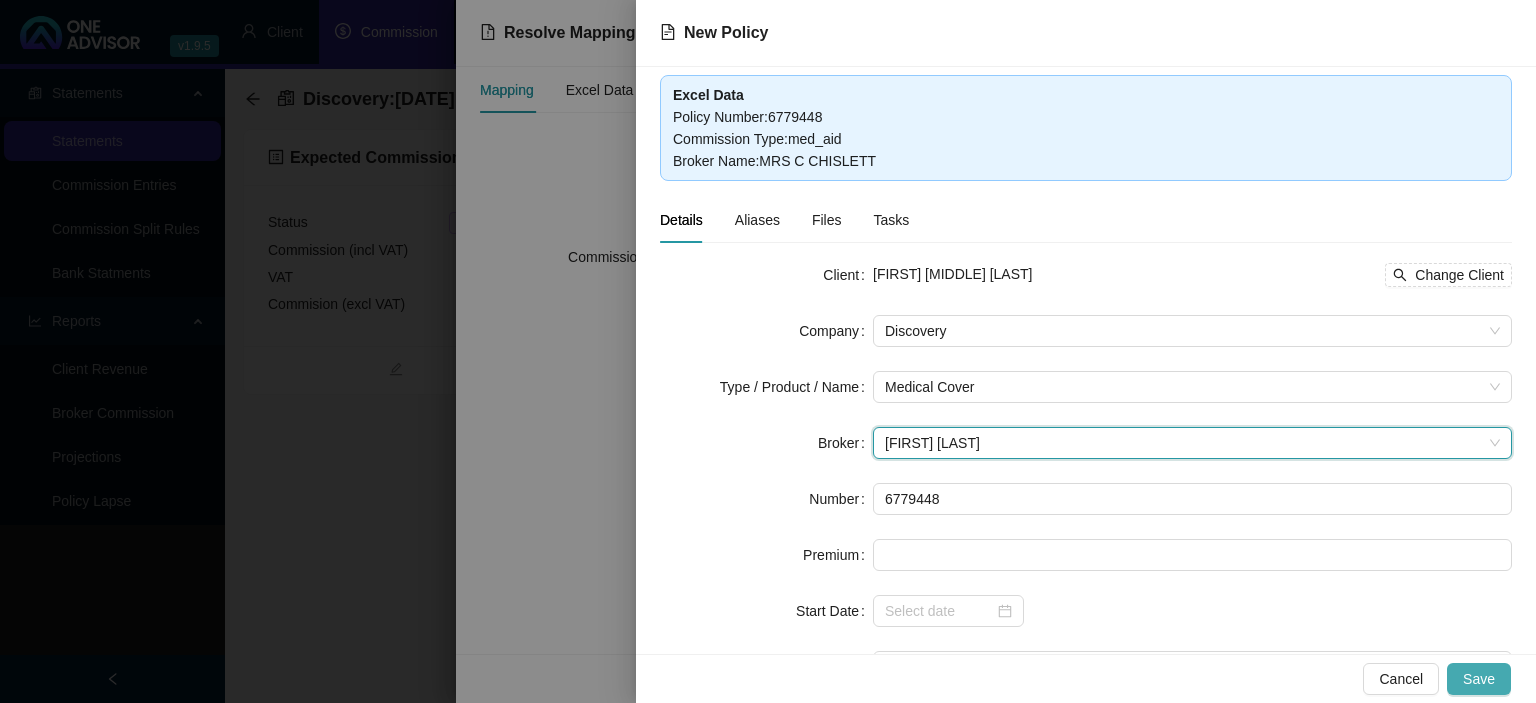 click on "Save" at bounding box center [1479, 679] 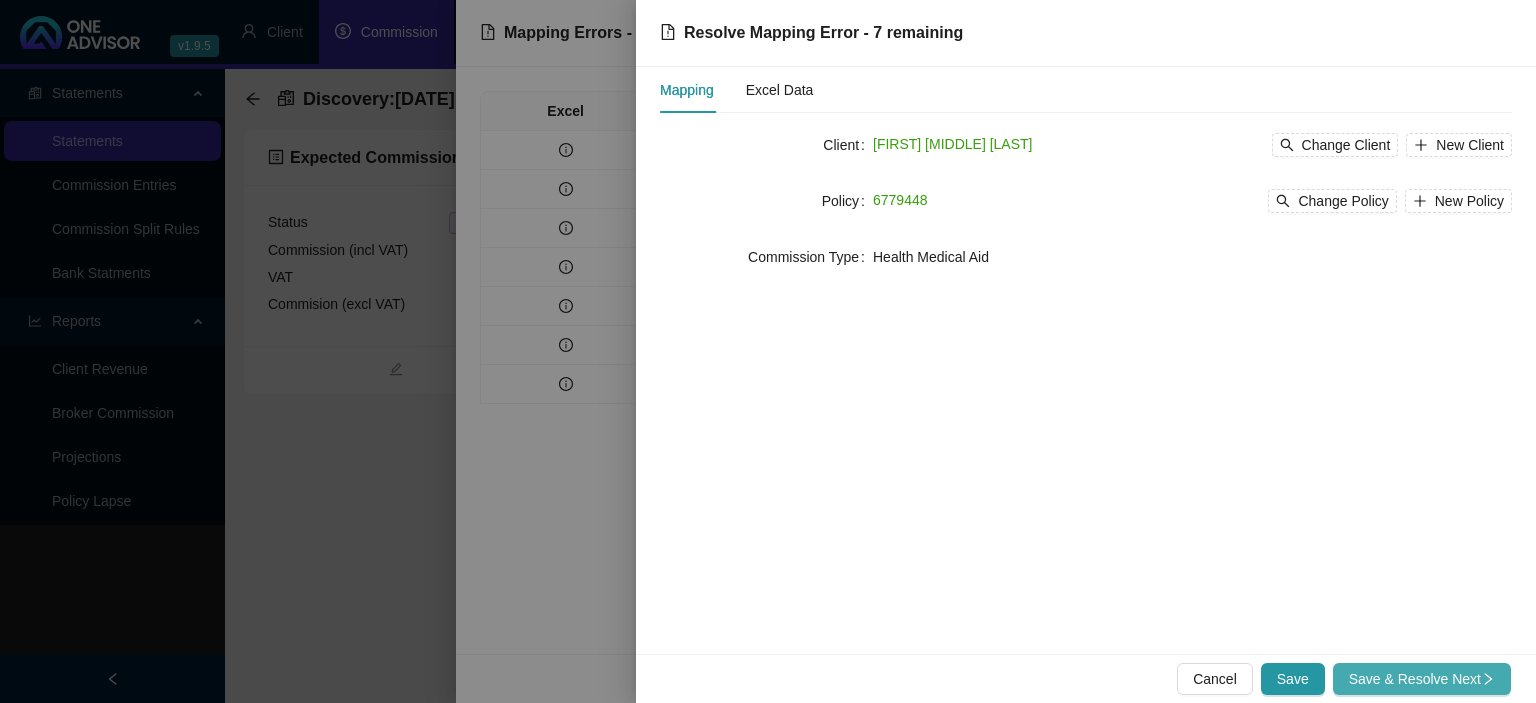 click on "Save & Resolve Next" at bounding box center (1422, 679) 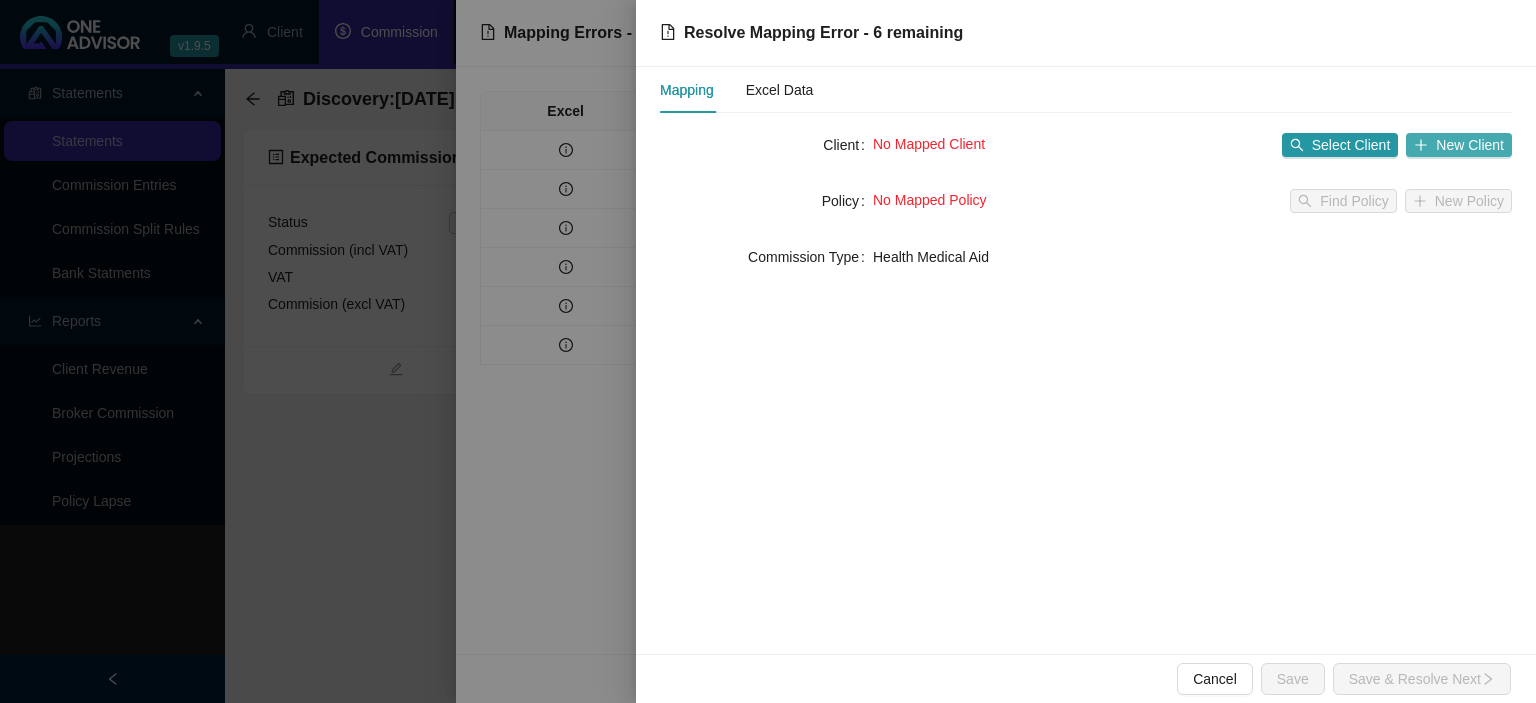 click 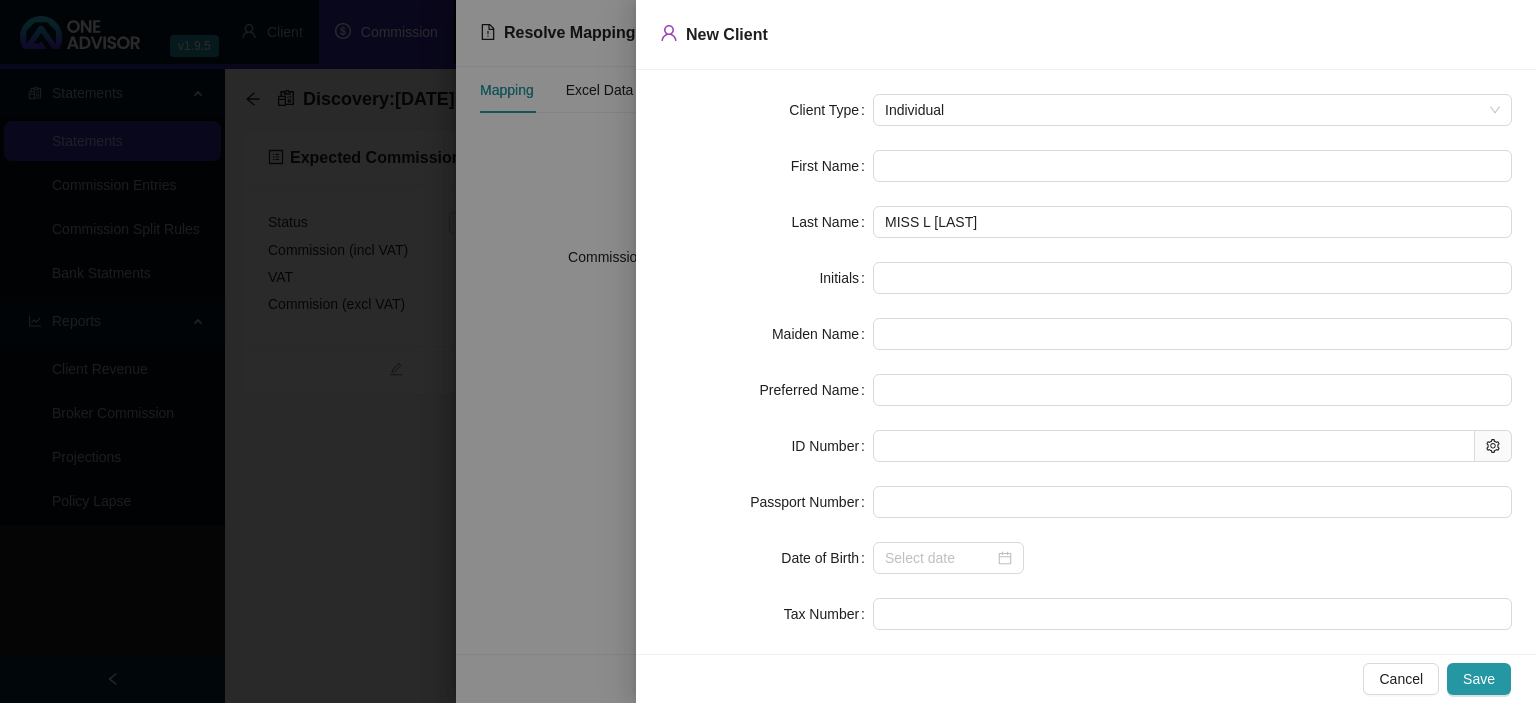 click at bounding box center [768, 351] 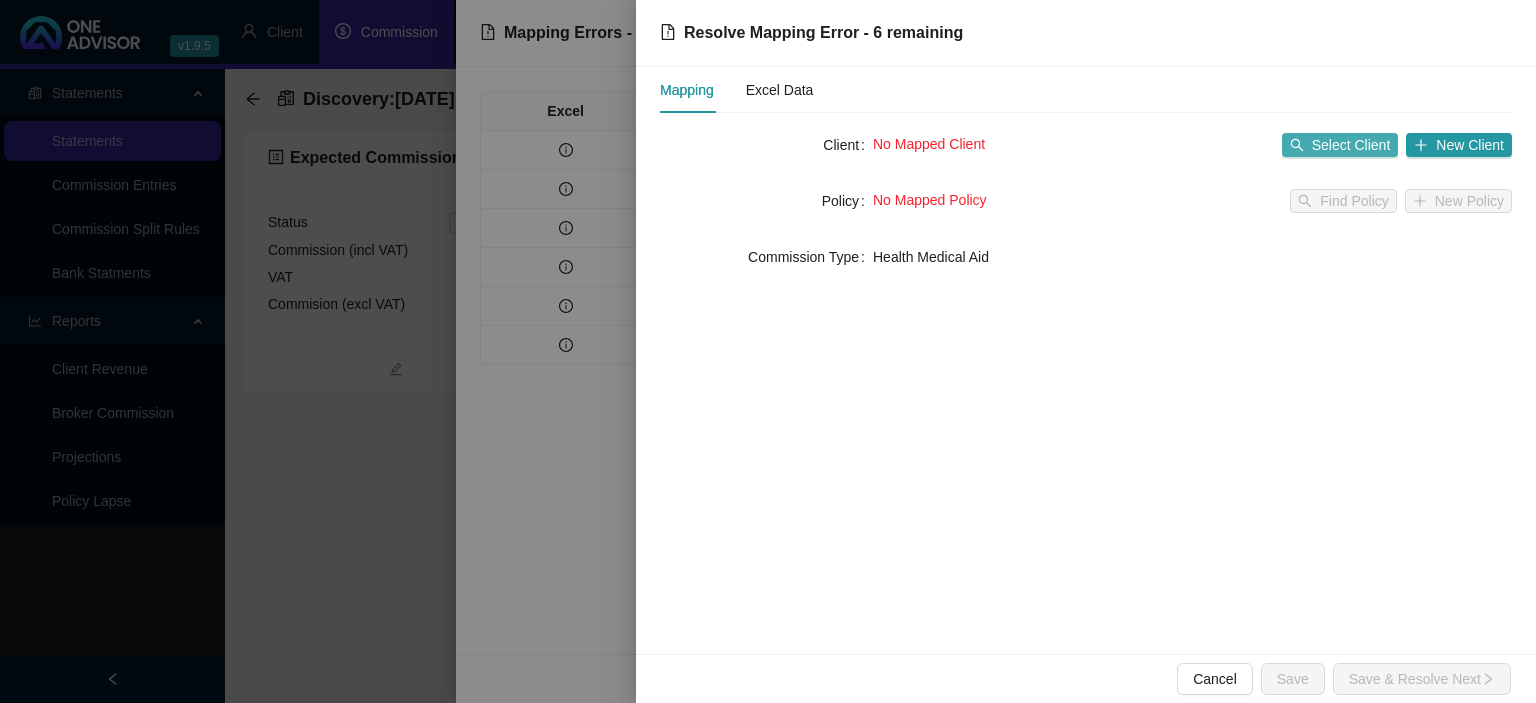 click on "Select Client" at bounding box center [1351, 145] 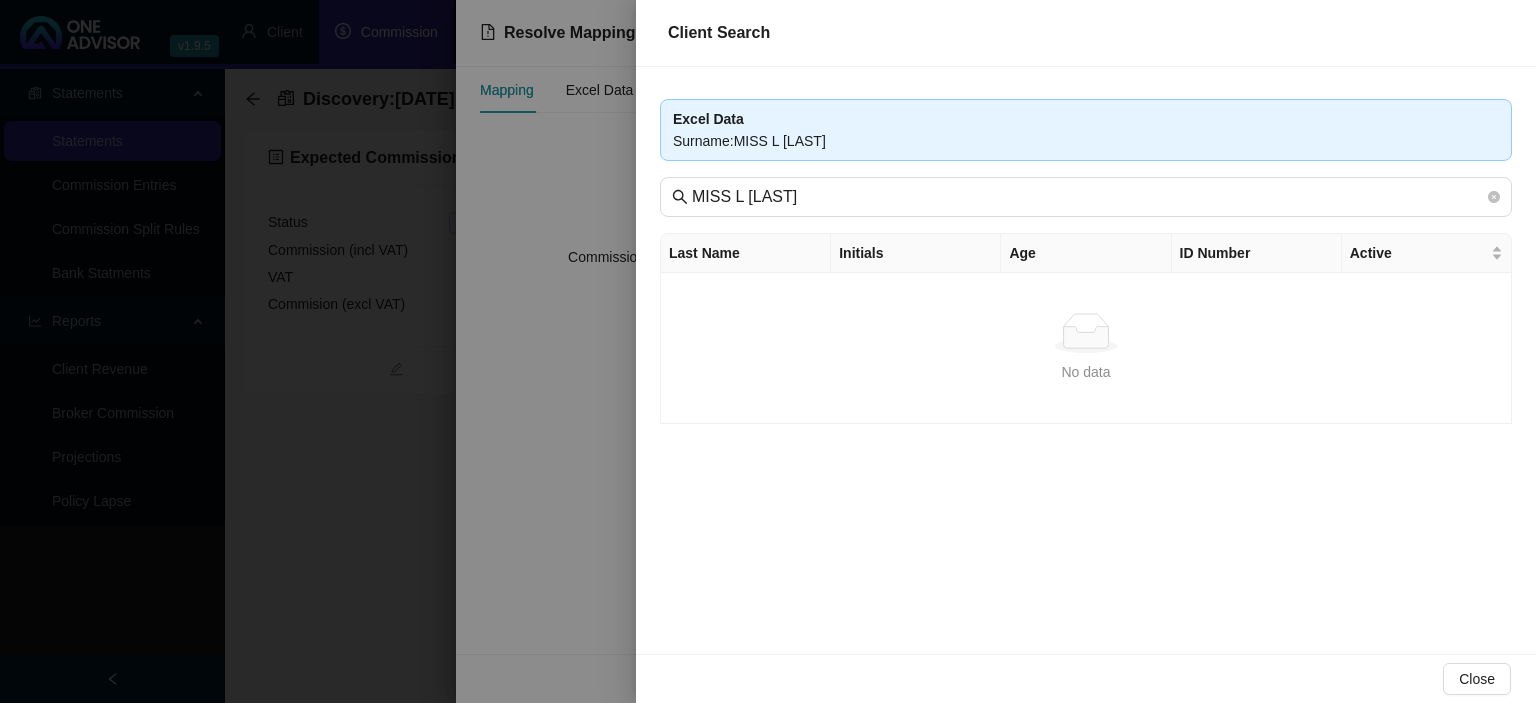 click at bounding box center [768, 351] 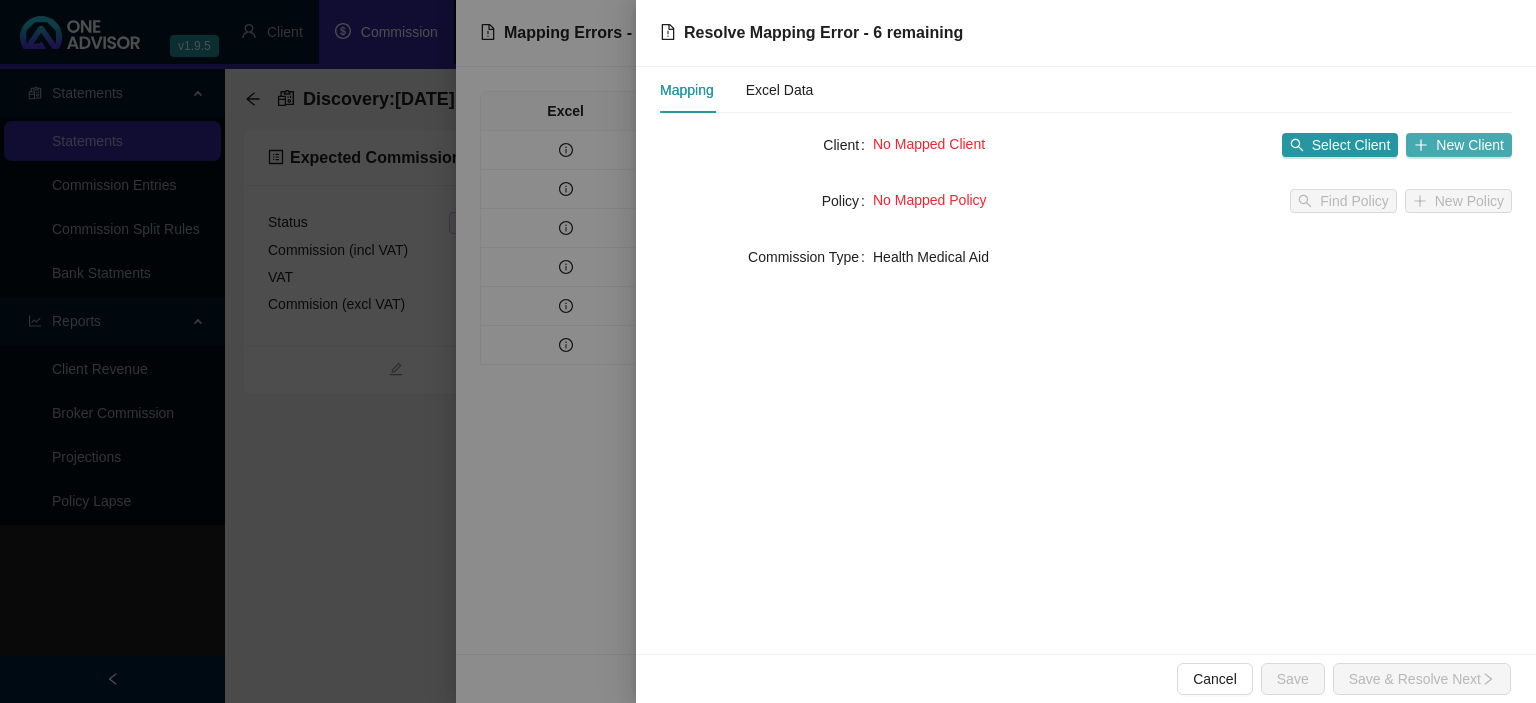 click on "New Client" at bounding box center (1470, 145) 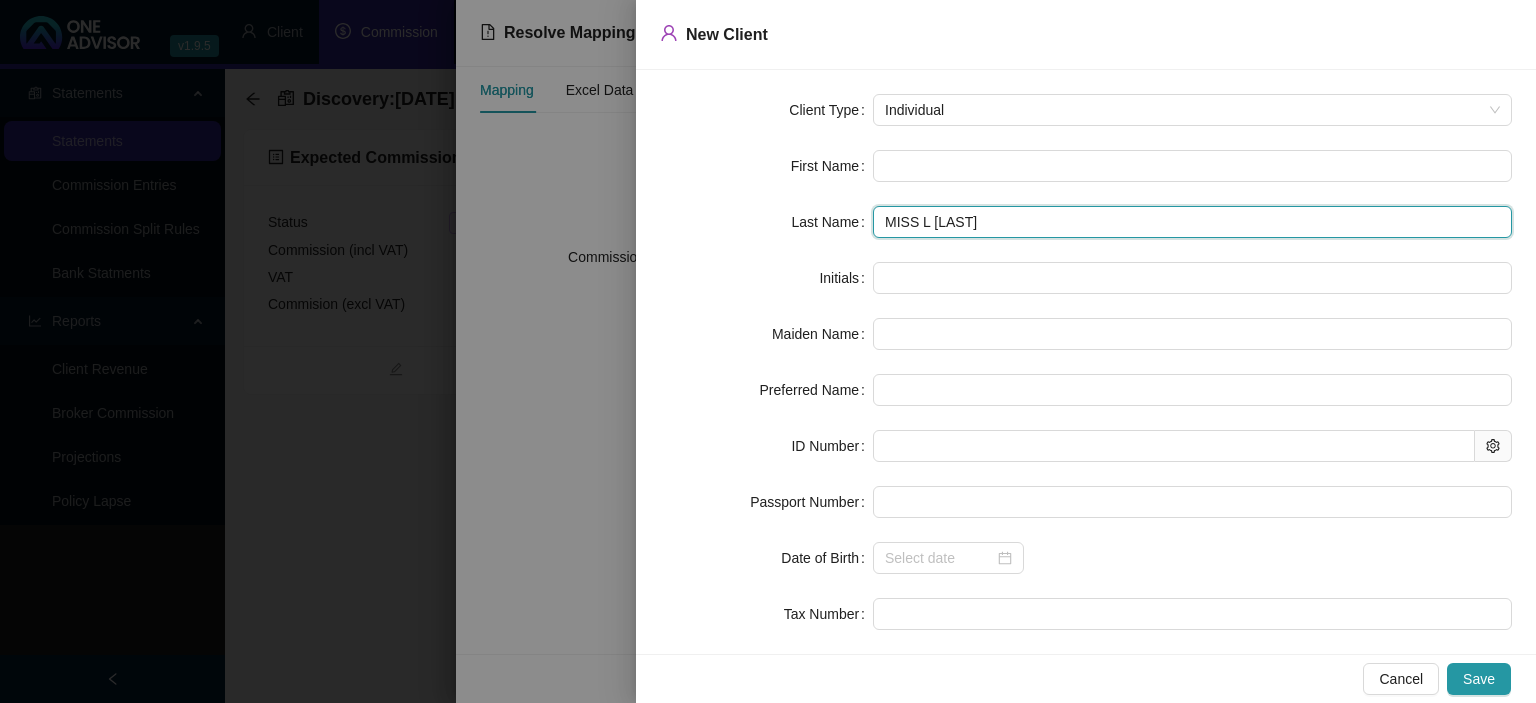 drag, startPoint x: 929, startPoint y: 226, endPoint x: 730, endPoint y: 246, distance: 200.0025 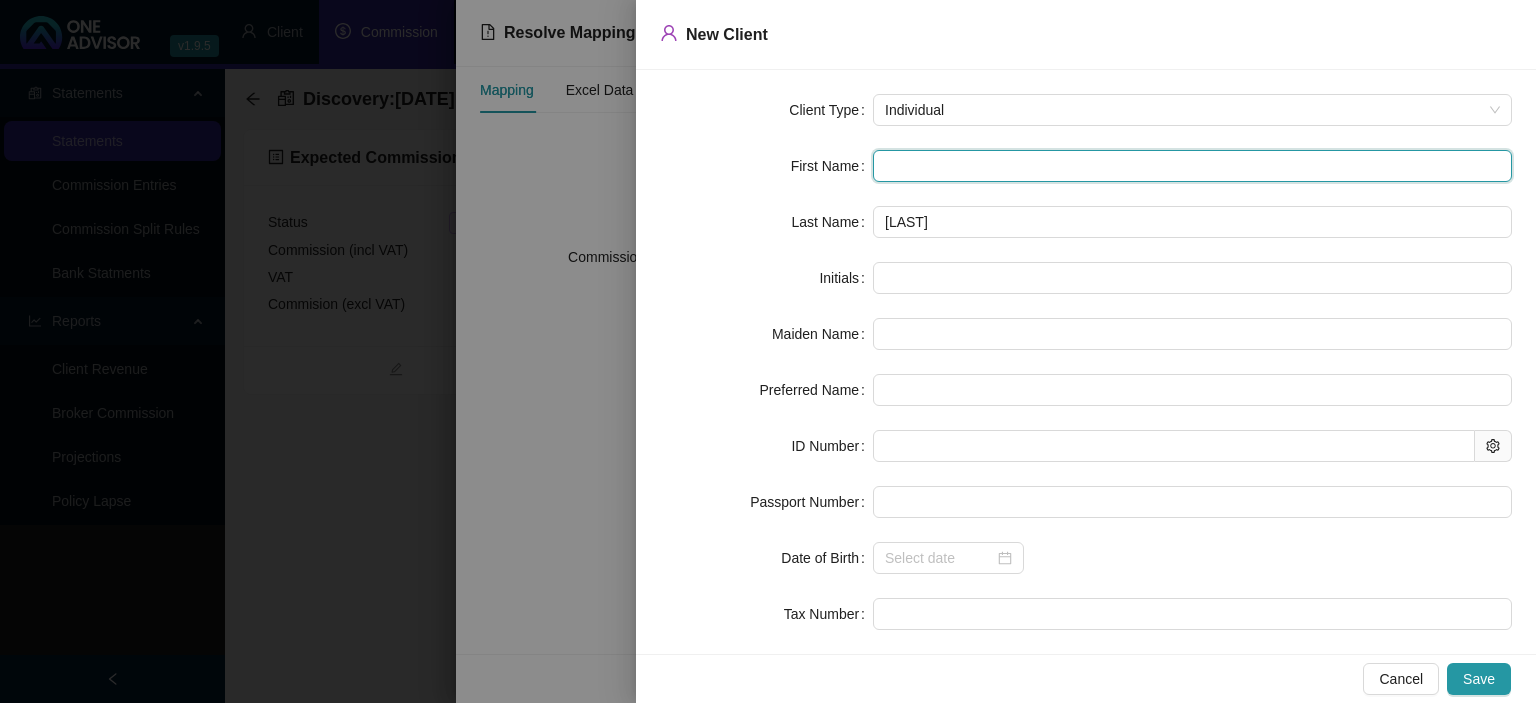 click at bounding box center (1192, 166) 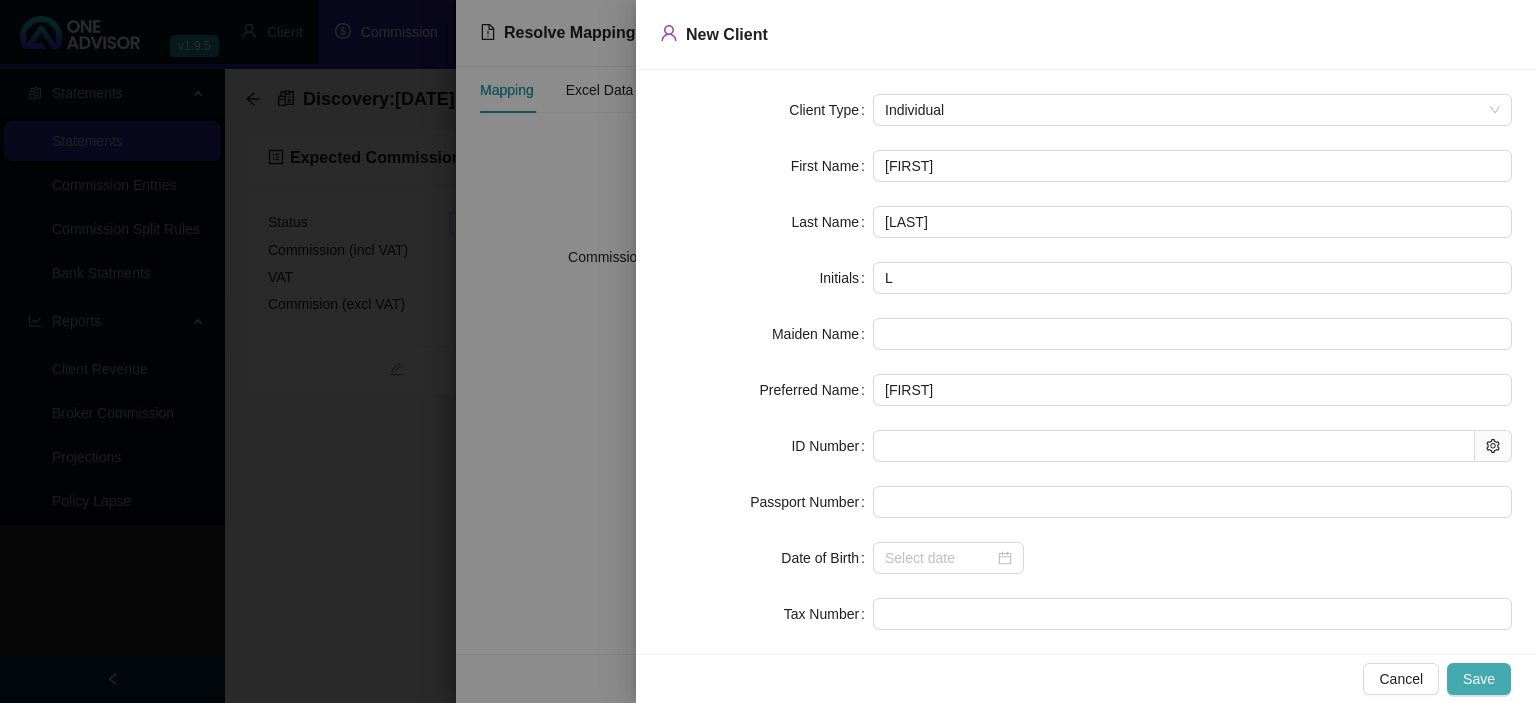 click on "Save" at bounding box center (1479, 679) 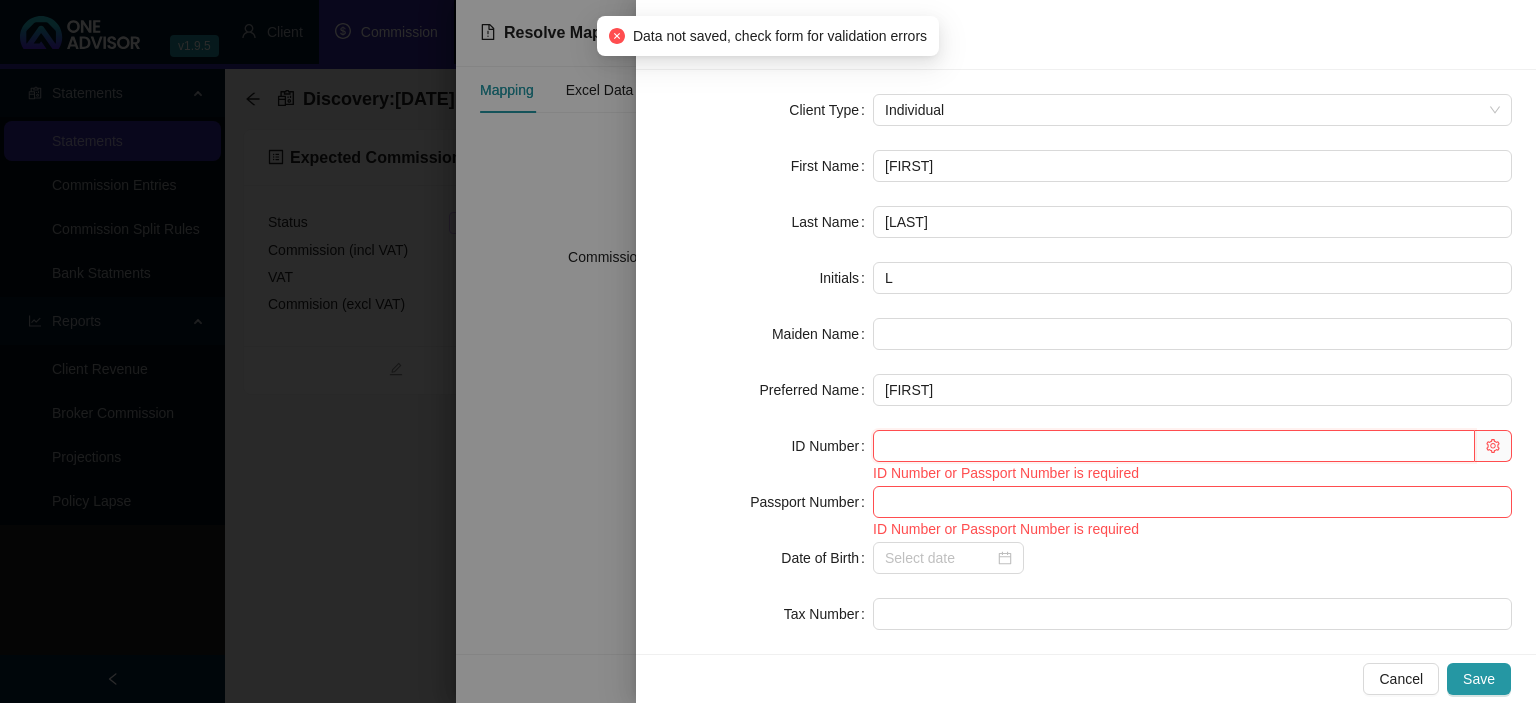 click at bounding box center [1174, 446] 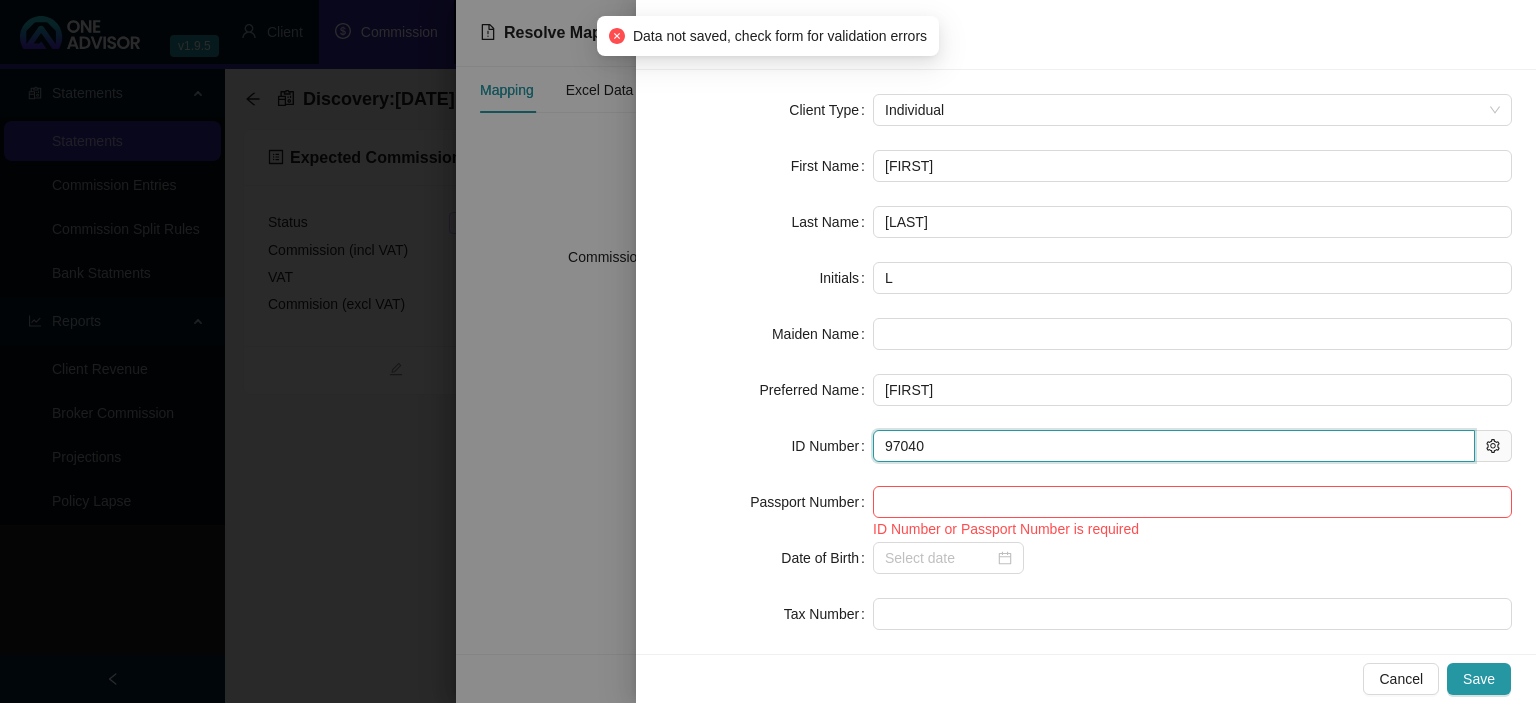 type on "970409" 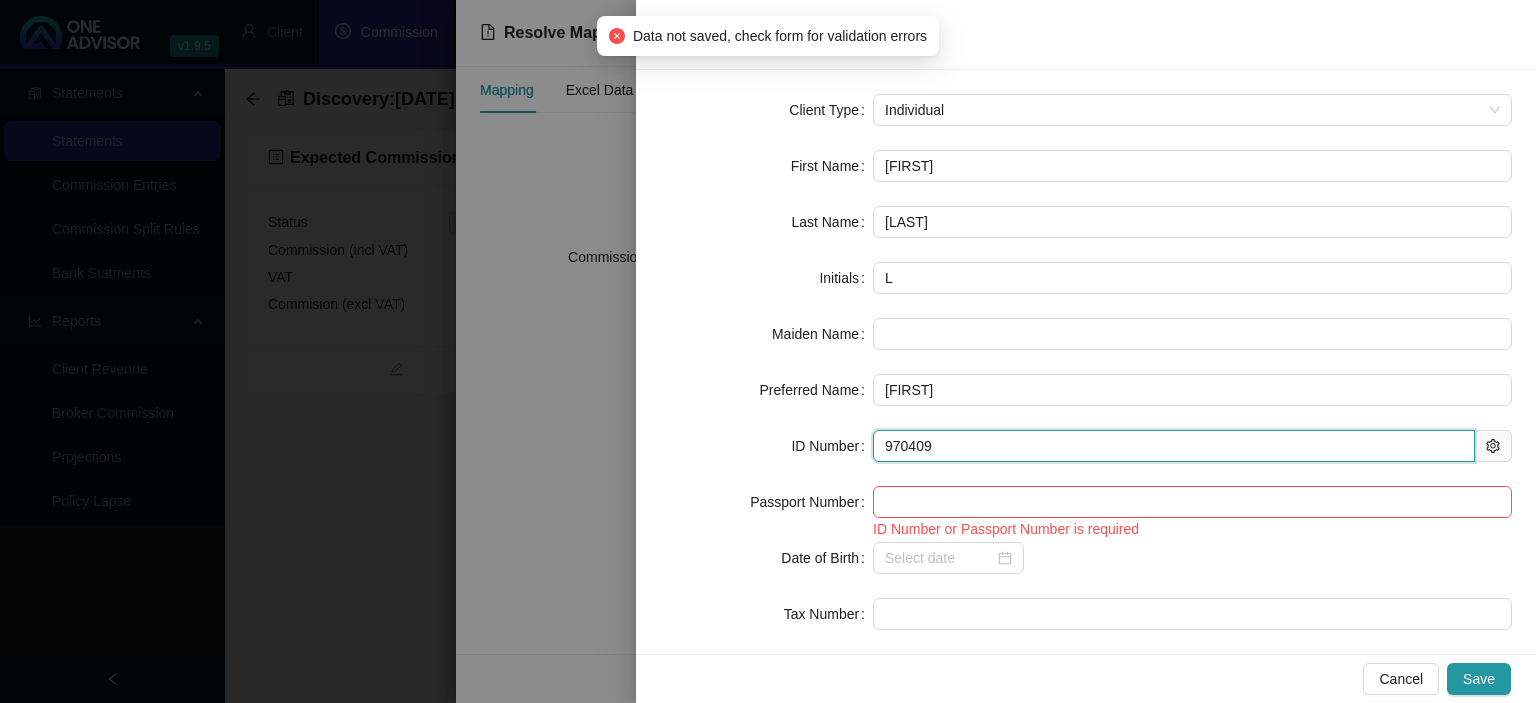 type on "1997-04-09" 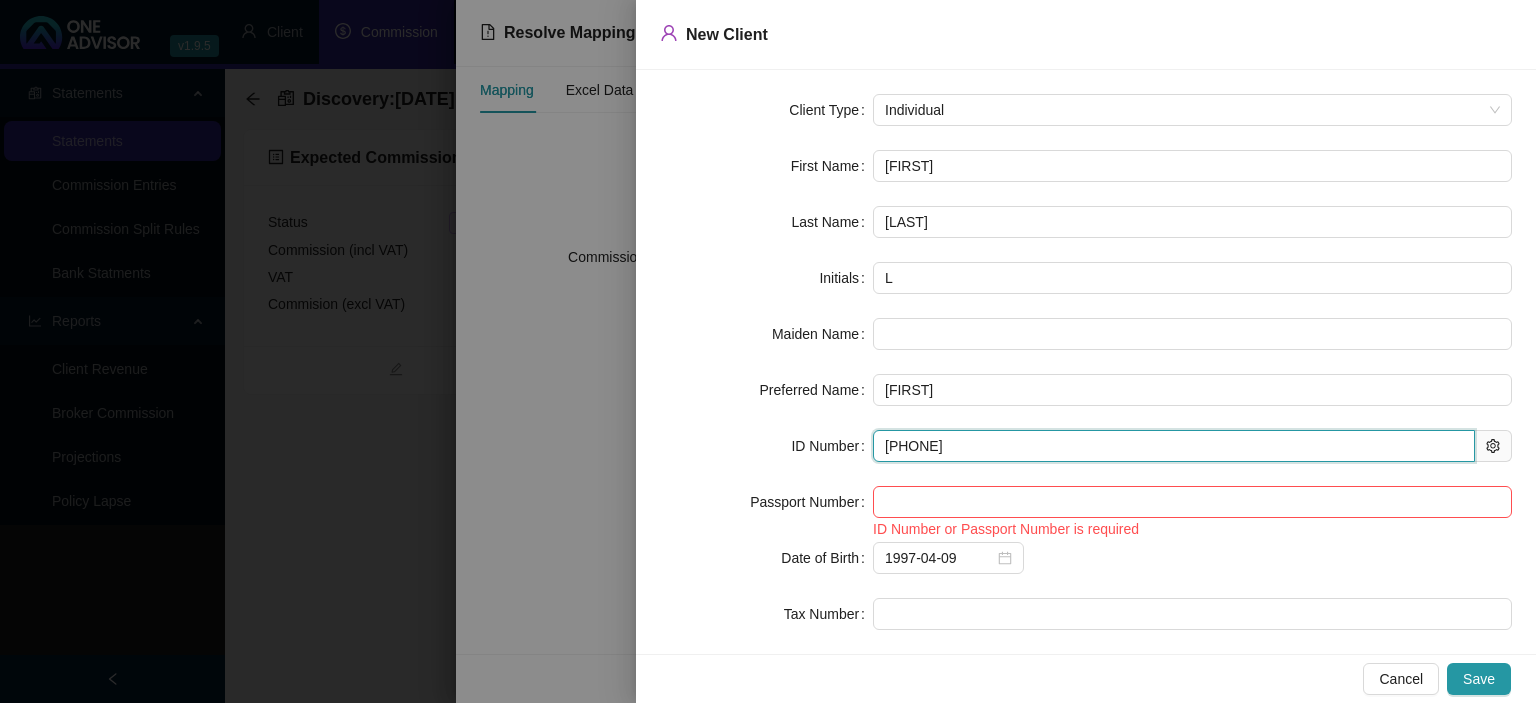 type on "9704090207083" 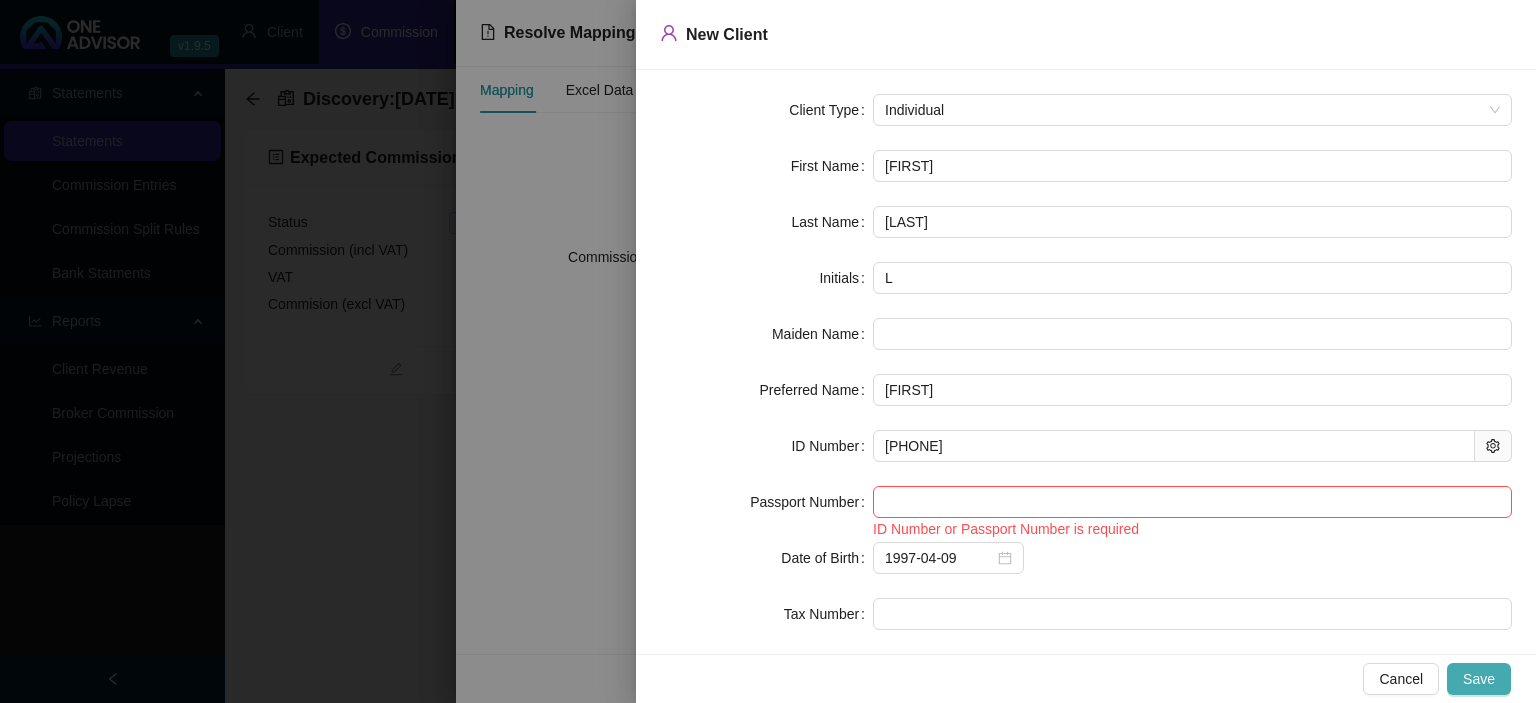 click on "Save" at bounding box center [1479, 679] 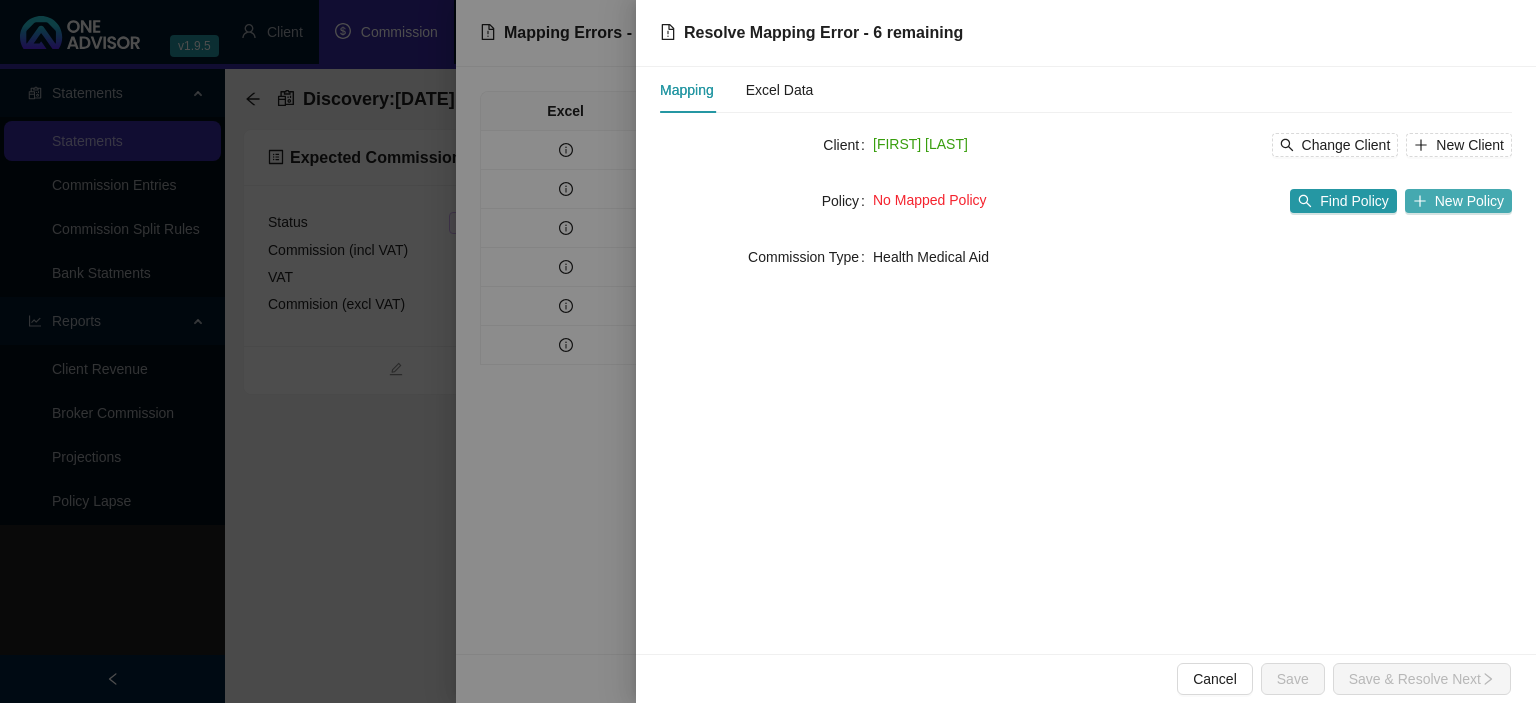 click on "New Policy" at bounding box center [1469, 201] 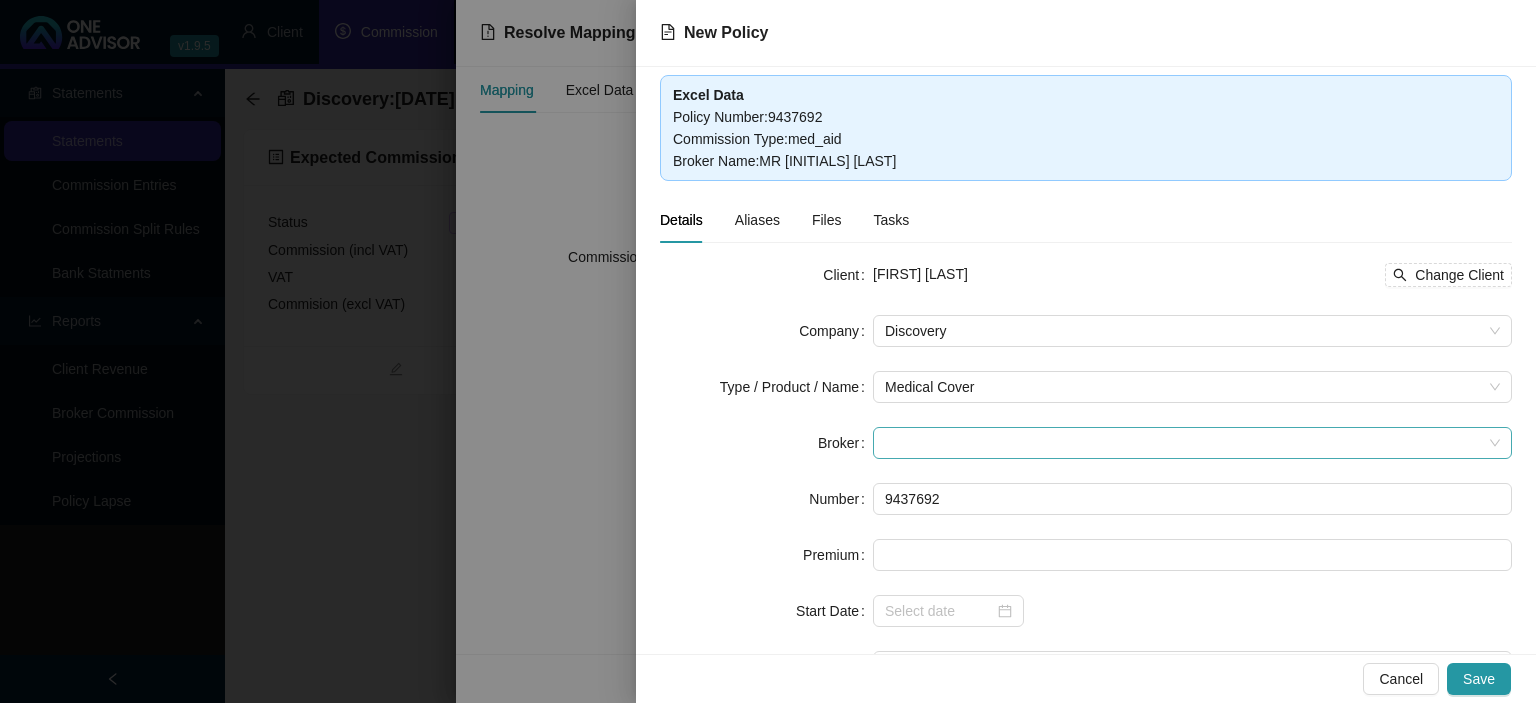 click at bounding box center (1192, 443) 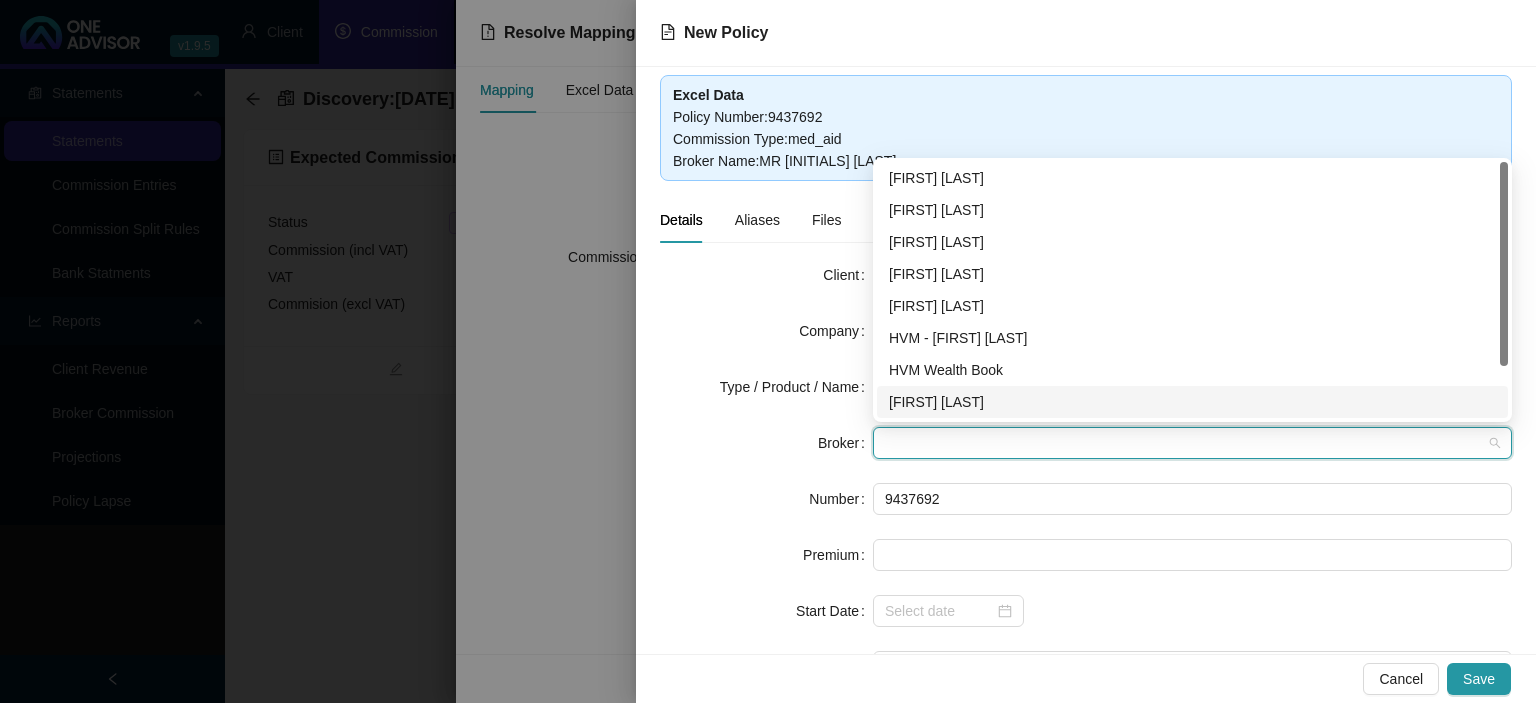 click on "Darryn Purtell" at bounding box center [1192, 402] 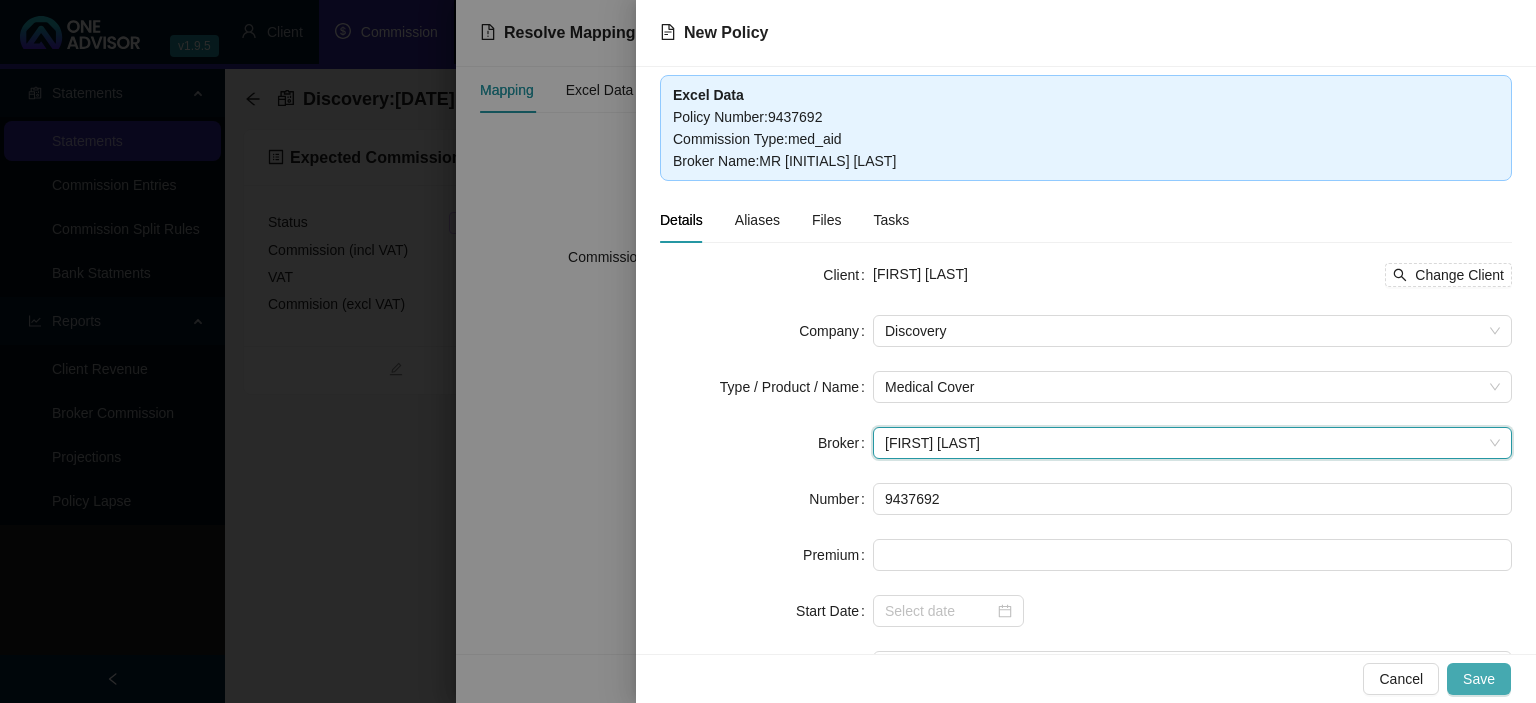 click on "Save" at bounding box center [1479, 679] 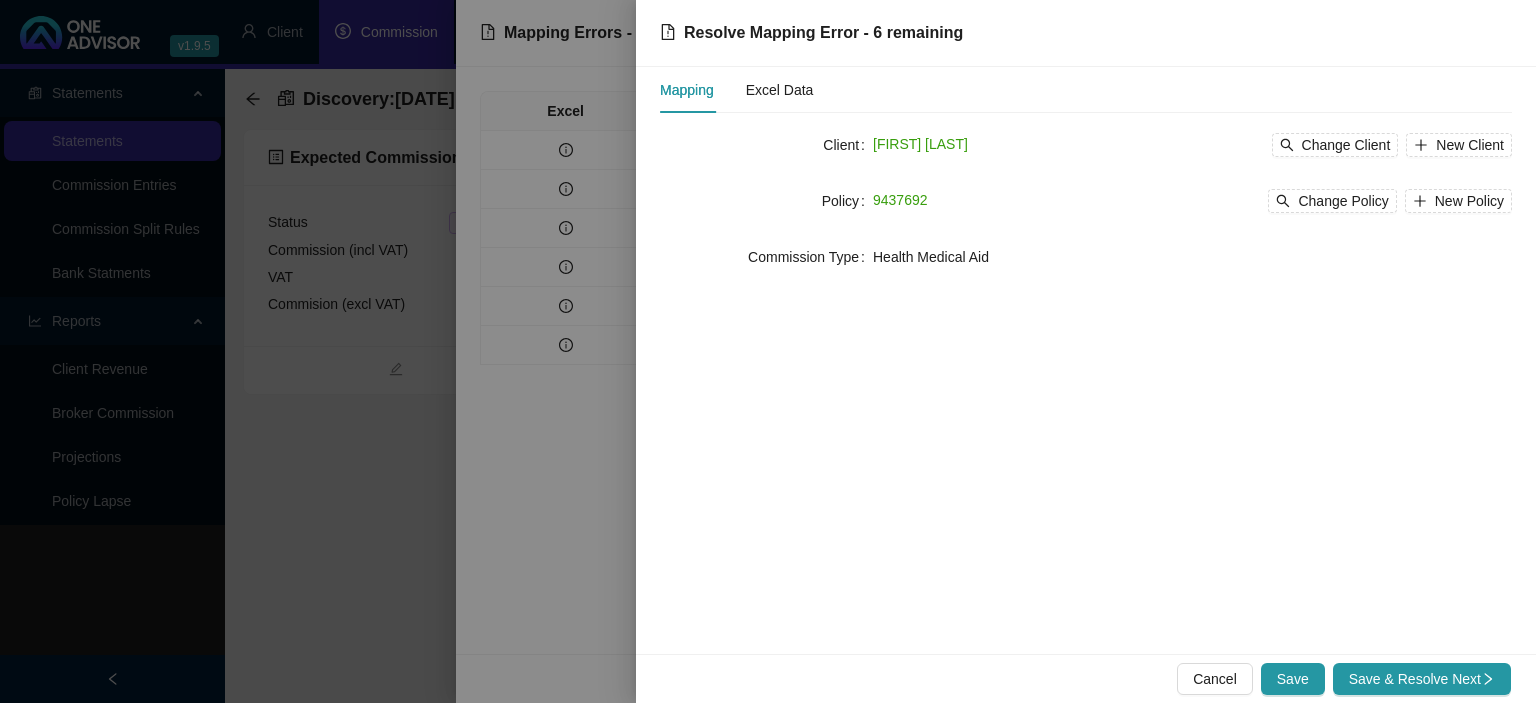 click on "Save & Resolve Next" at bounding box center [1422, 679] 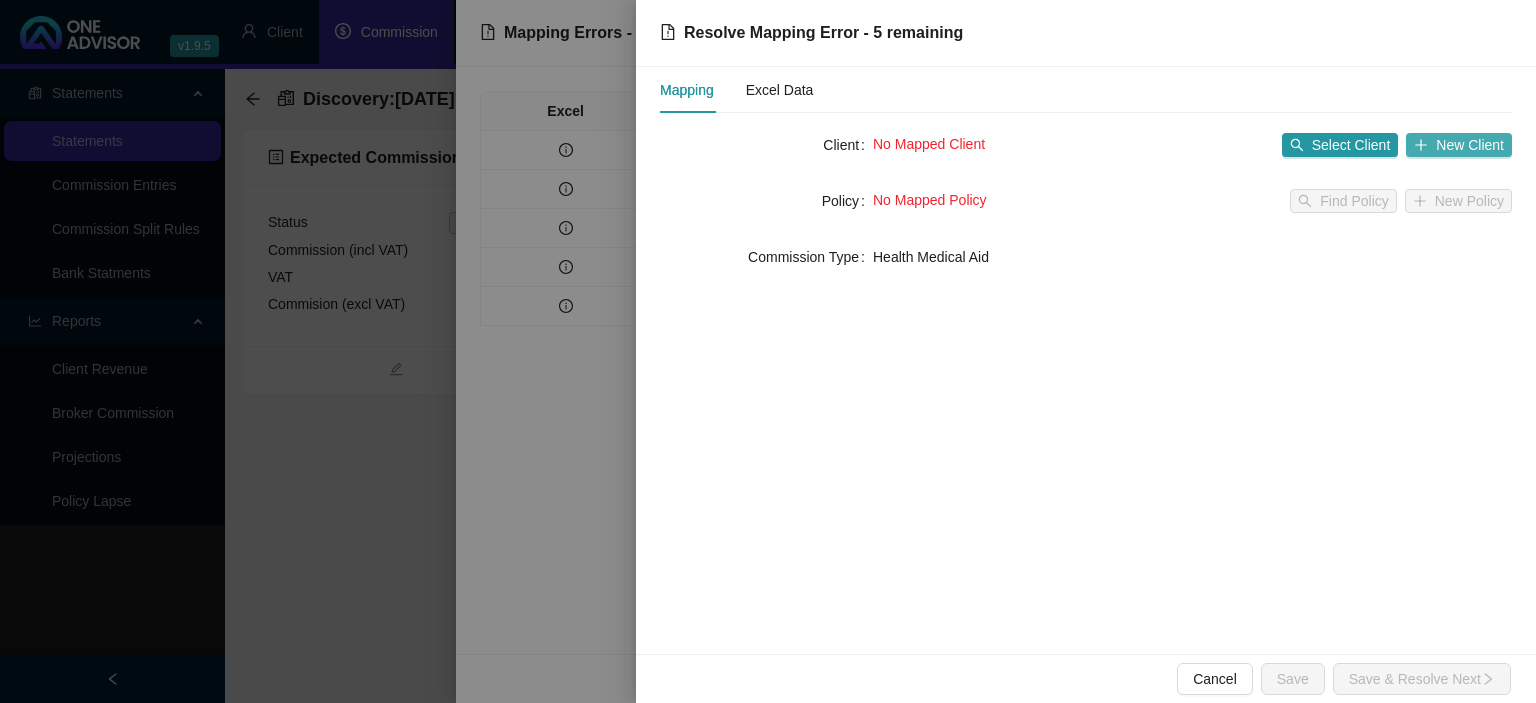 click on "New Client" at bounding box center [1459, 145] 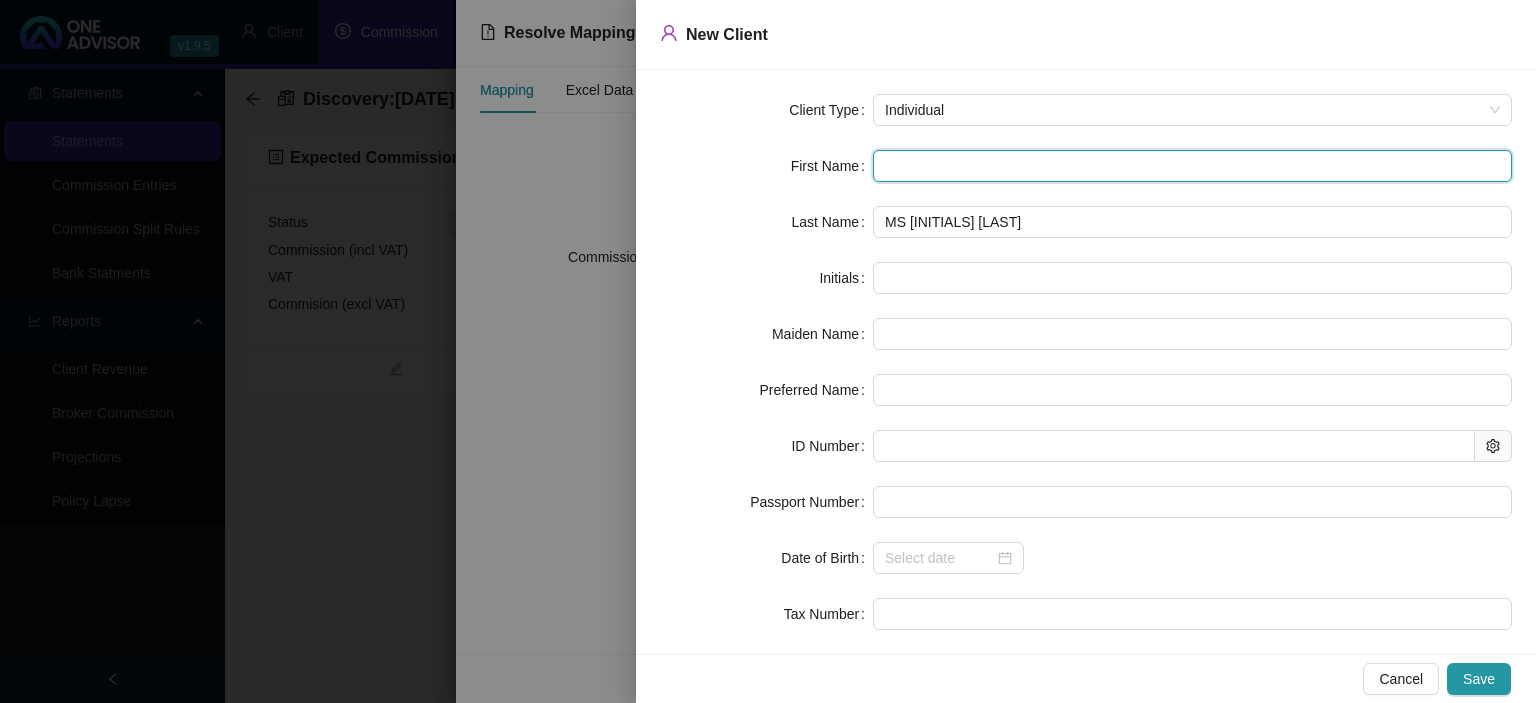 click at bounding box center (1192, 166) 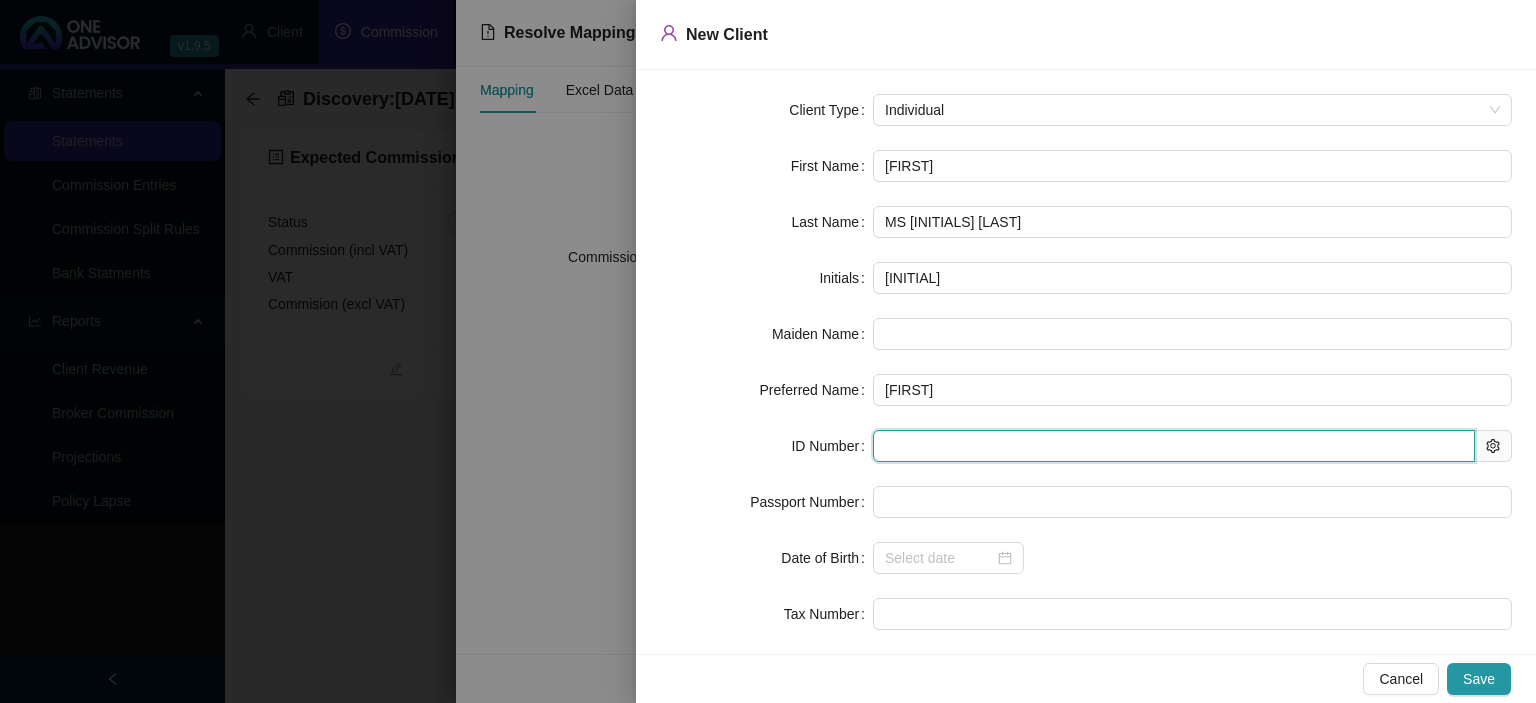 click at bounding box center [1174, 446] 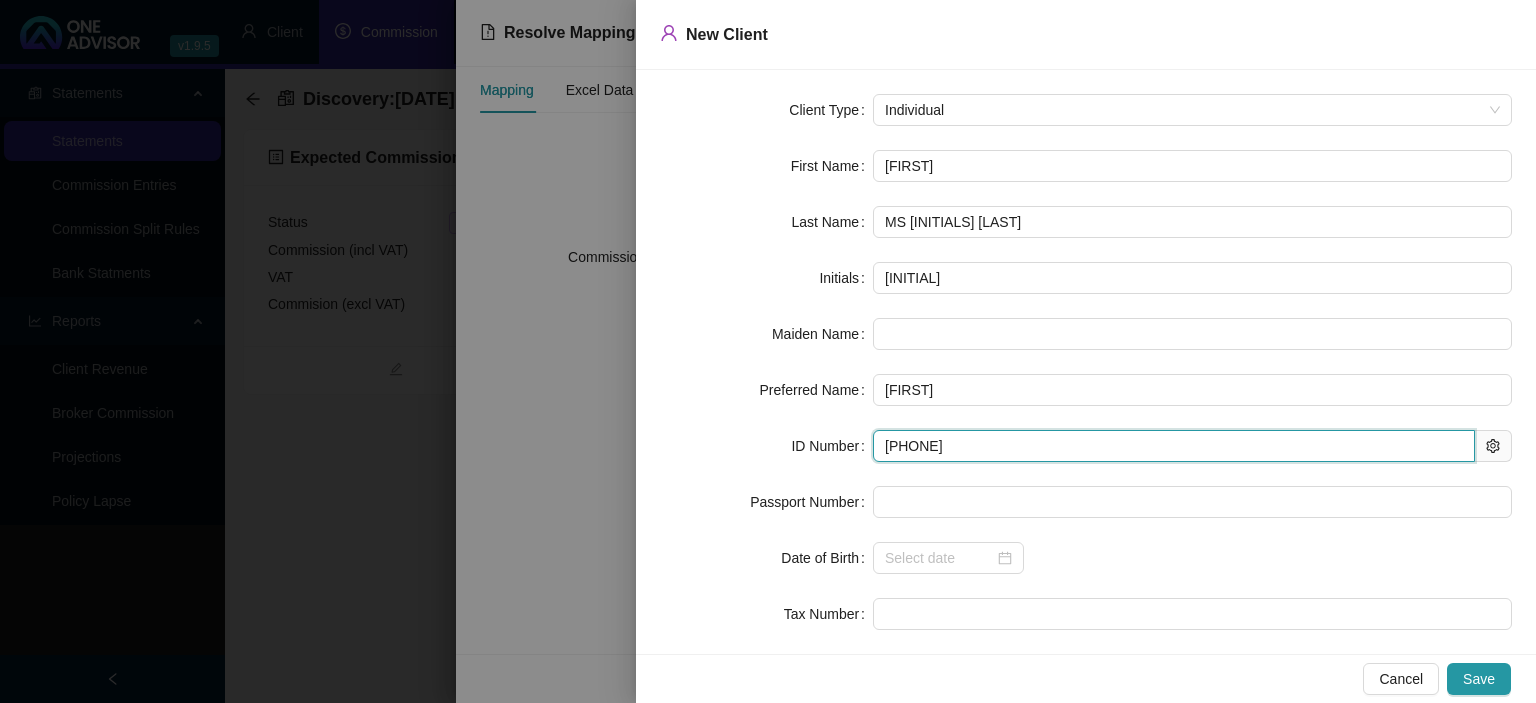 type on "911209" 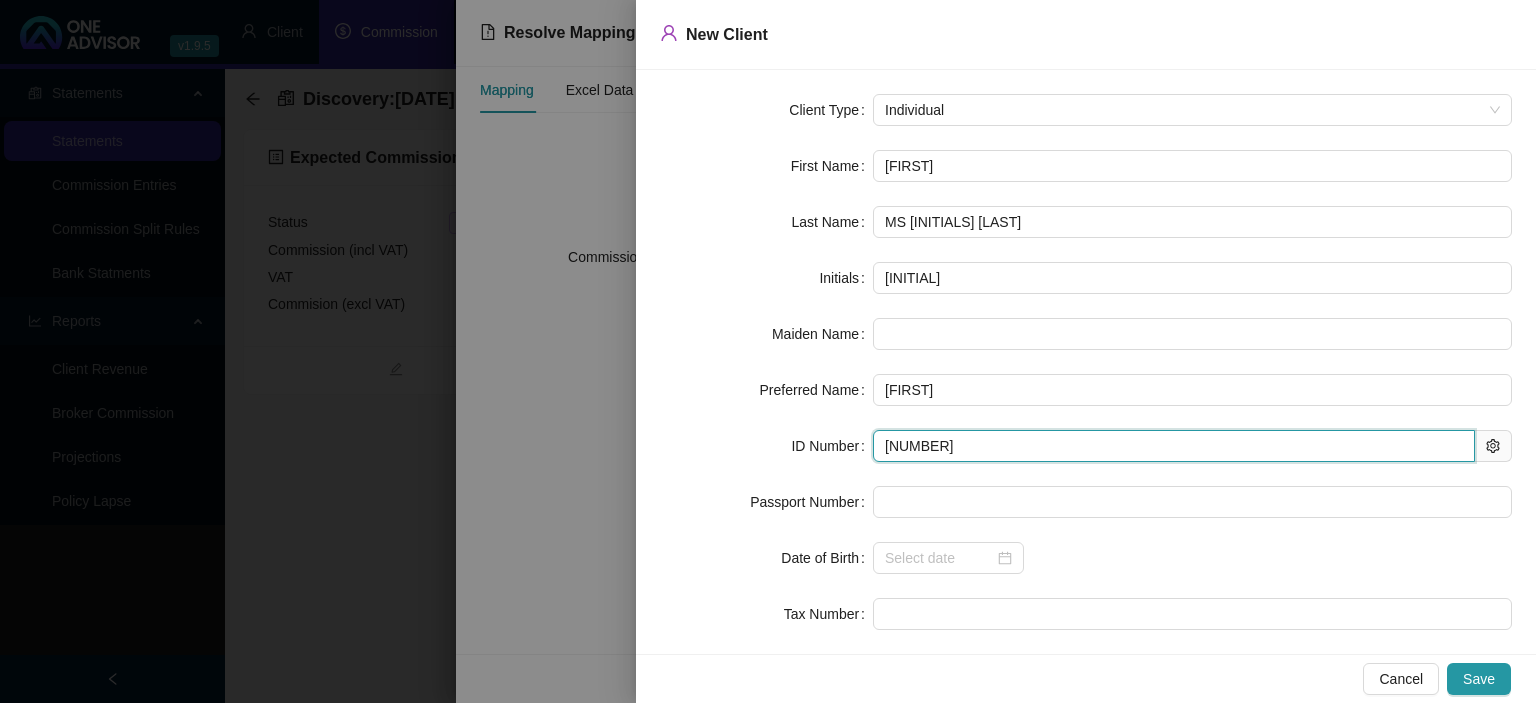 type on "1991-12-09" 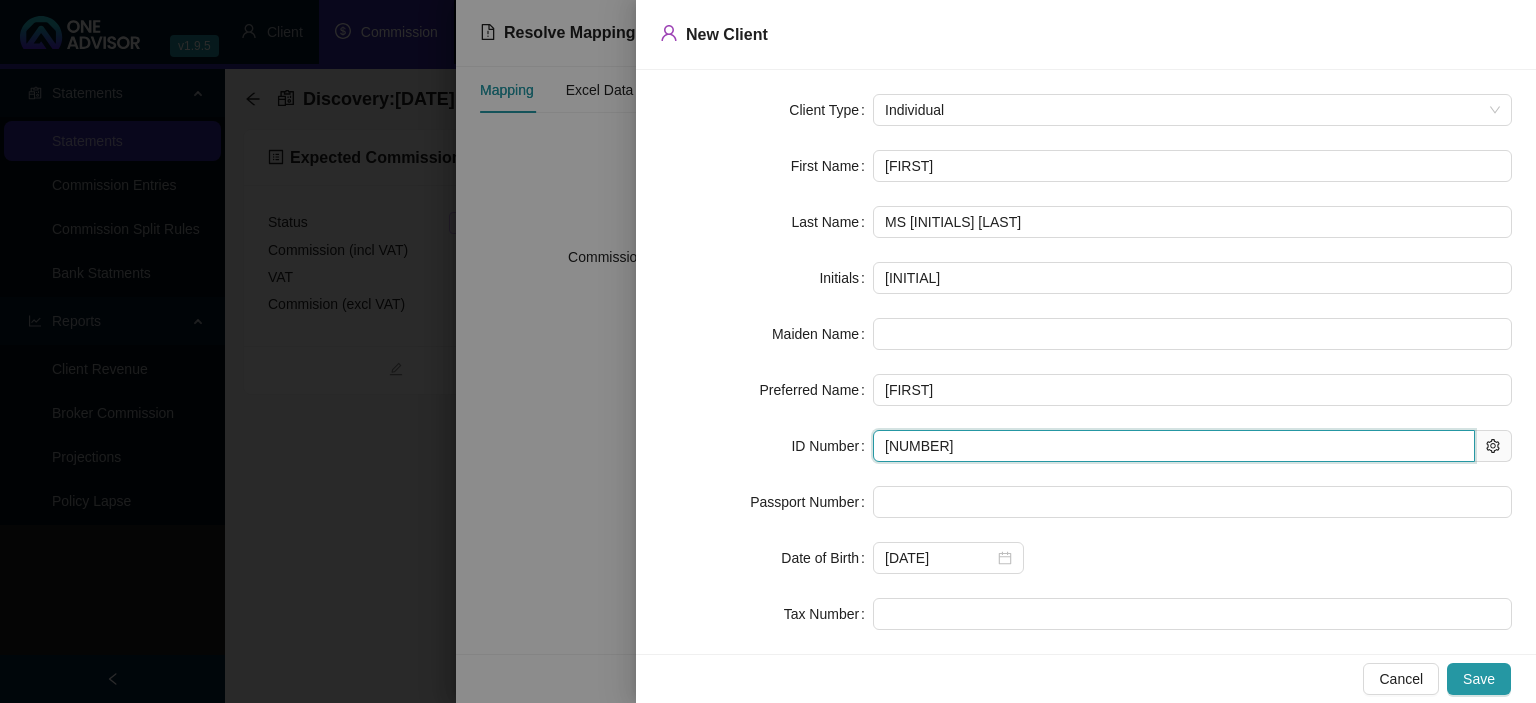 type on "9112091216089" 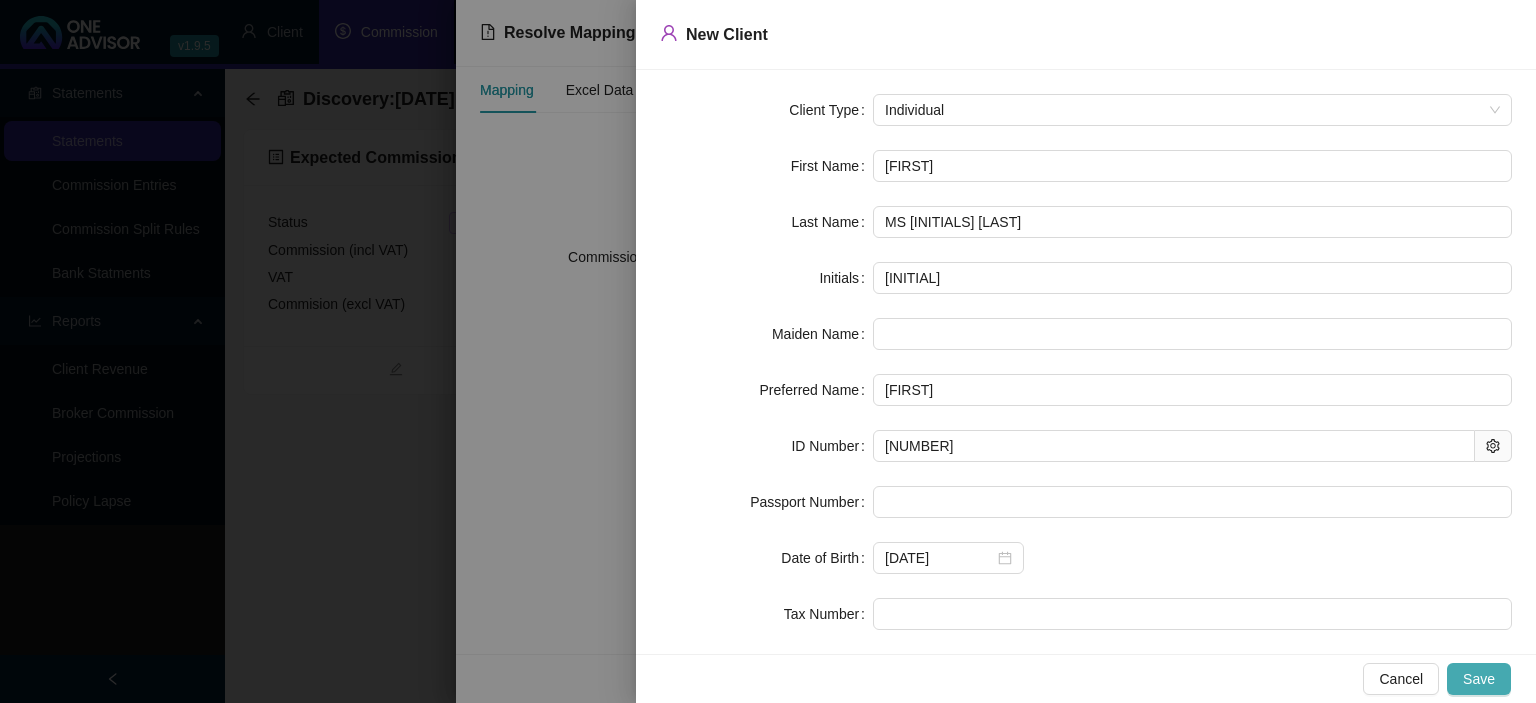 click on "Save" at bounding box center [1479, 679] 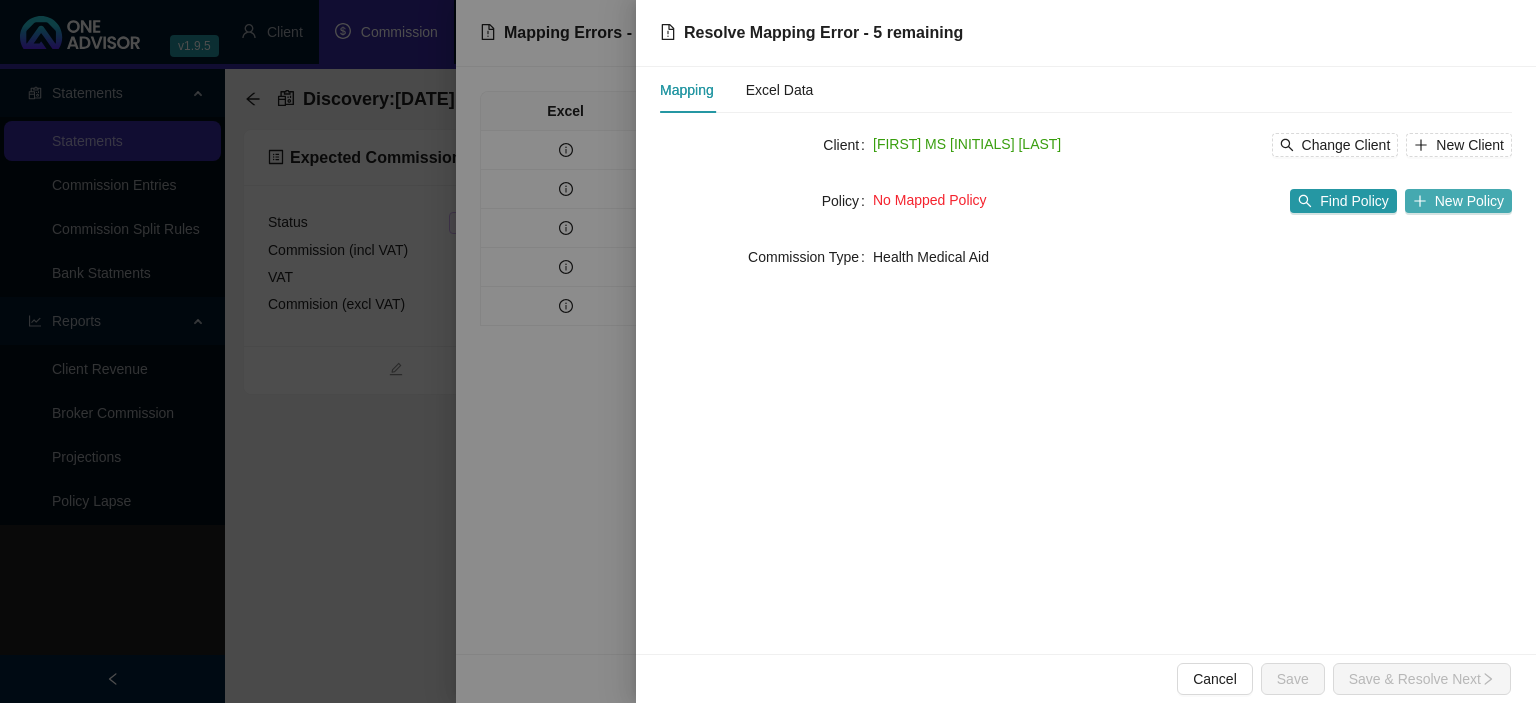 click on "New Policy" at bounding box center (1469, 201) 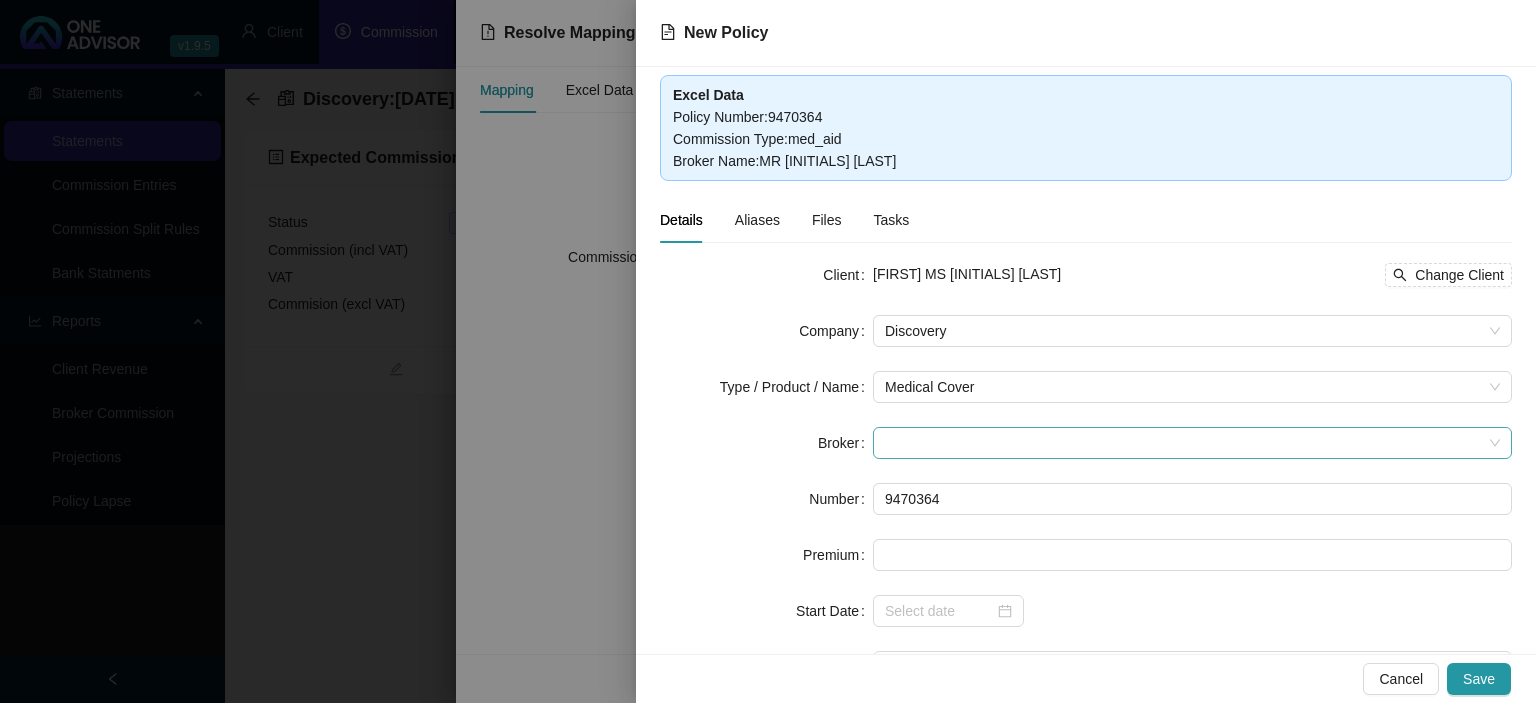 click at bounding box center (1192, 443) 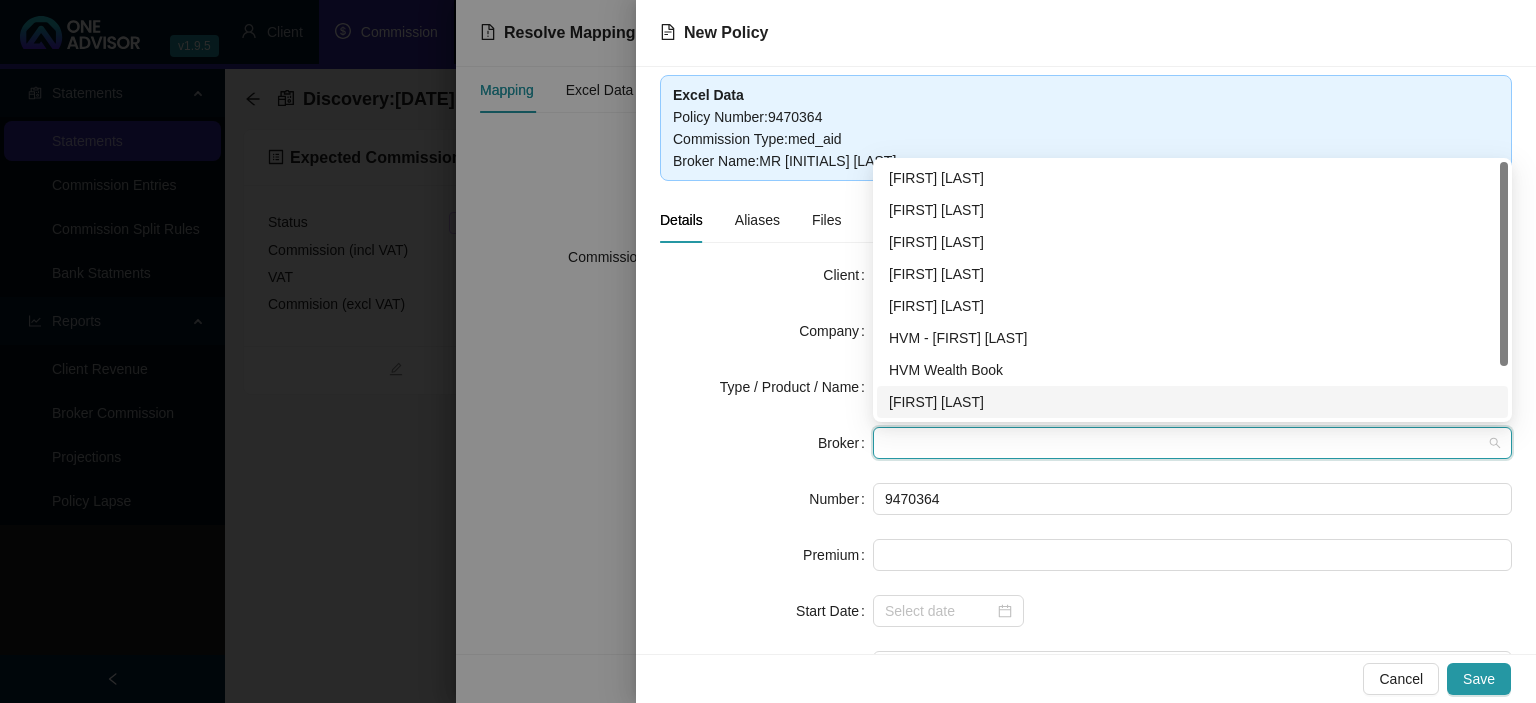 click on "Darryn Purtell" at bounding box center [1192, 402] 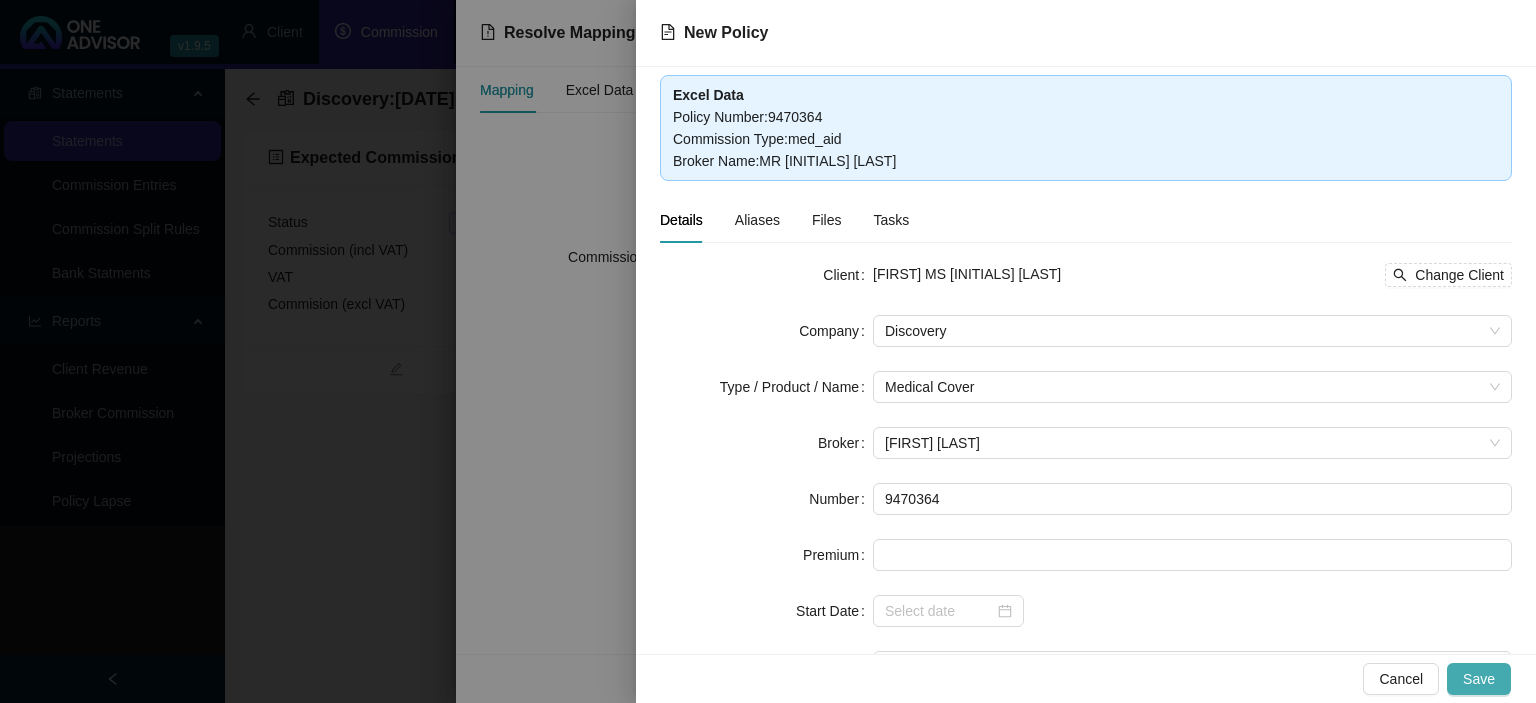 click on "Save" at bounding box center [1479, 679] 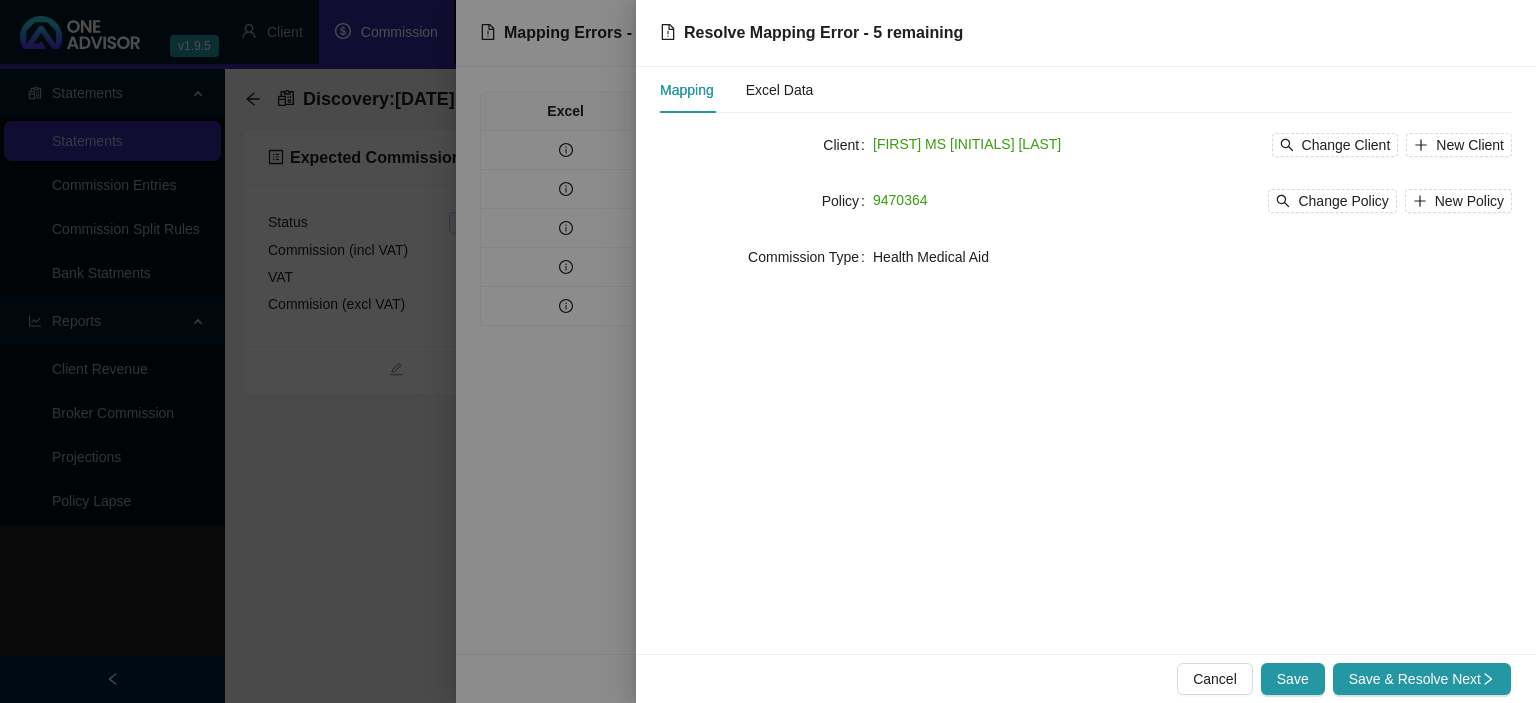 click 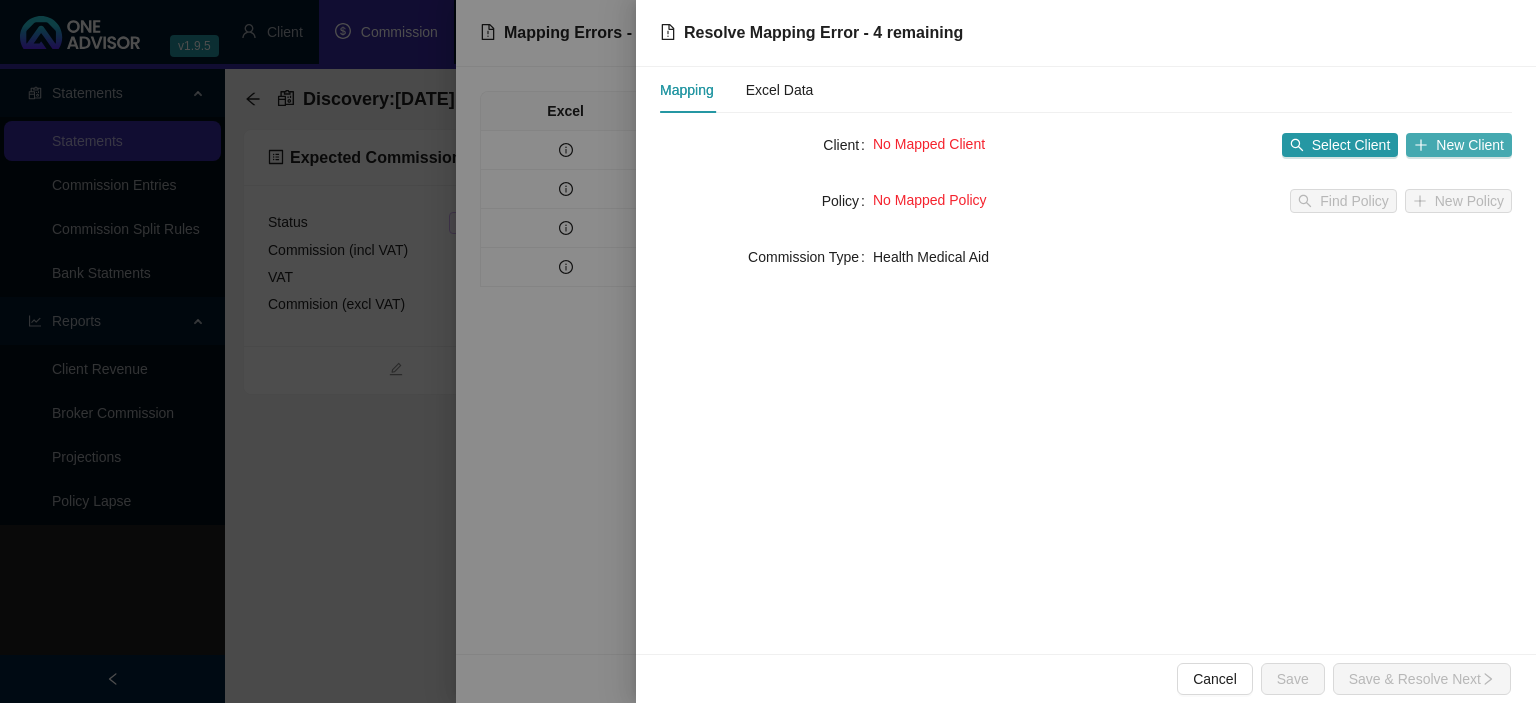 click on "New Client" at bounding box center (1470, 145) 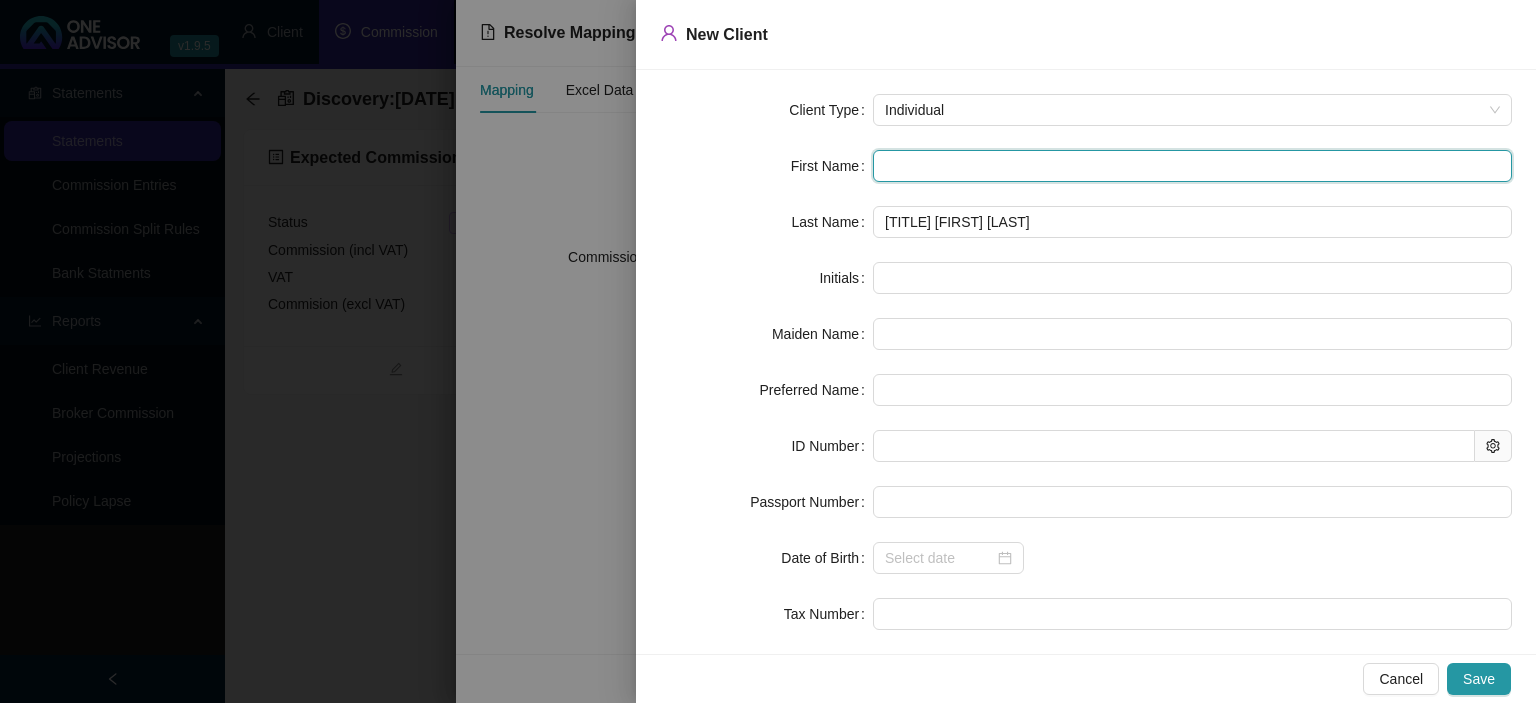 click at bounding box center (1192, 166) 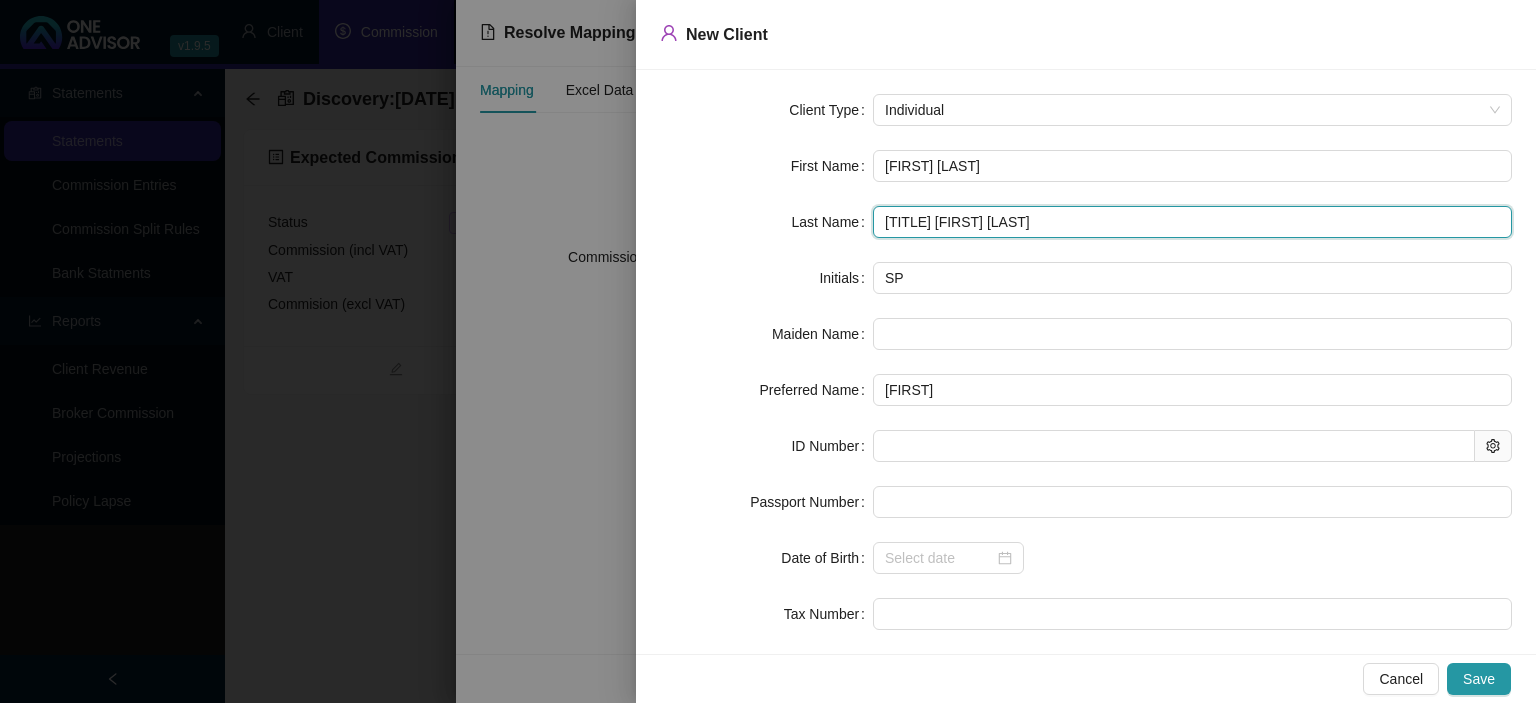 drag, startPoint x: 924, startPoint y: 223, endPoint x: 514, endPoint y: 237, distance: 410.23895 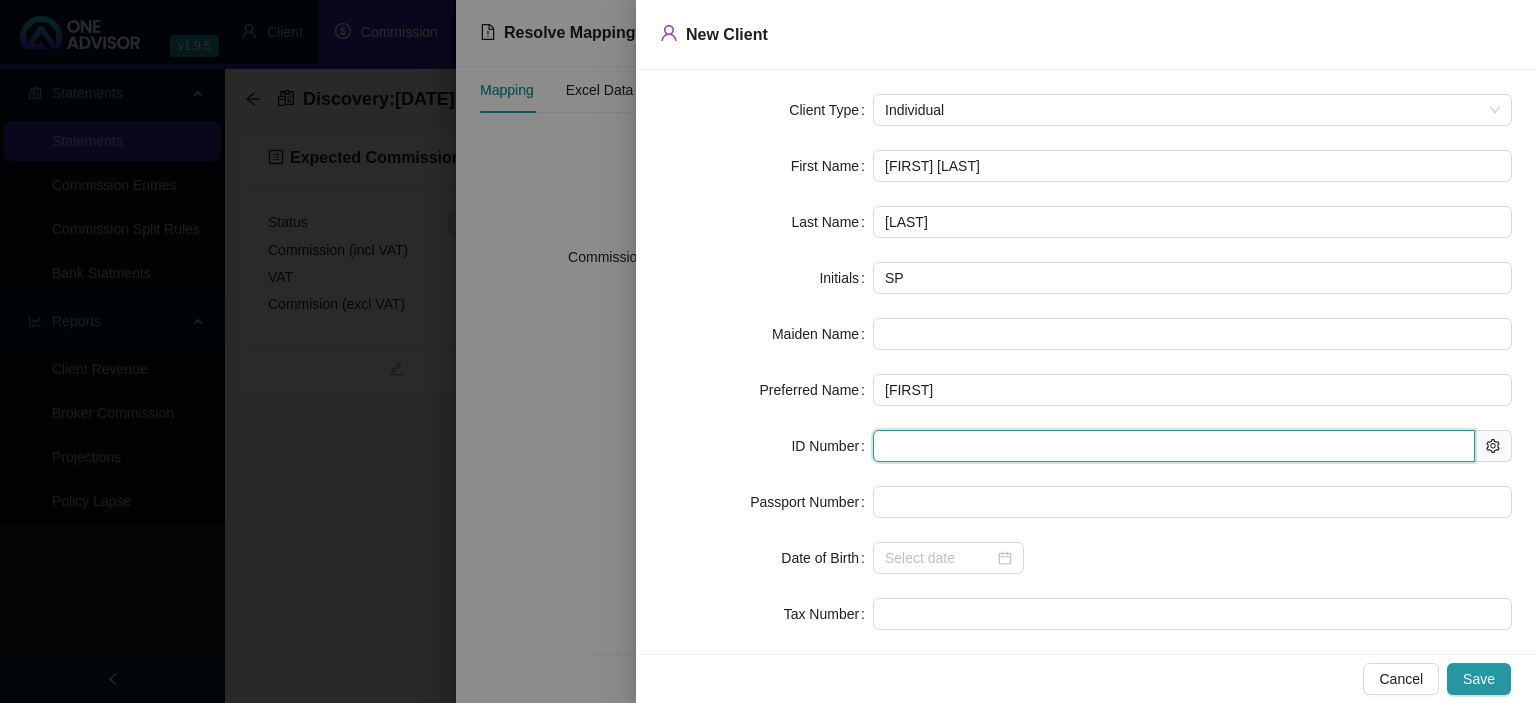 click at bounding box center (1174, 446) 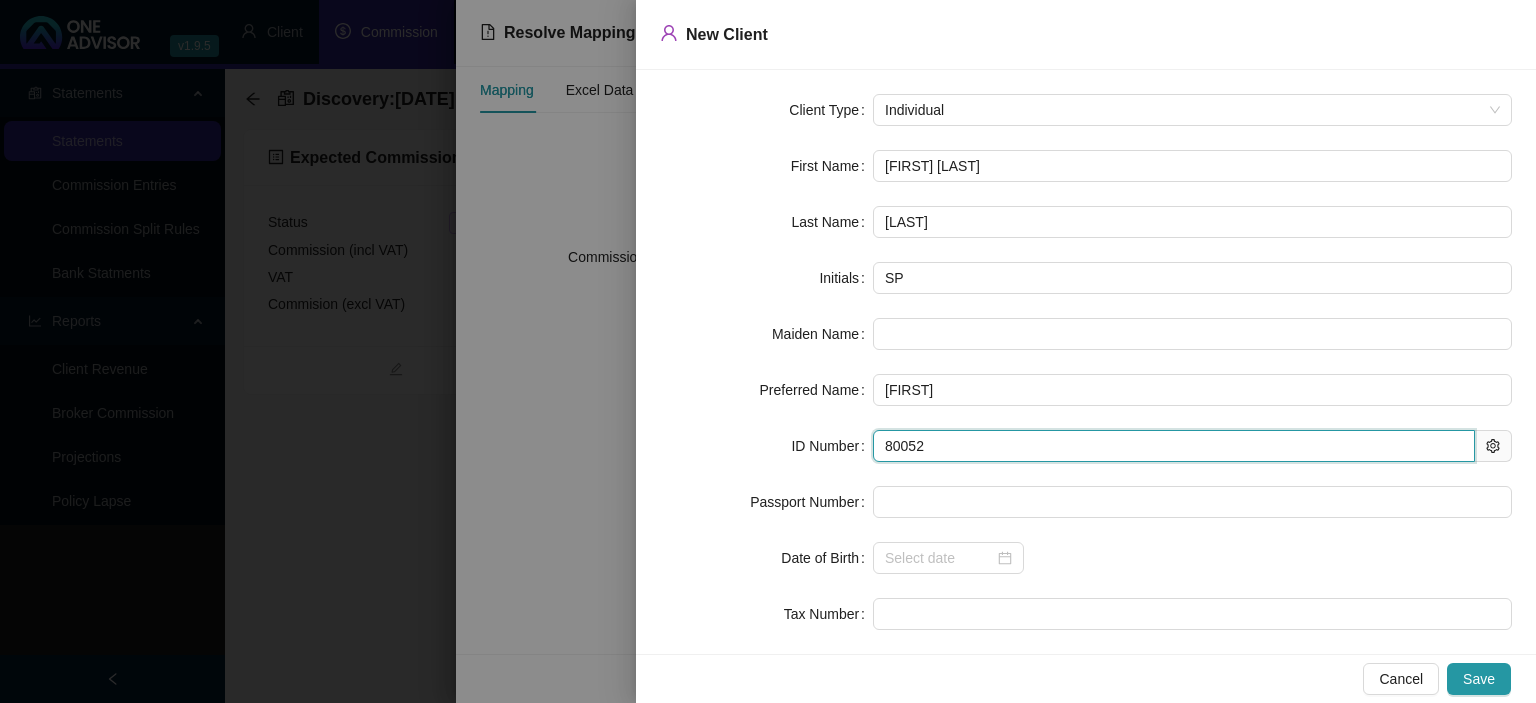 type on "800523" 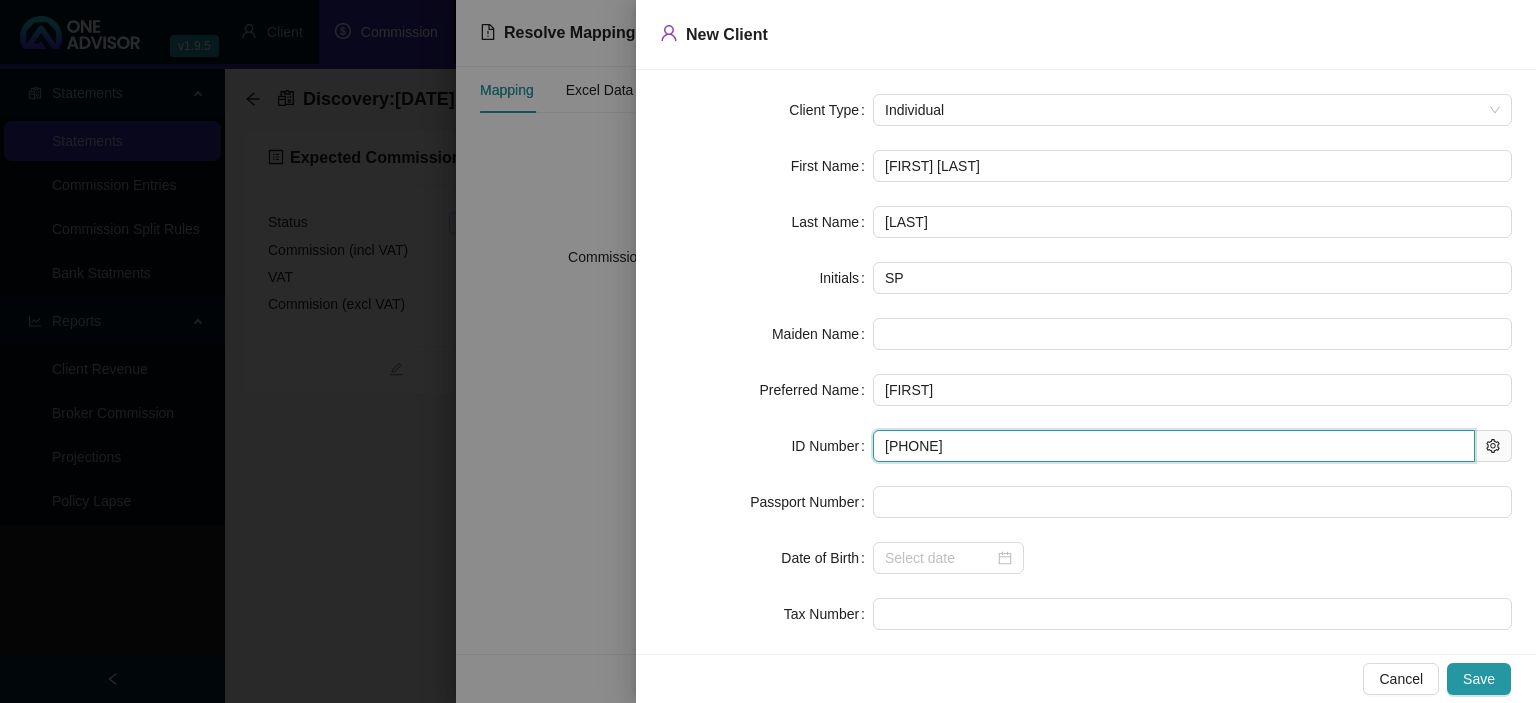 type on "1980-05-23" 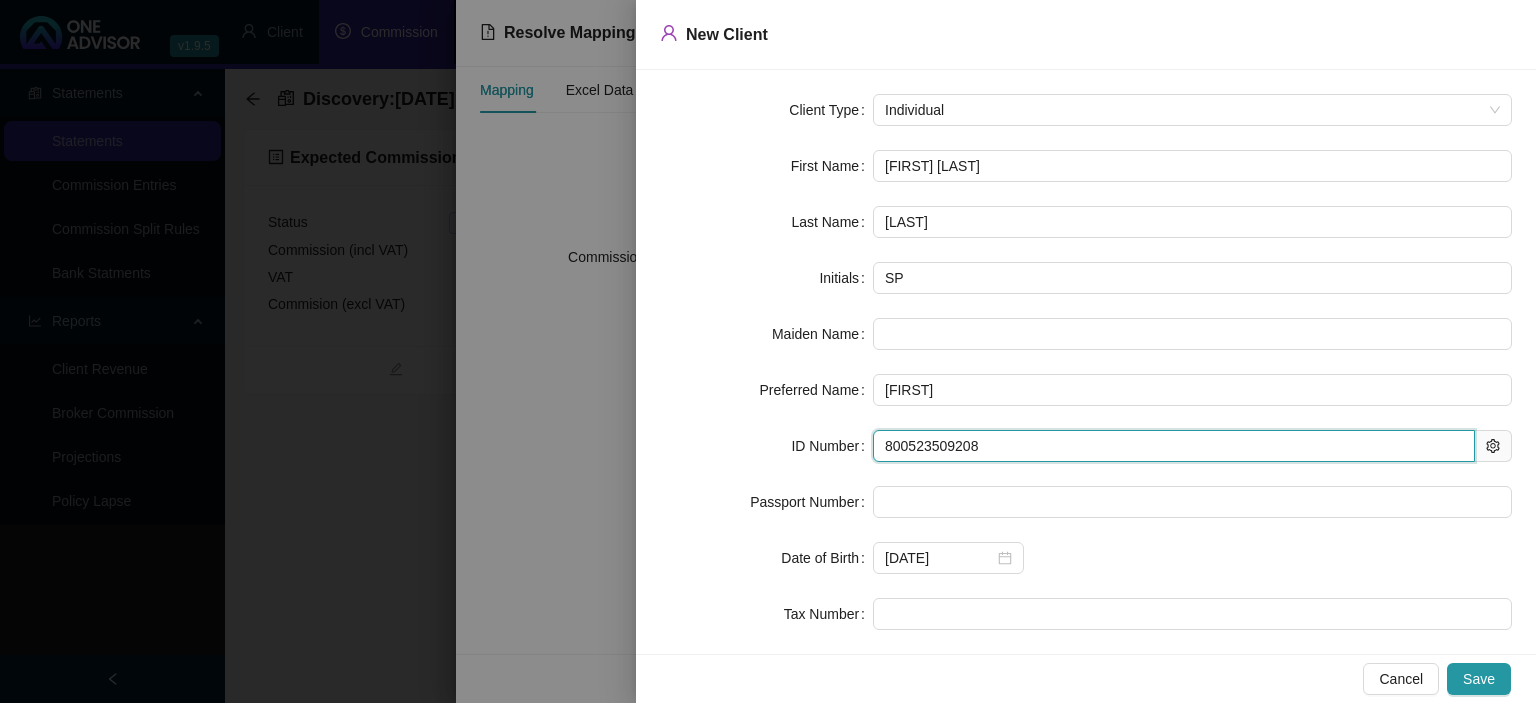 type on "8005235092088" 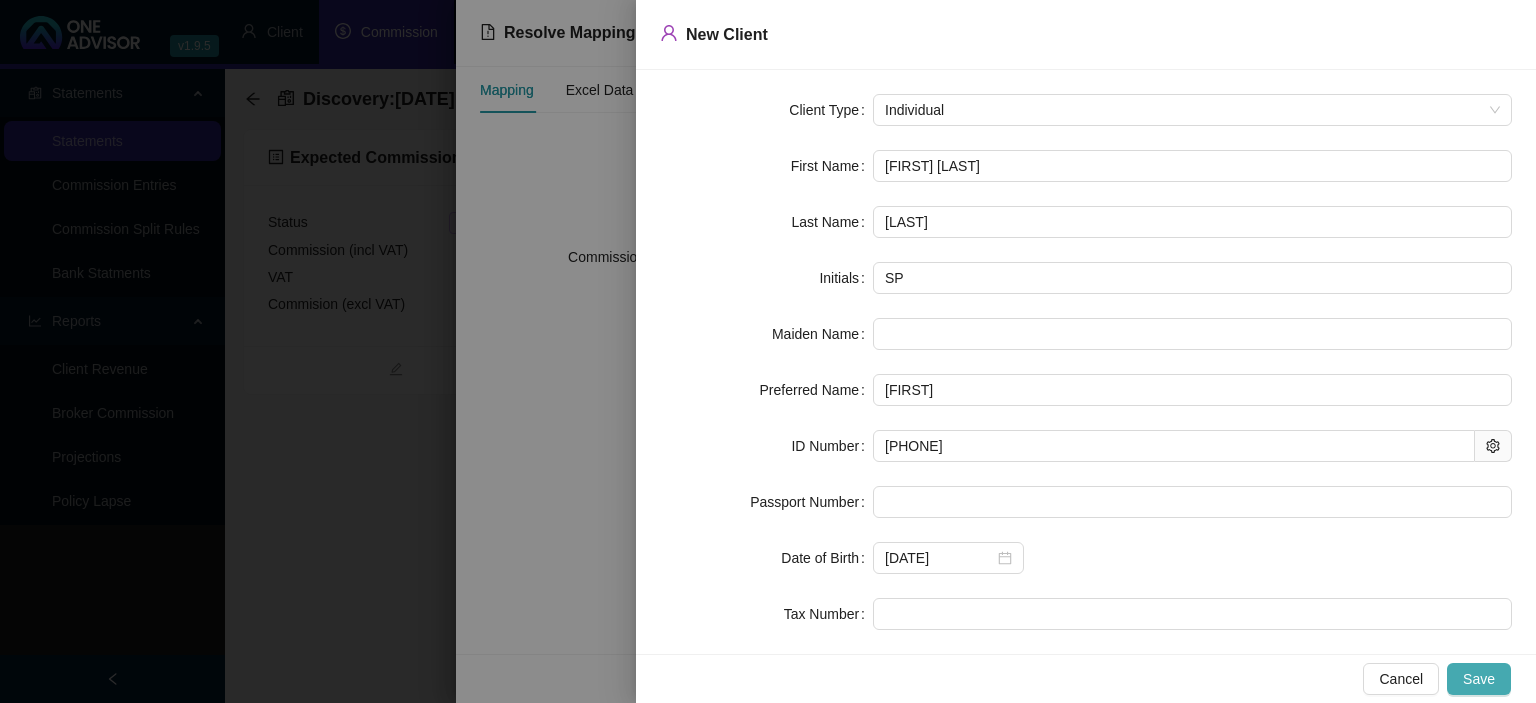 click on "Save" at bounding box center (1479, 679) 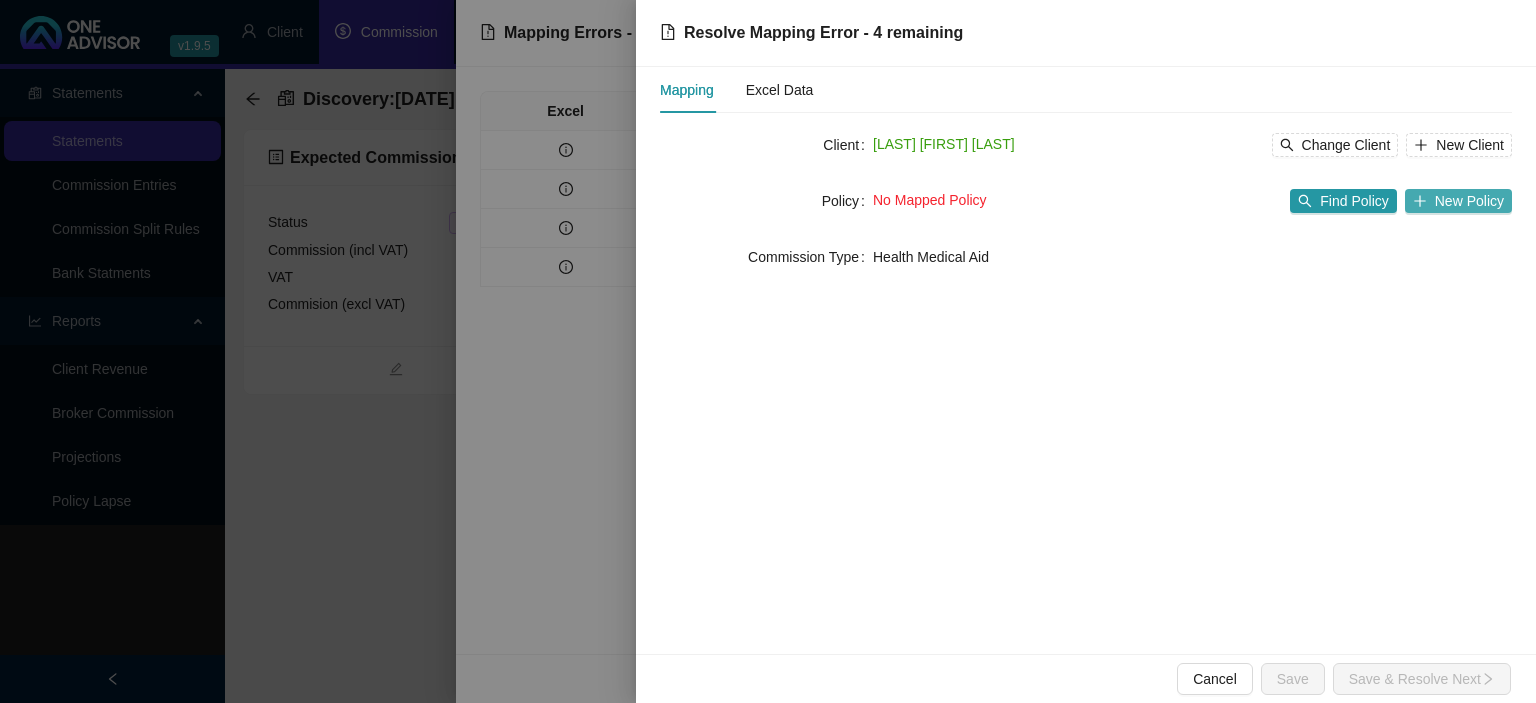 click 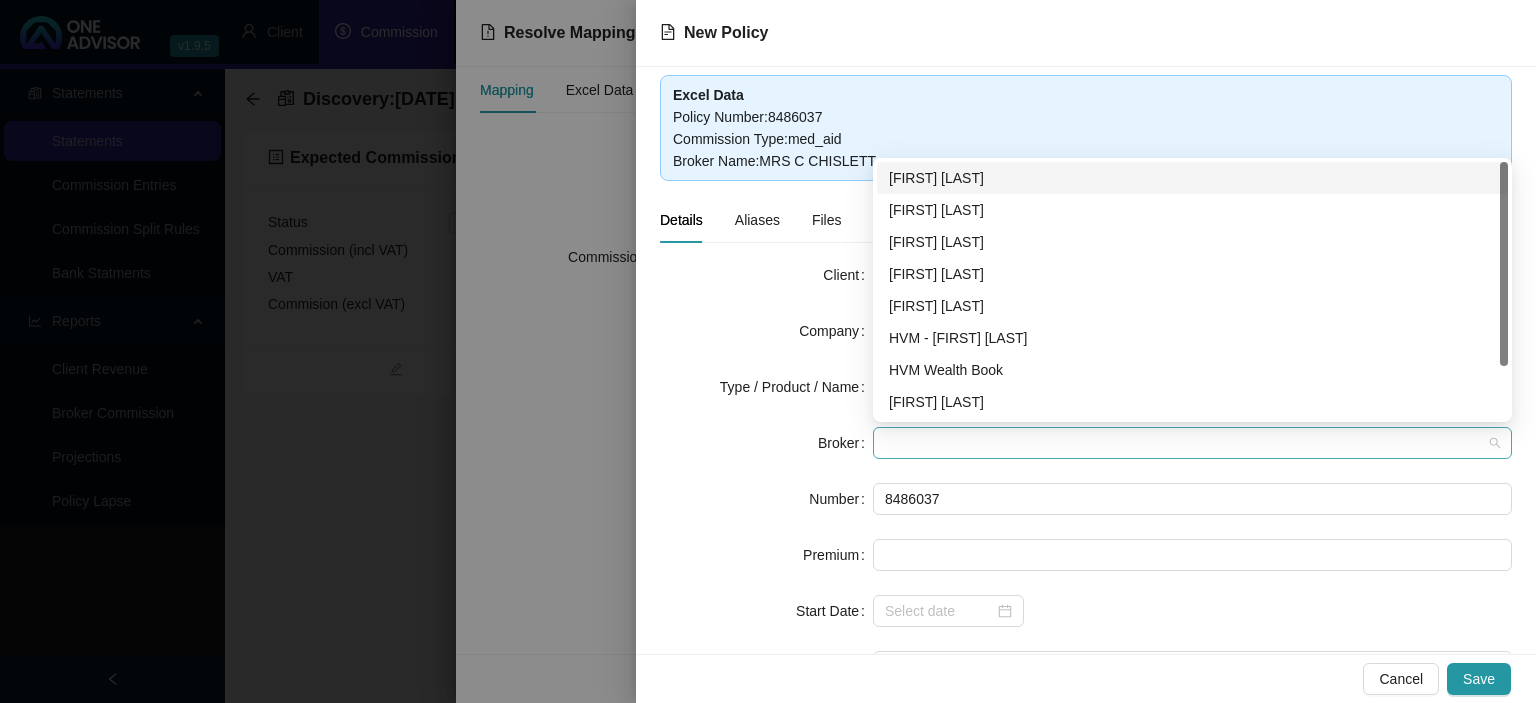 click at bounding box center (1192, 443) 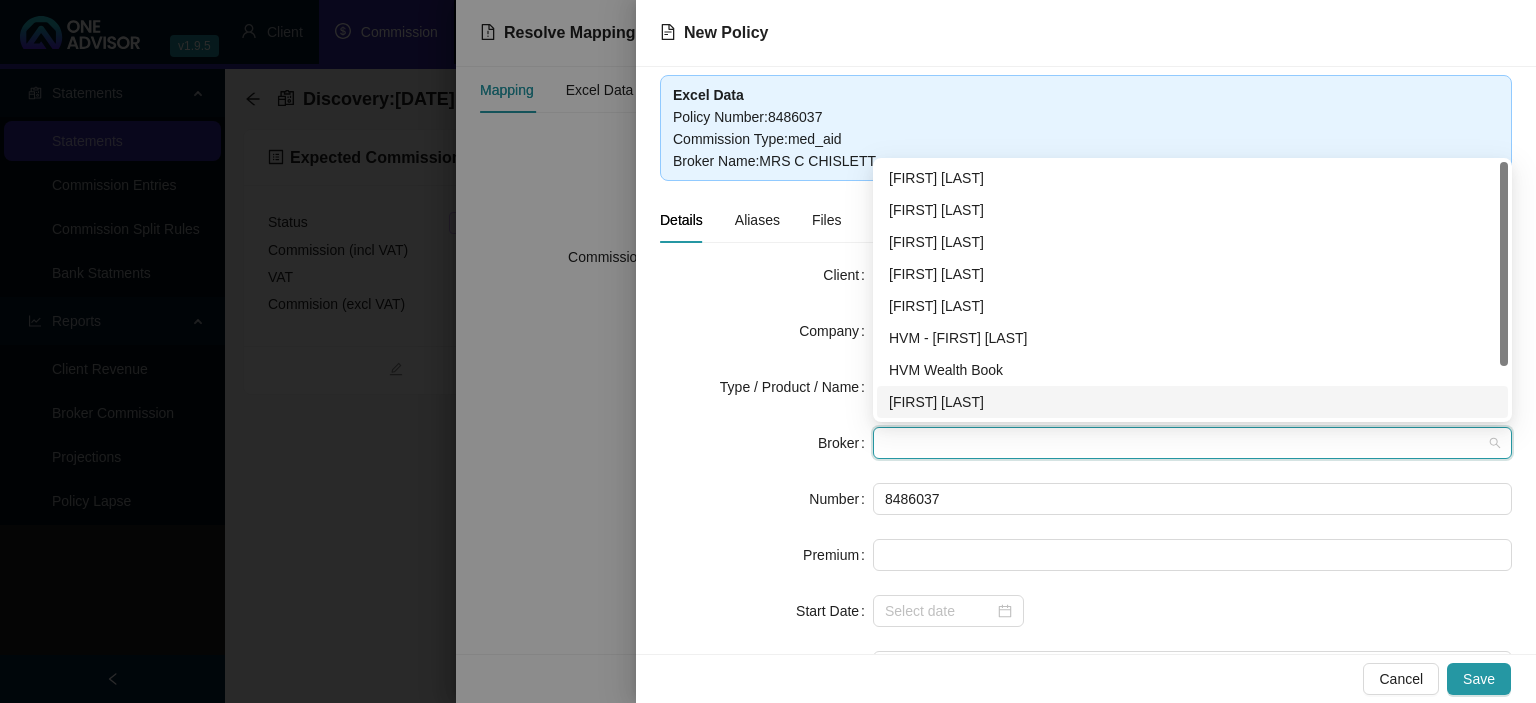 click on "Darryn Purtell" at bounding box center [1192, 402] 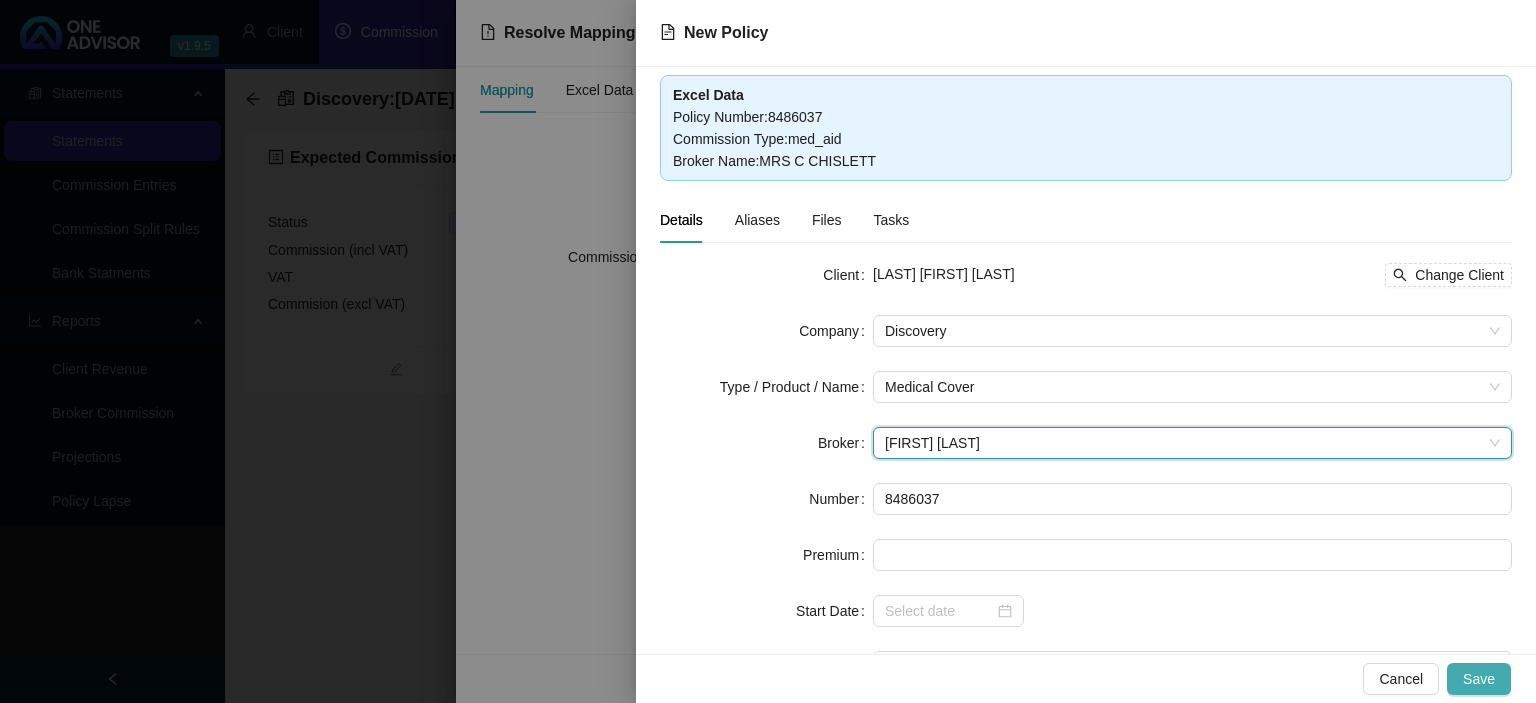 click on "Save" at bounding box center [1479, 679] 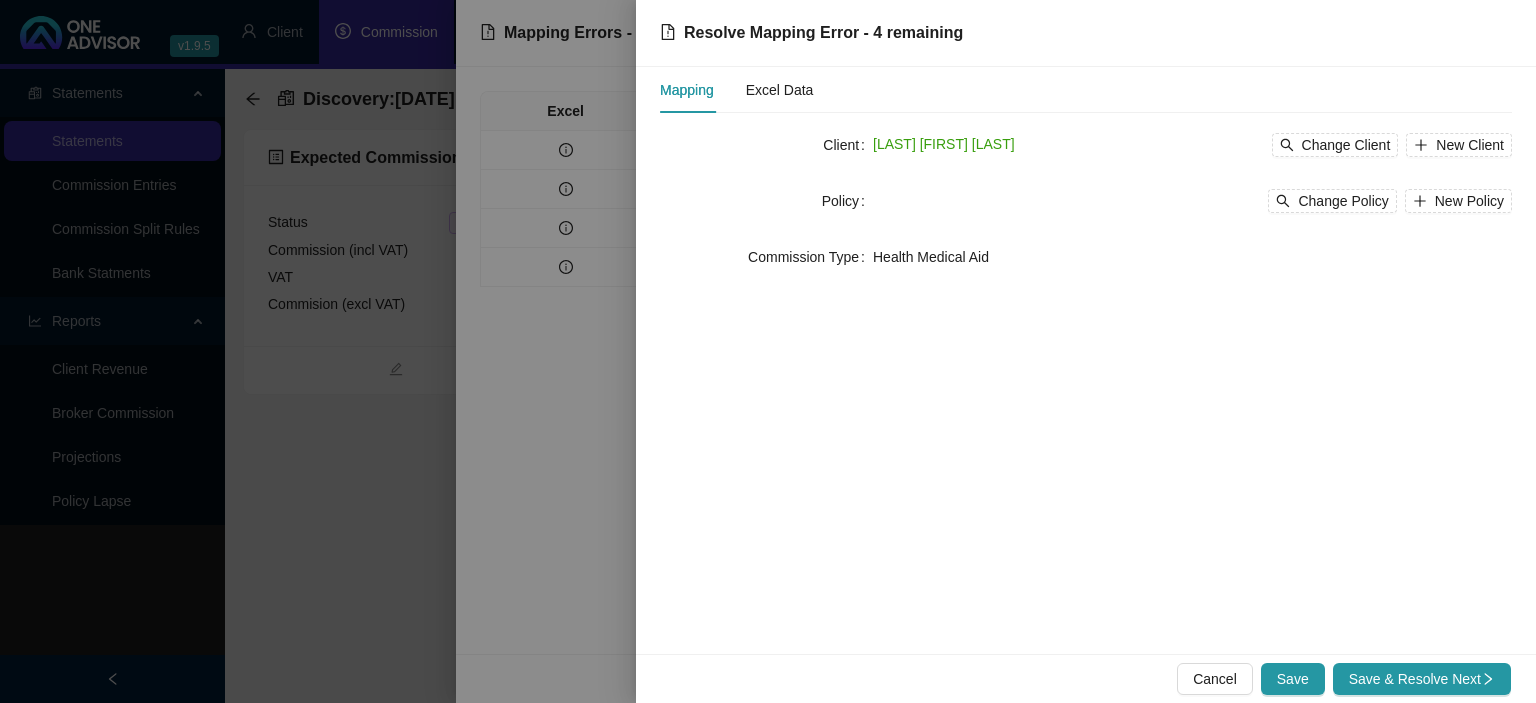 click on "Save & Resolve Next" at bounding box center (1422, 679) 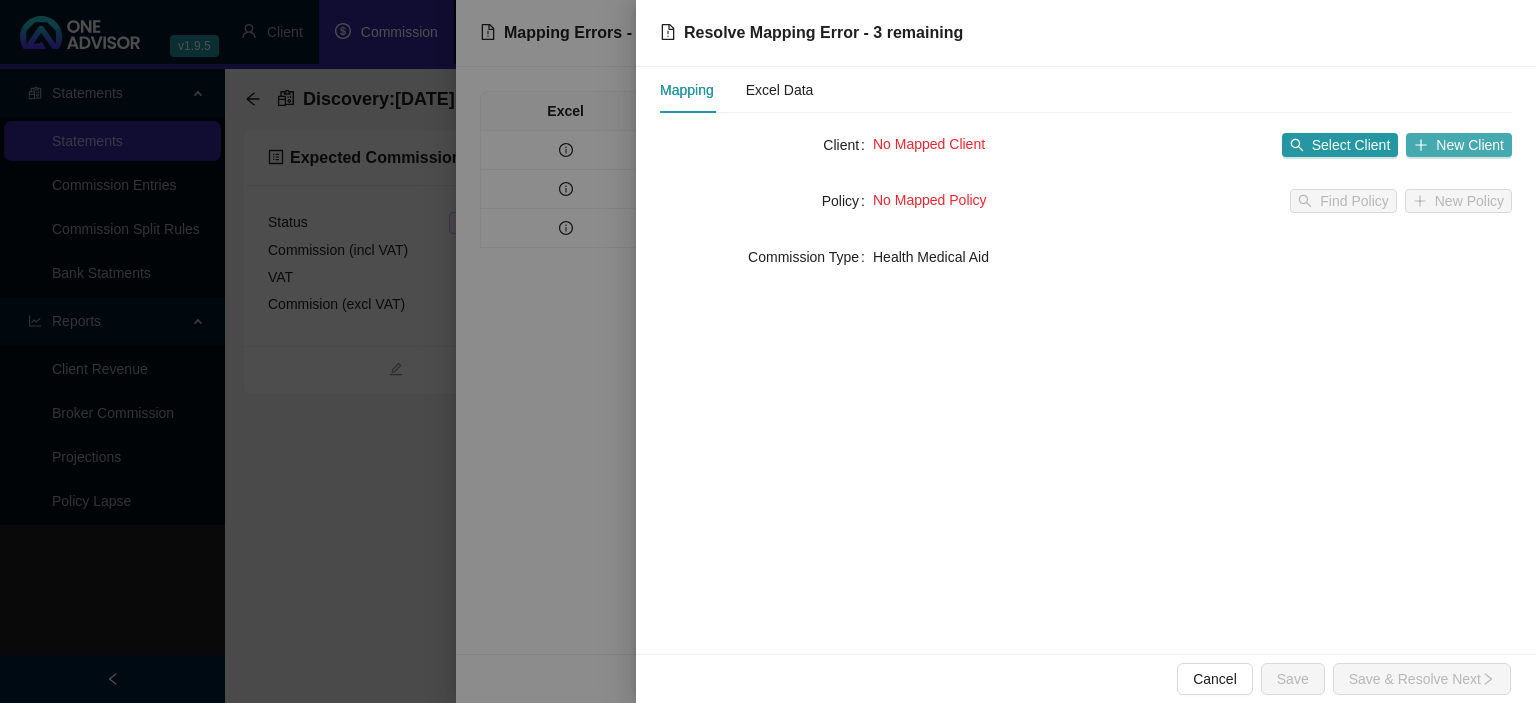 click on "New Client" at bounding box center [1470, 145] 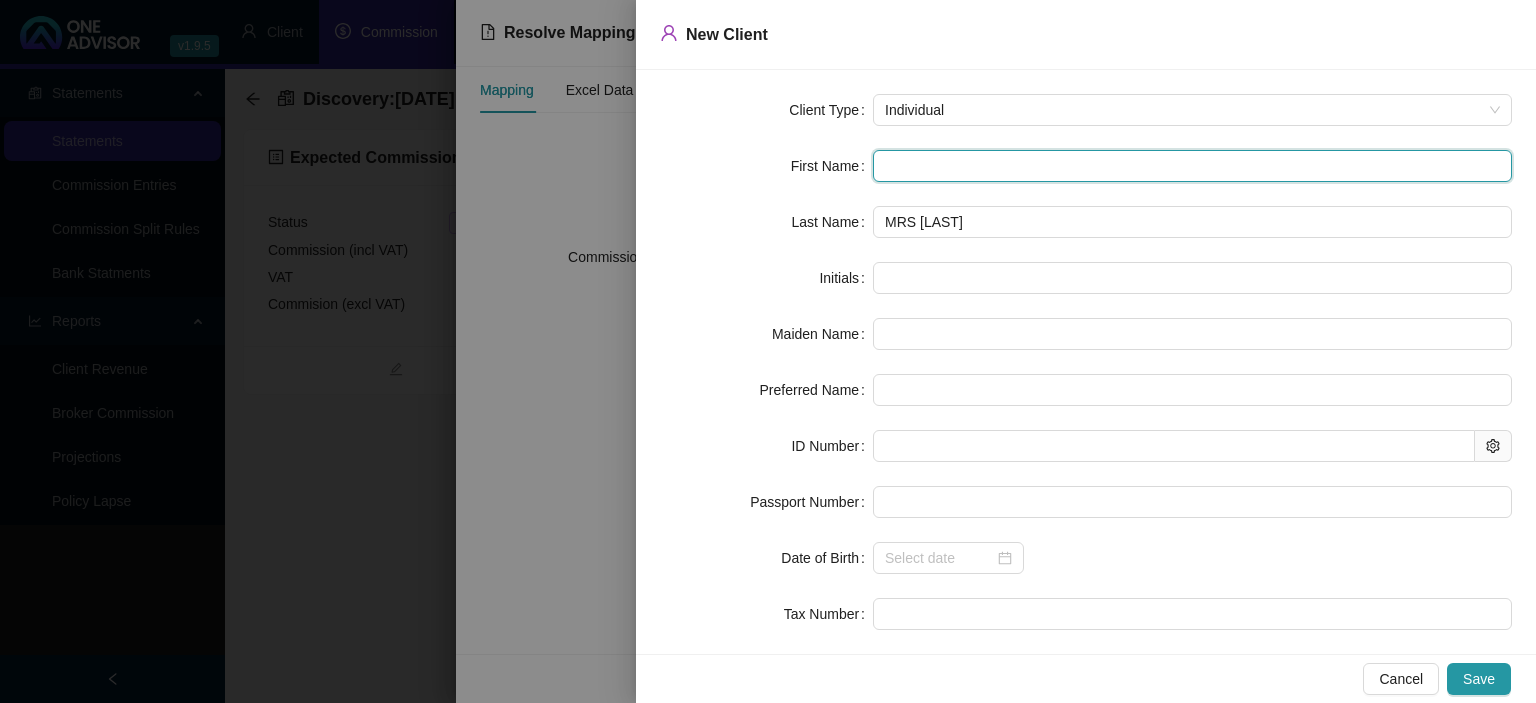 click at bounding box center (1192, 166) 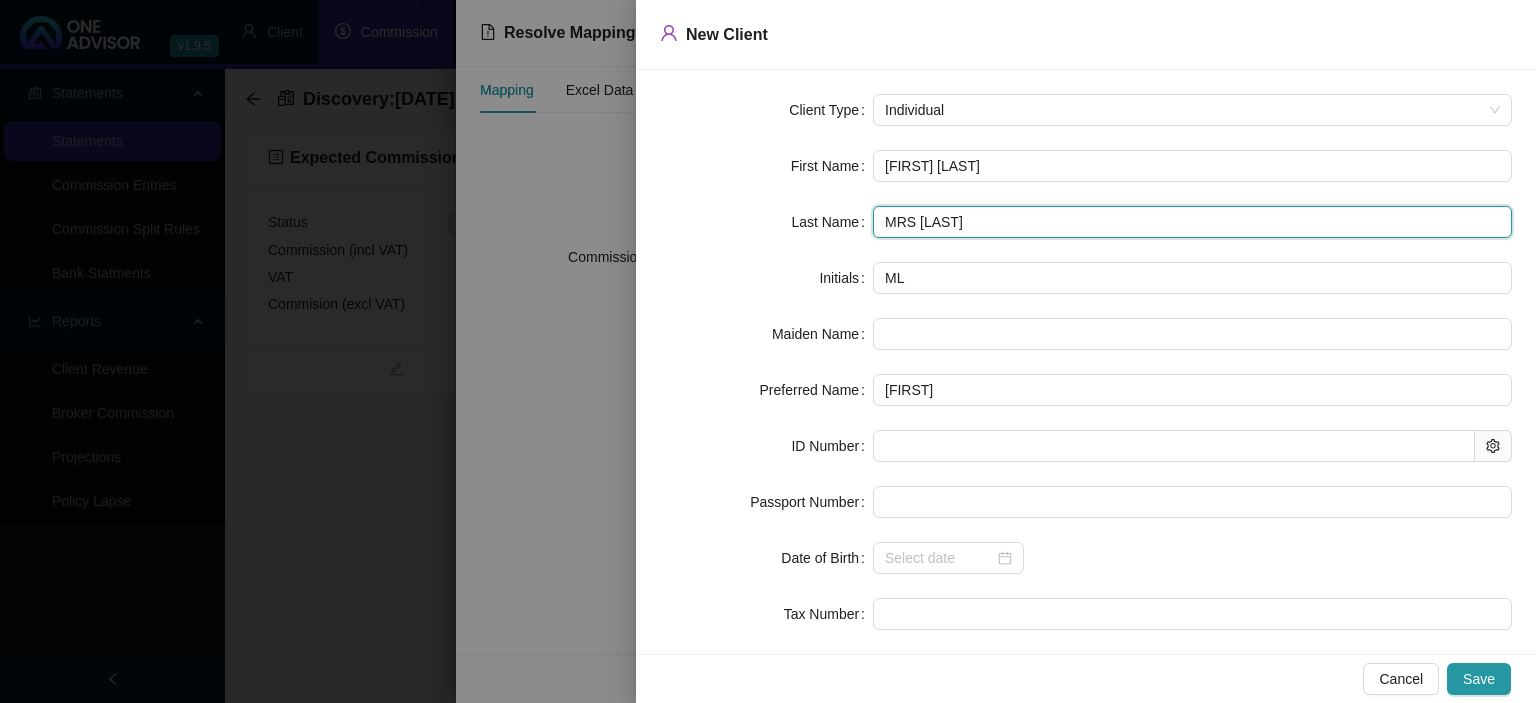 drag, startPoint x: 938, startPoint y: 222, endPoint x: 430, endPoint y: 251, distance: 508.8271 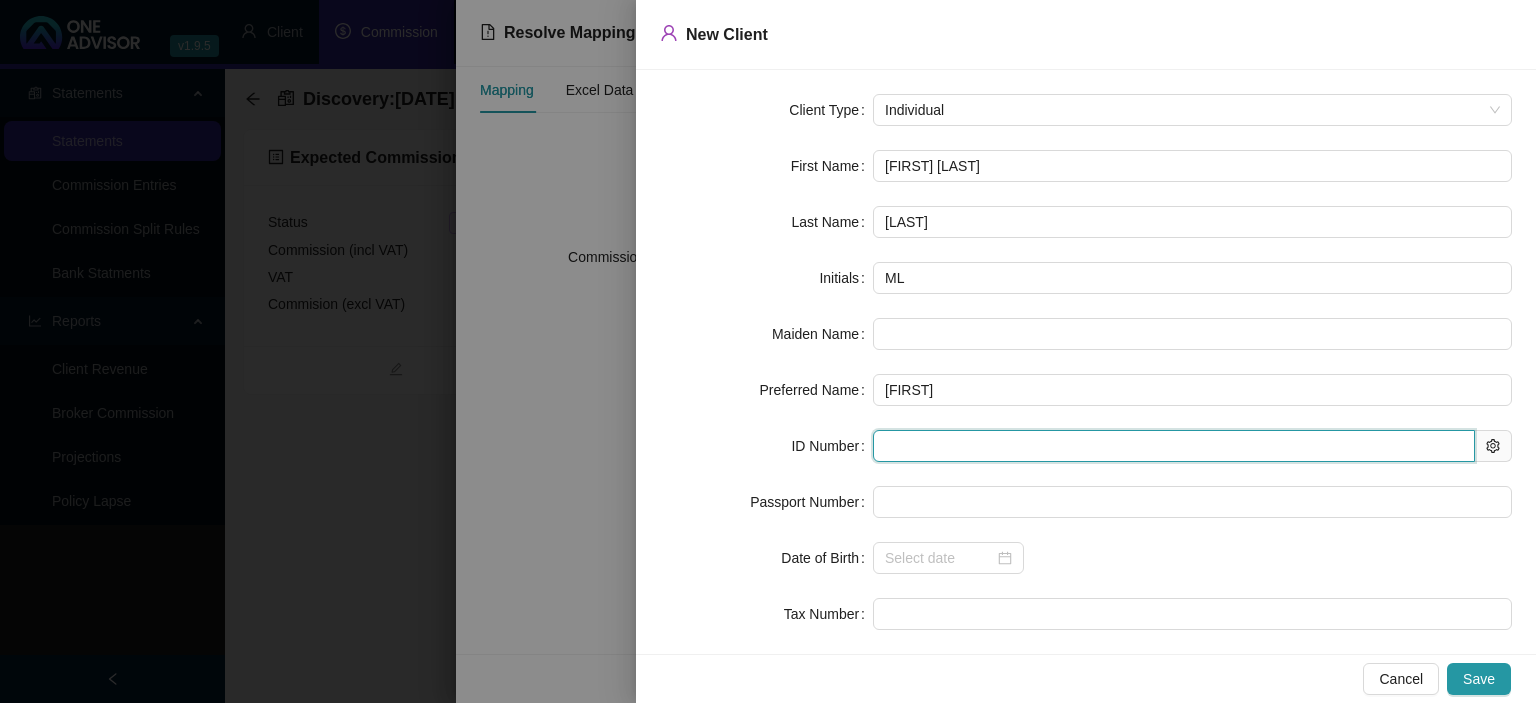 click at bounding box center (1174, 446) 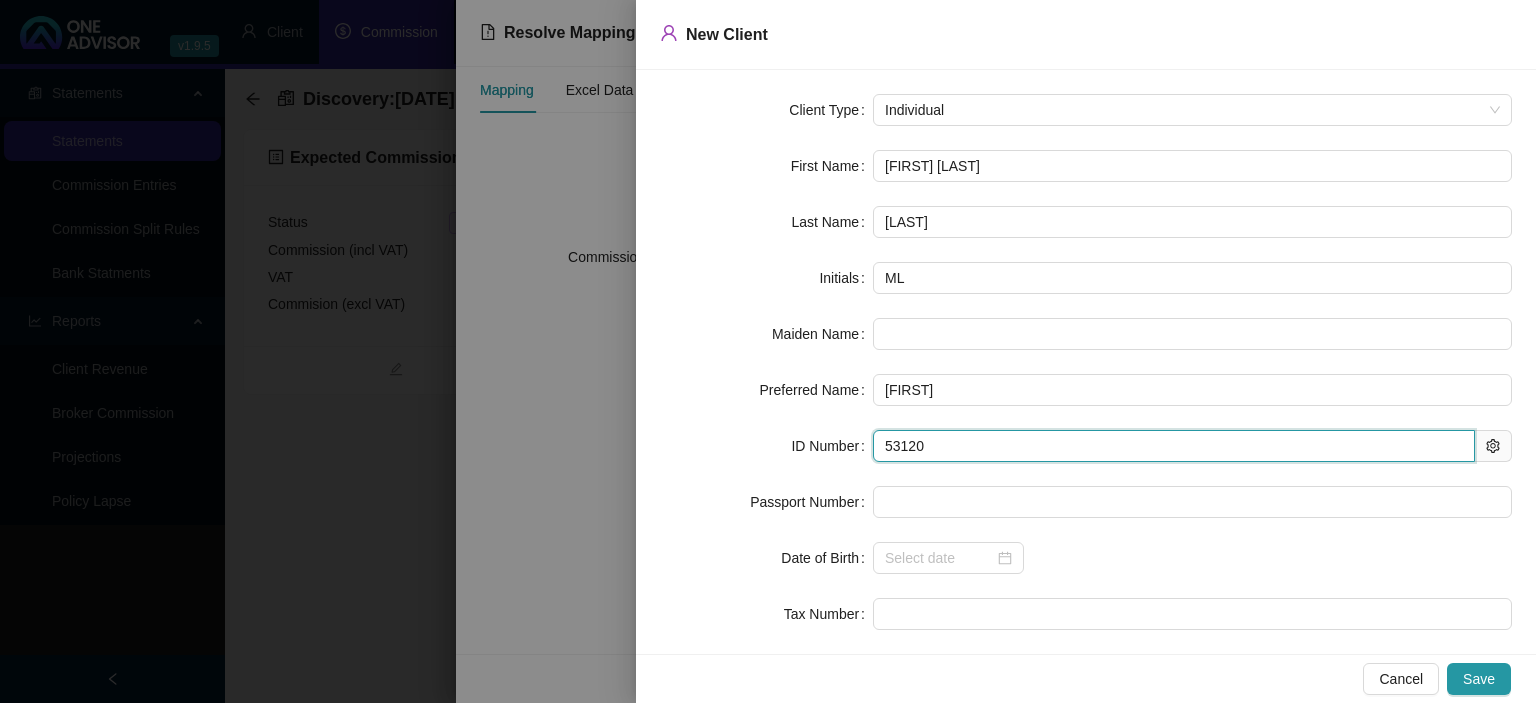 type on "531208" 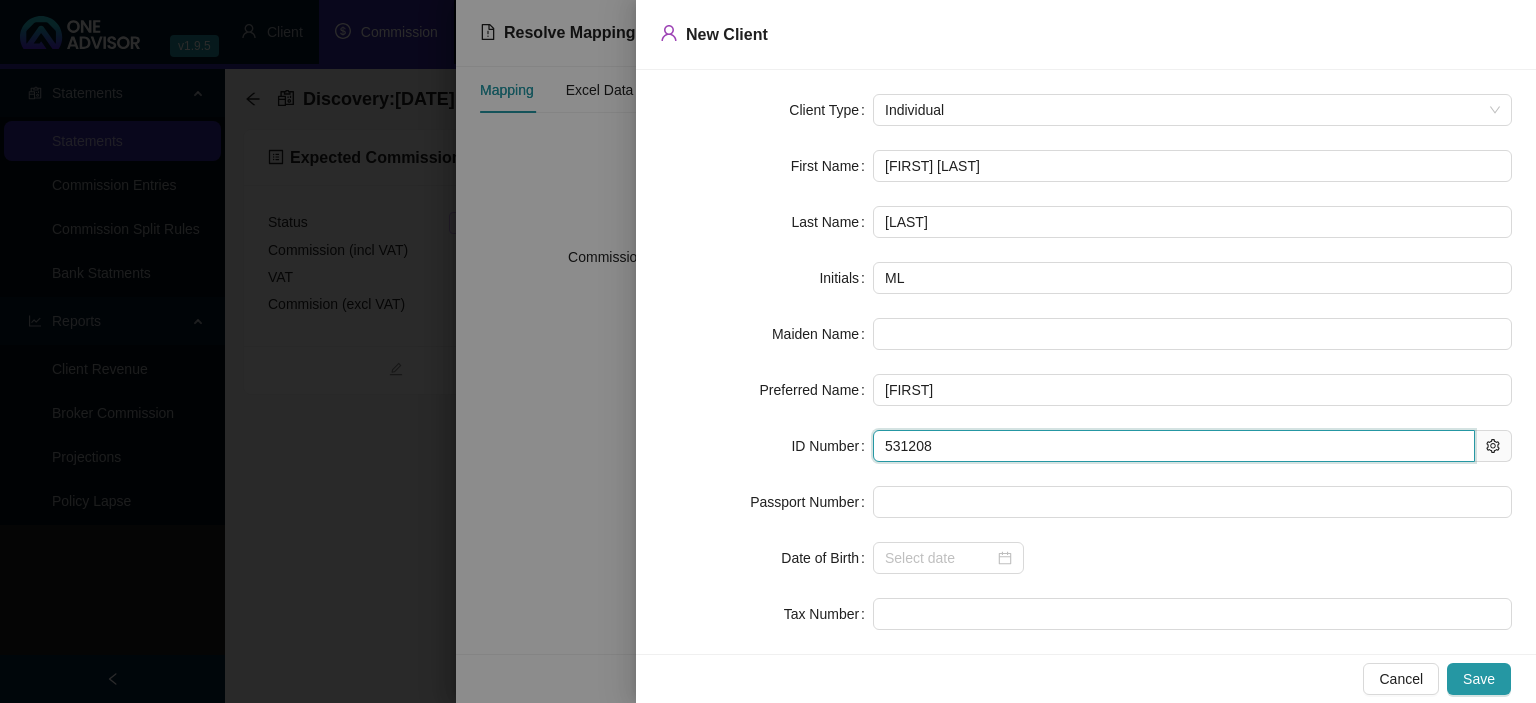 type on "1953-12-08" 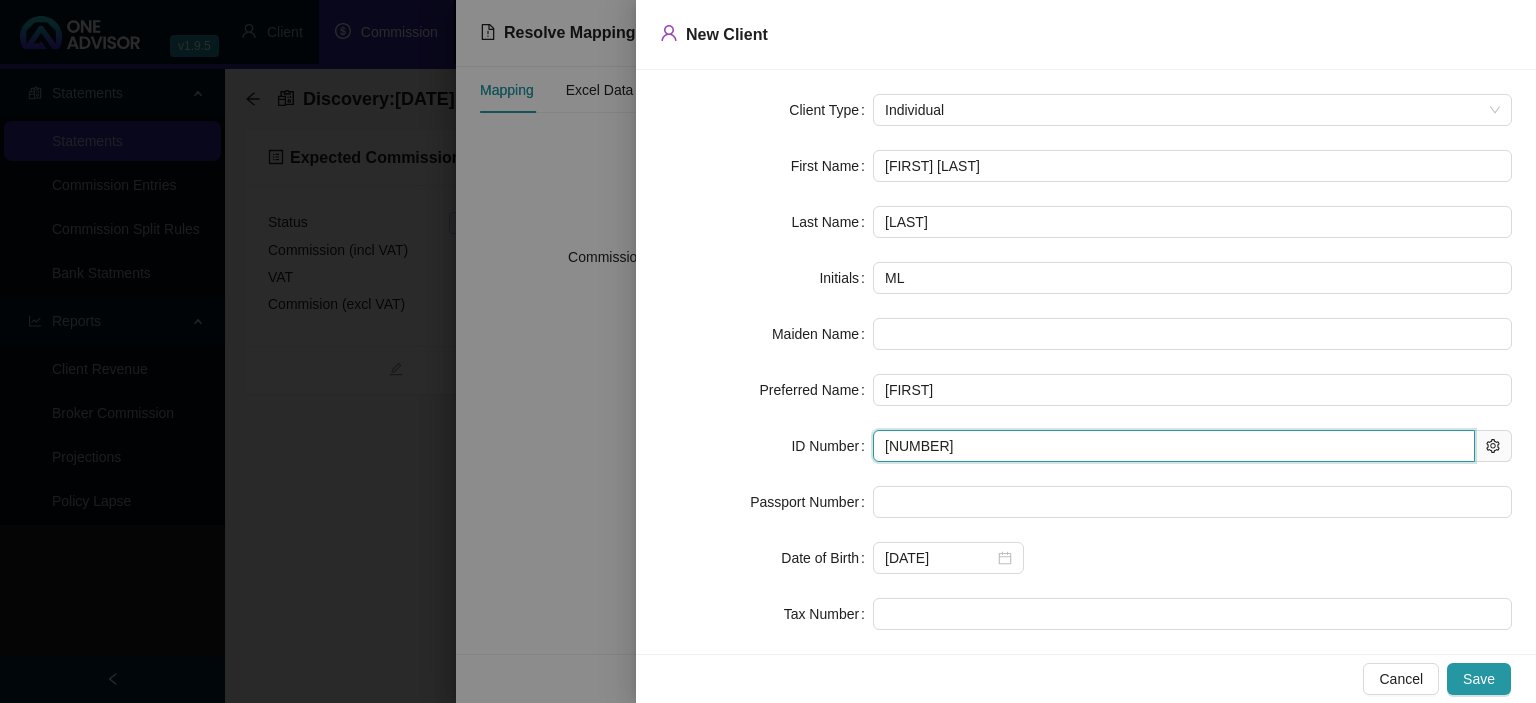 type on "5312080100088" 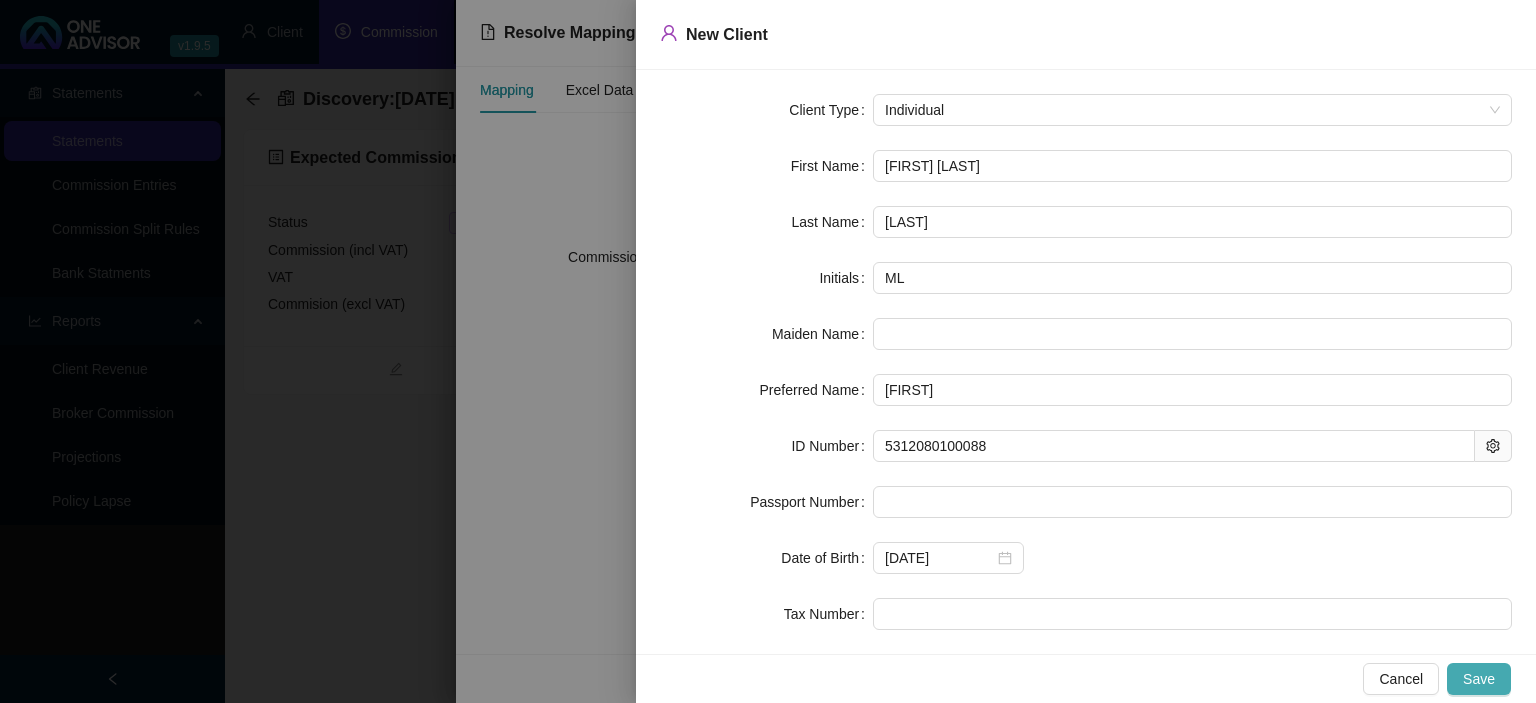 click on "Save" at bounding box center [1479, 679] 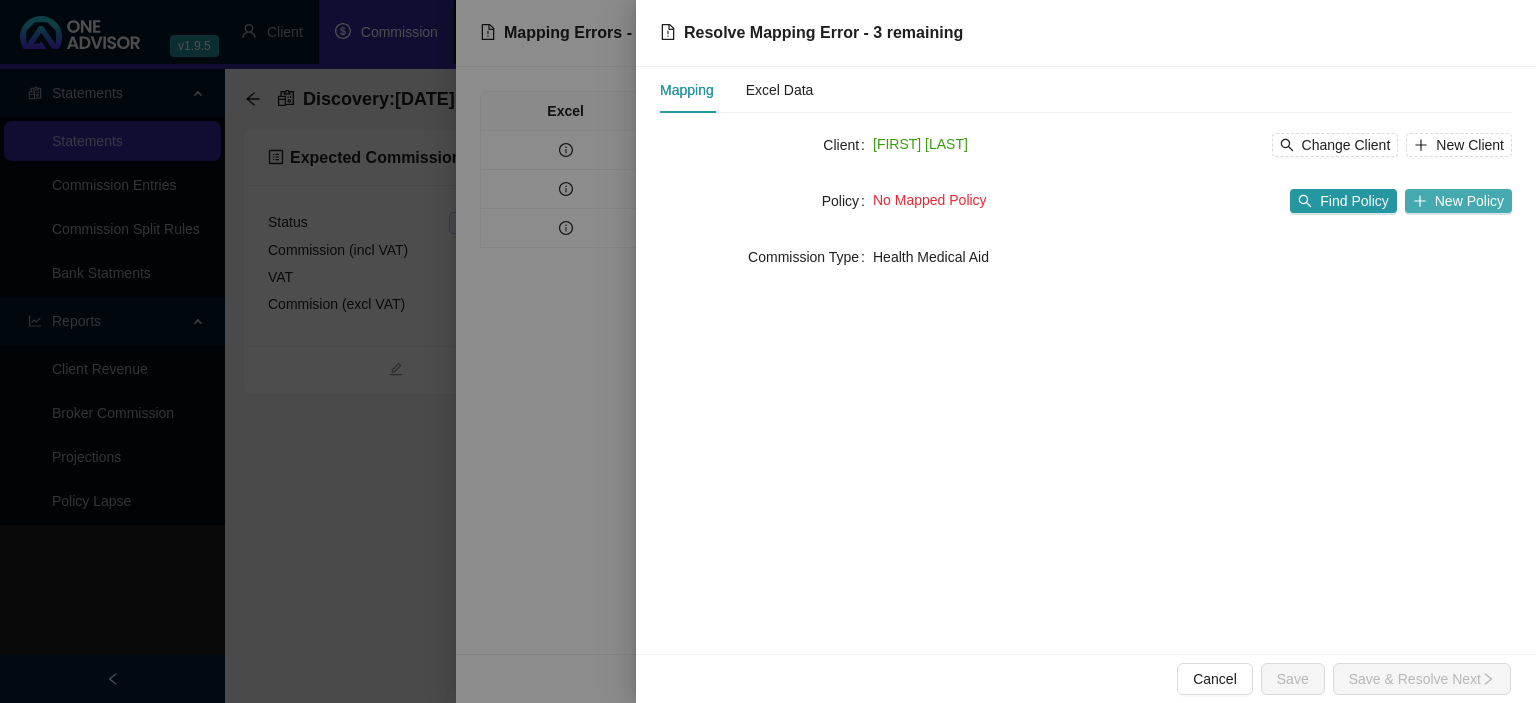 click on "New Policy" at bounding box center (1469, 201) 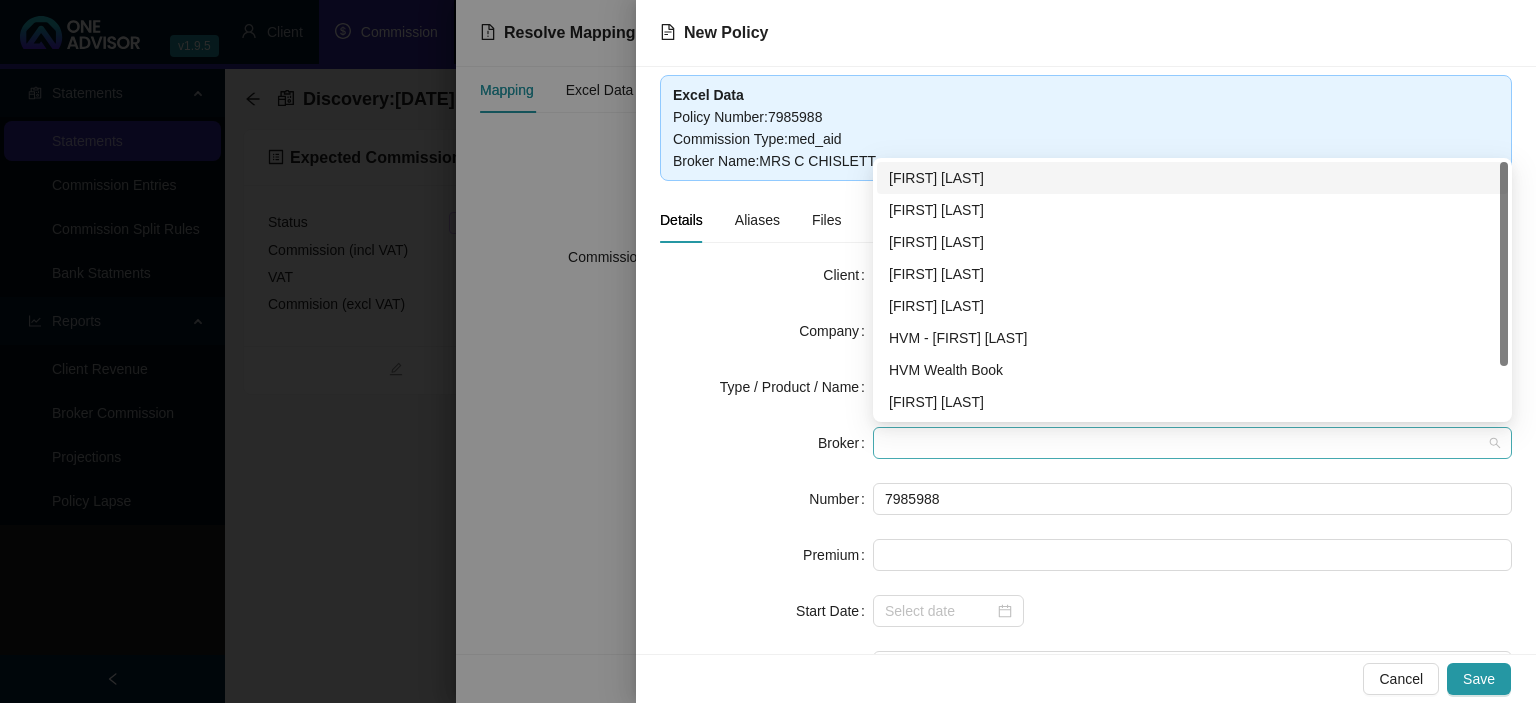 click at bounding box center [1192, 443] 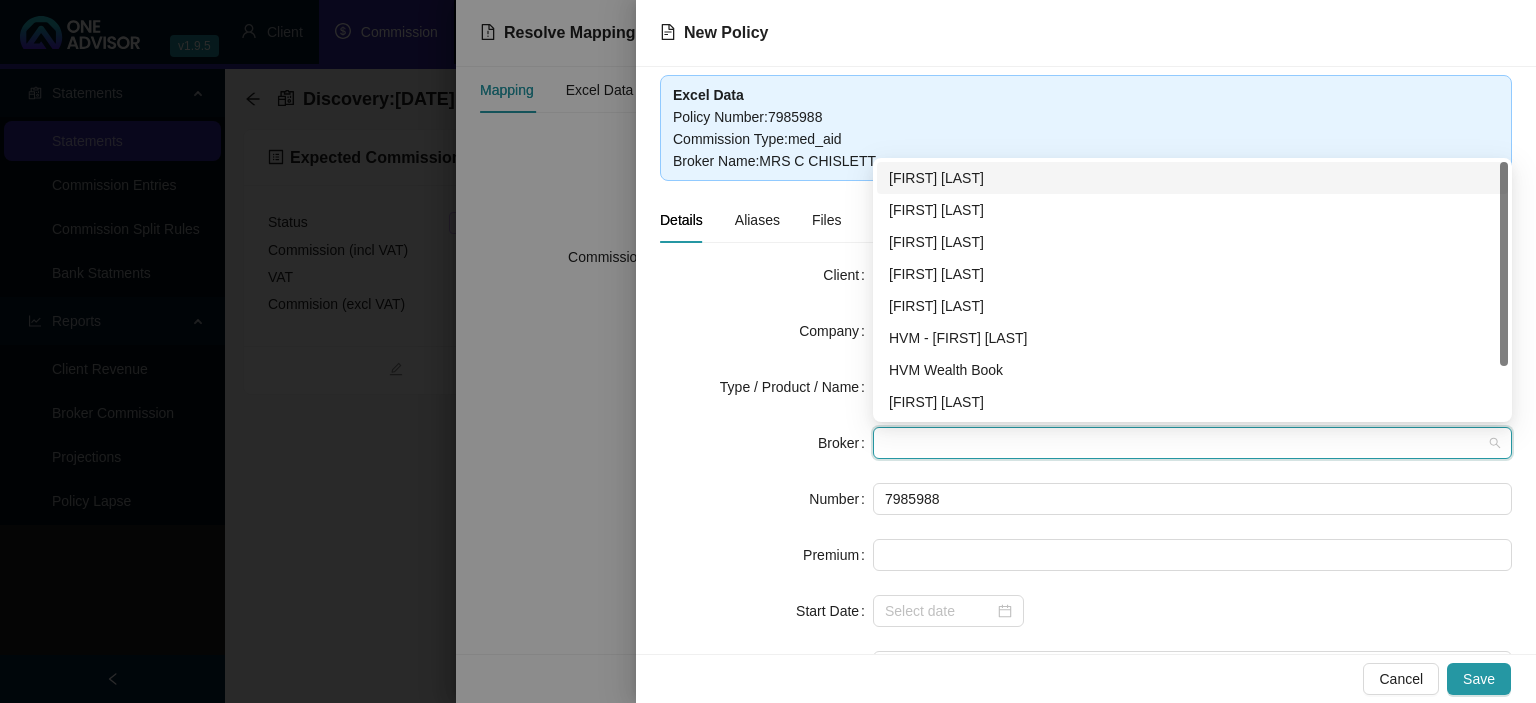 type on "c" 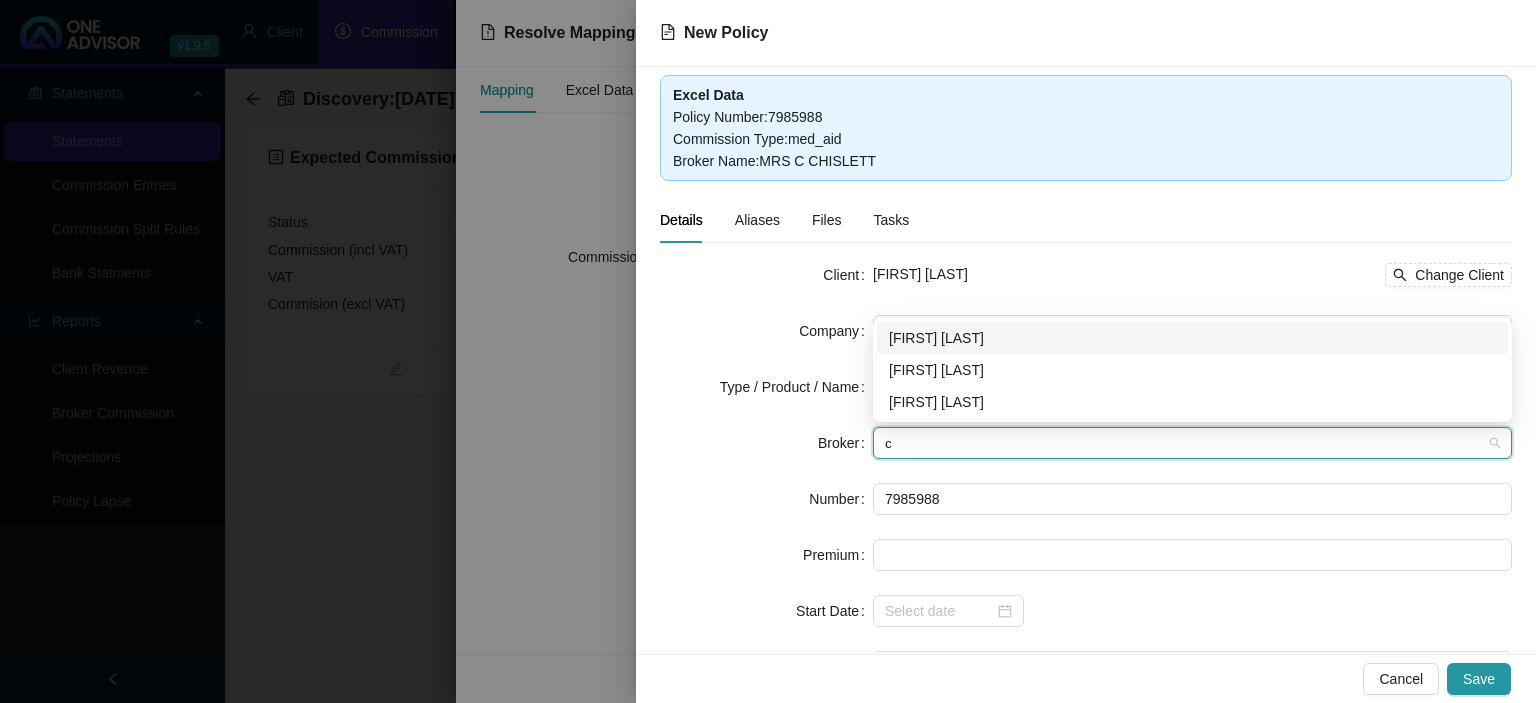click on "Cheryl-Anne Chislett" at bounding box center [1192, 338] 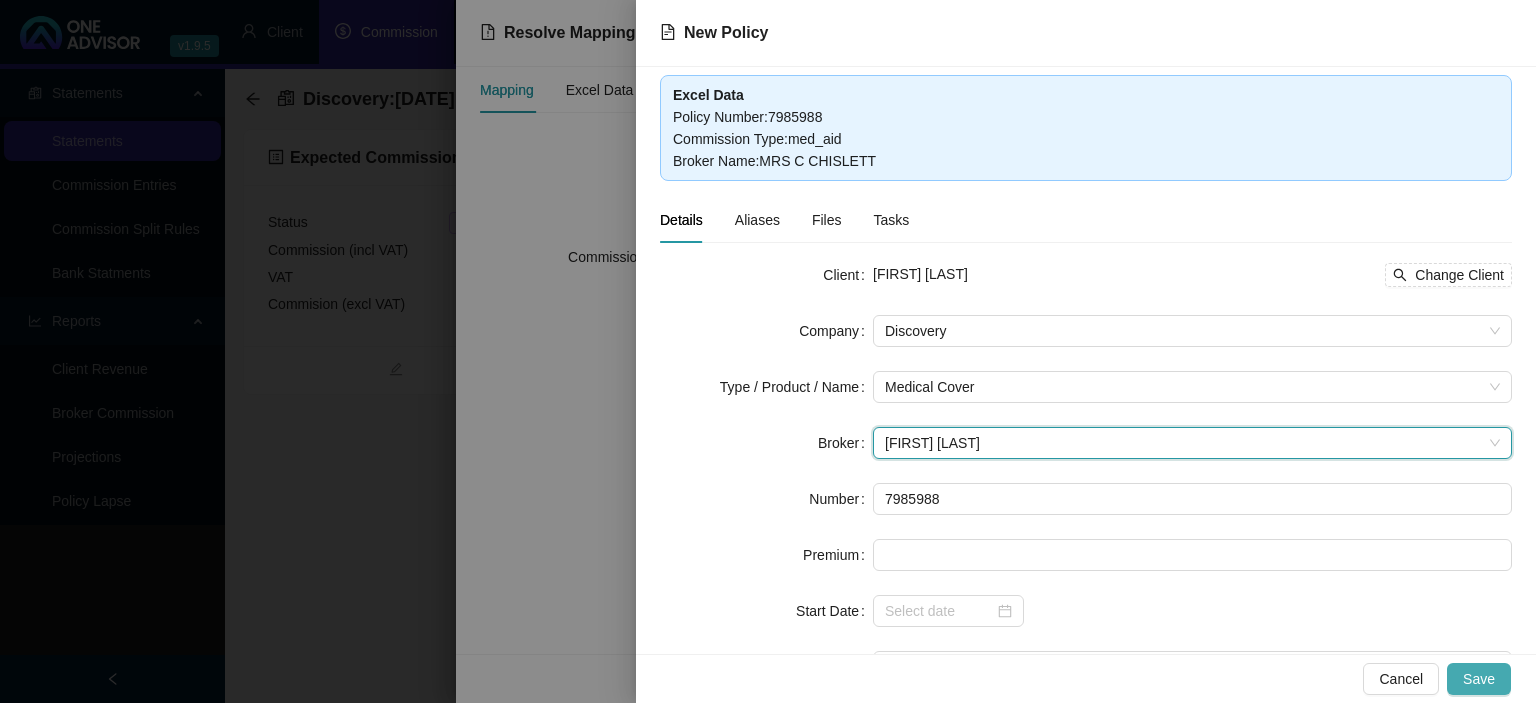 click on "Save" at bounding box center (1479, 679) 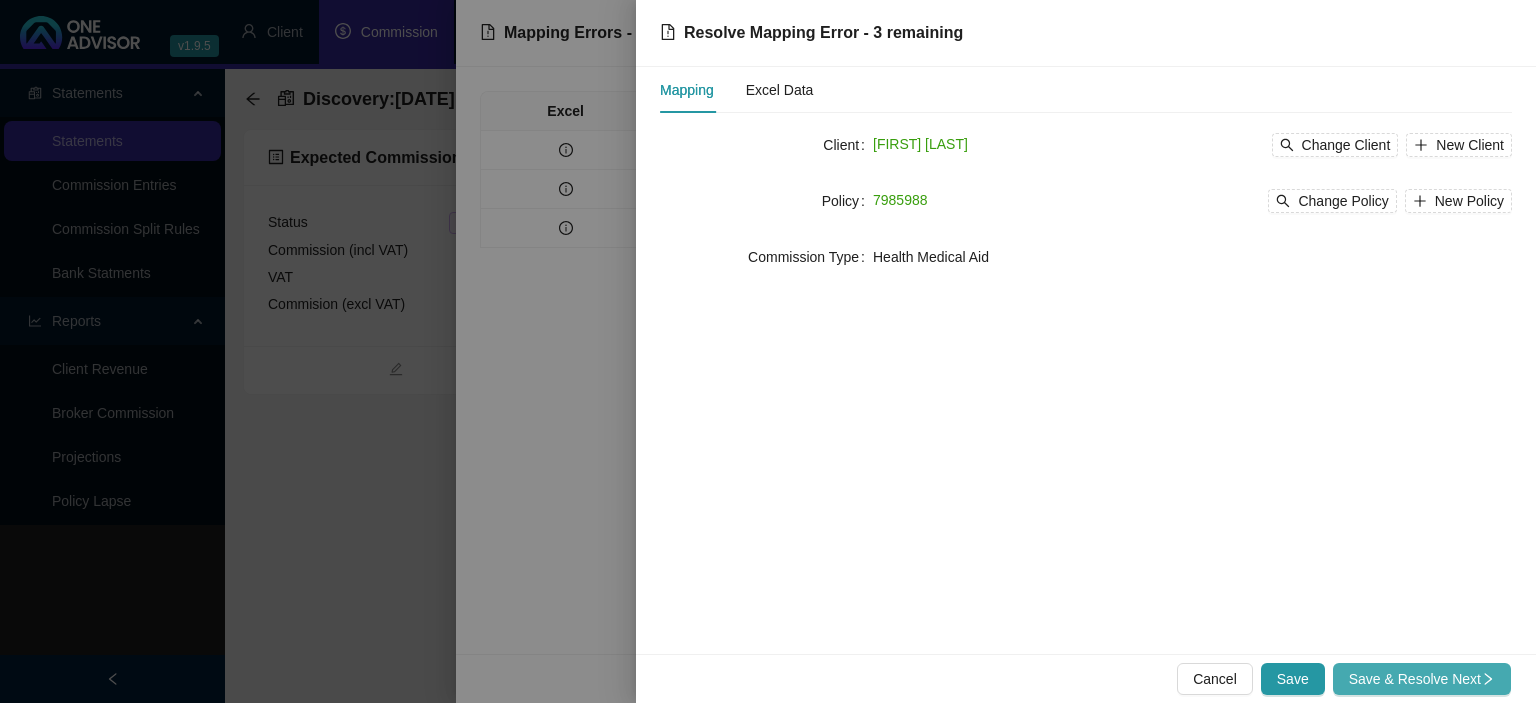 click on "Save & Resolve Next" at bounding box center (1422, 679) 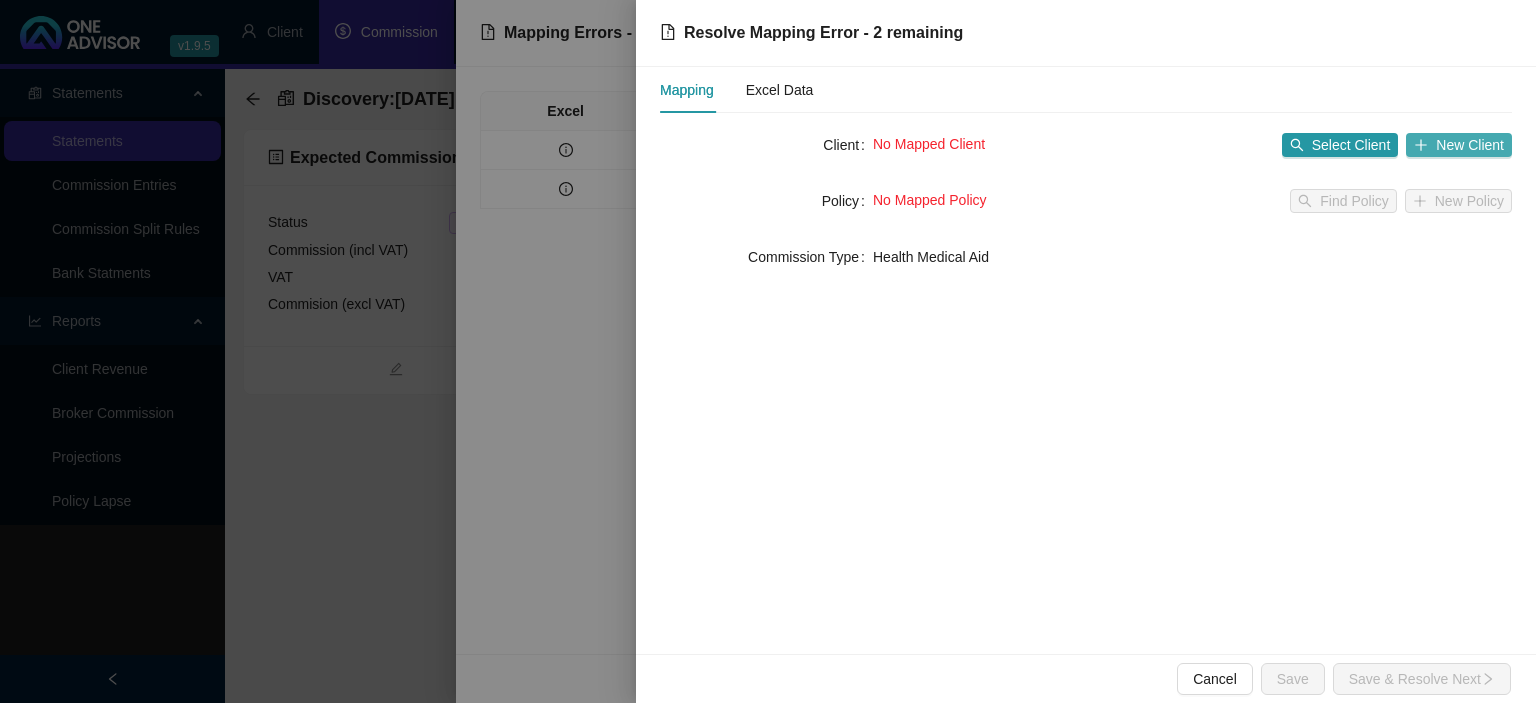 click on "New Client" at bounding box center [1459, 145] 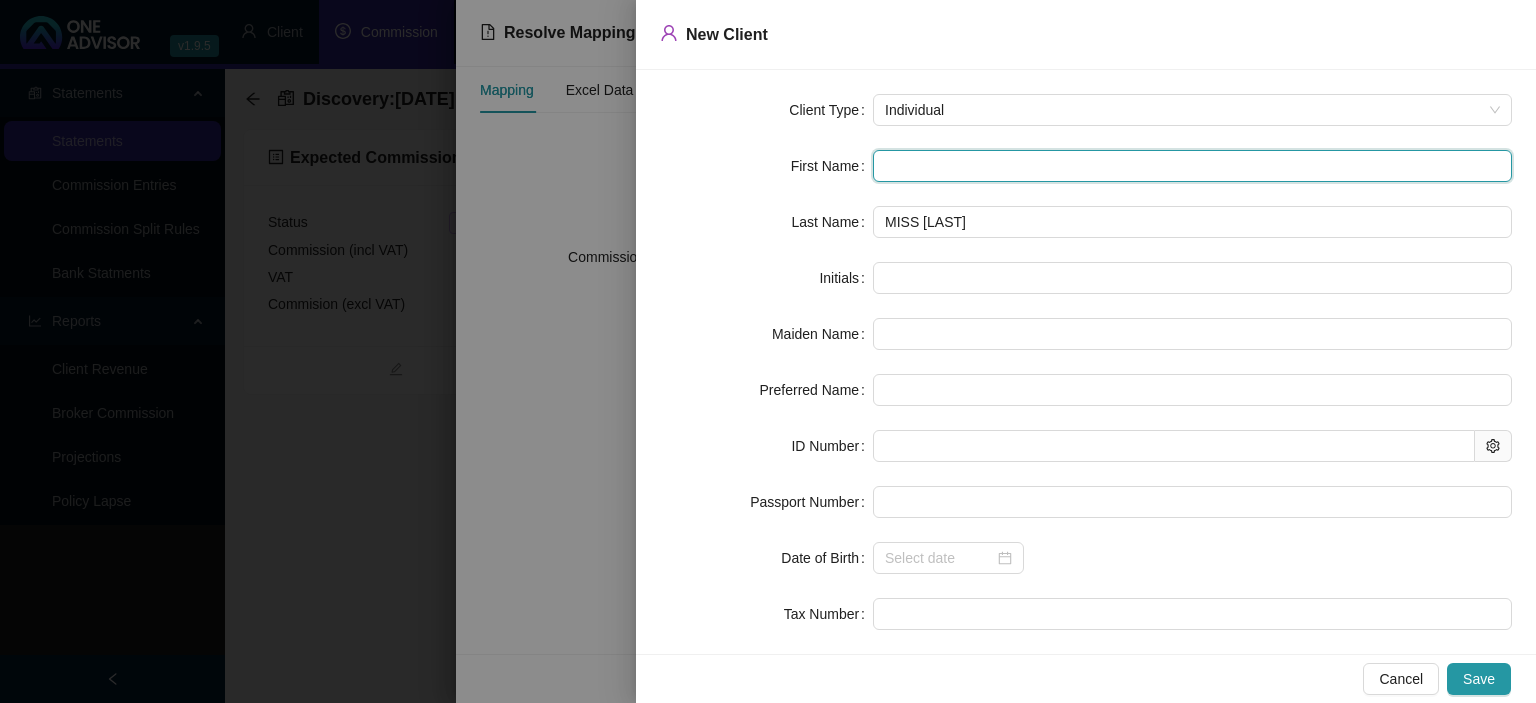 click at bounding box center (1192, 166) 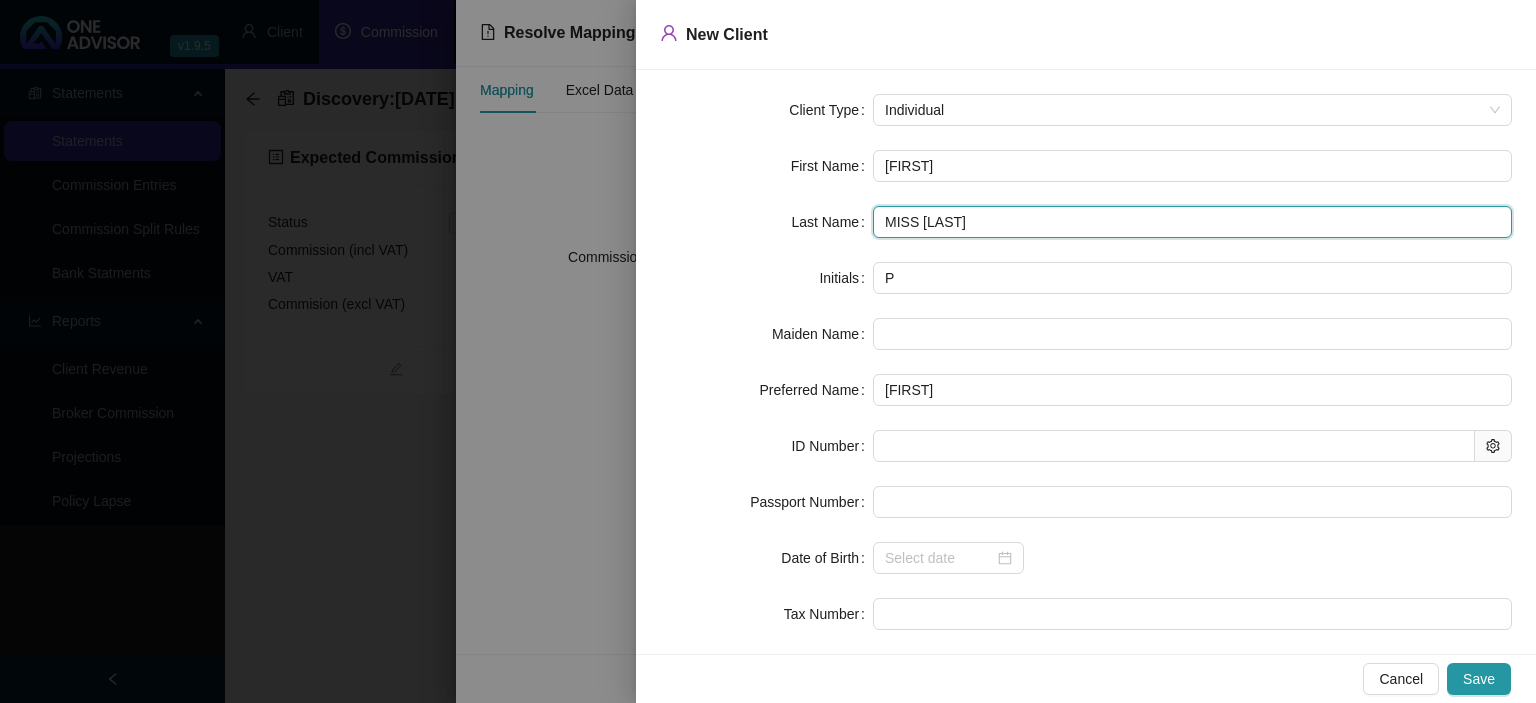 drag, startPoint x: 933, startPoint y: 223, endPoint x: 771, endPoint y: 232, distance: 162.2498 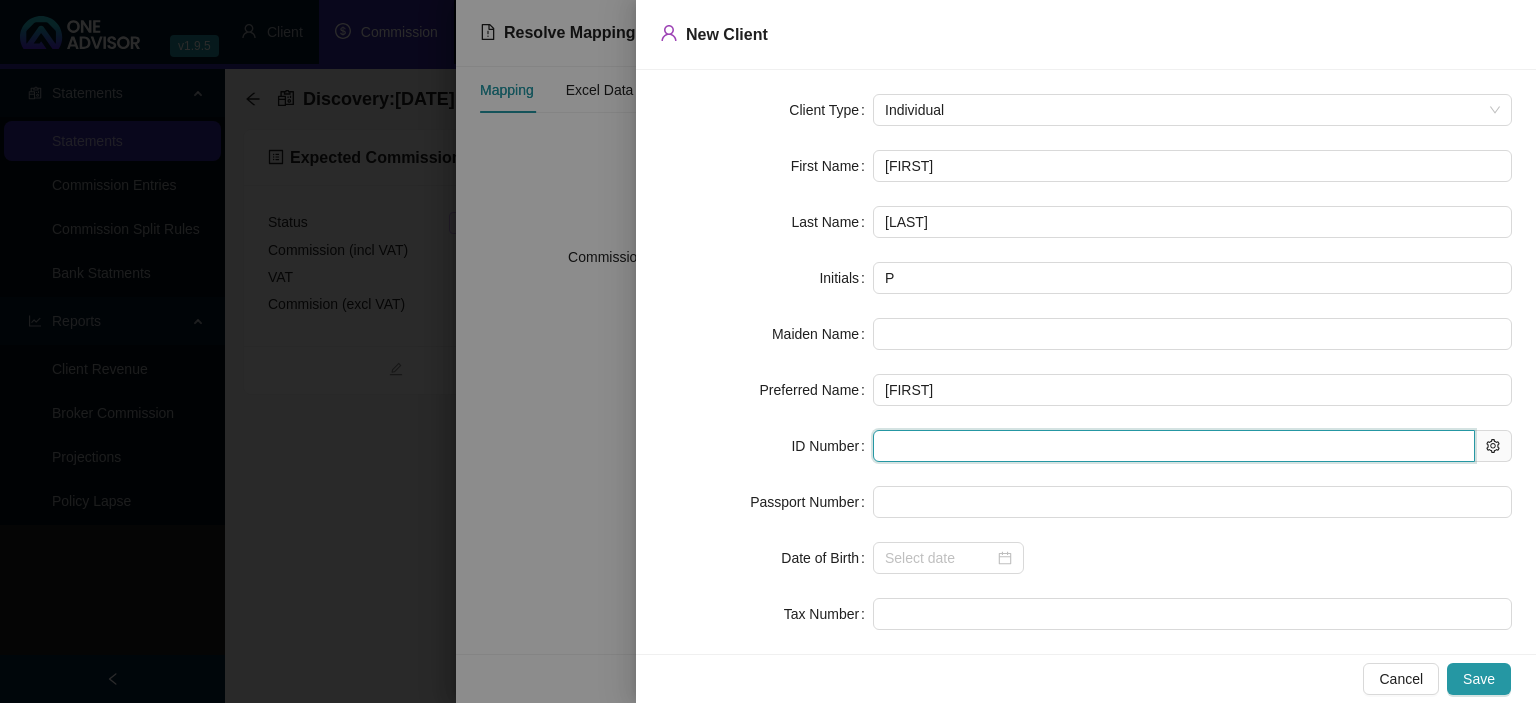 click at bounding box center (1174, 446) 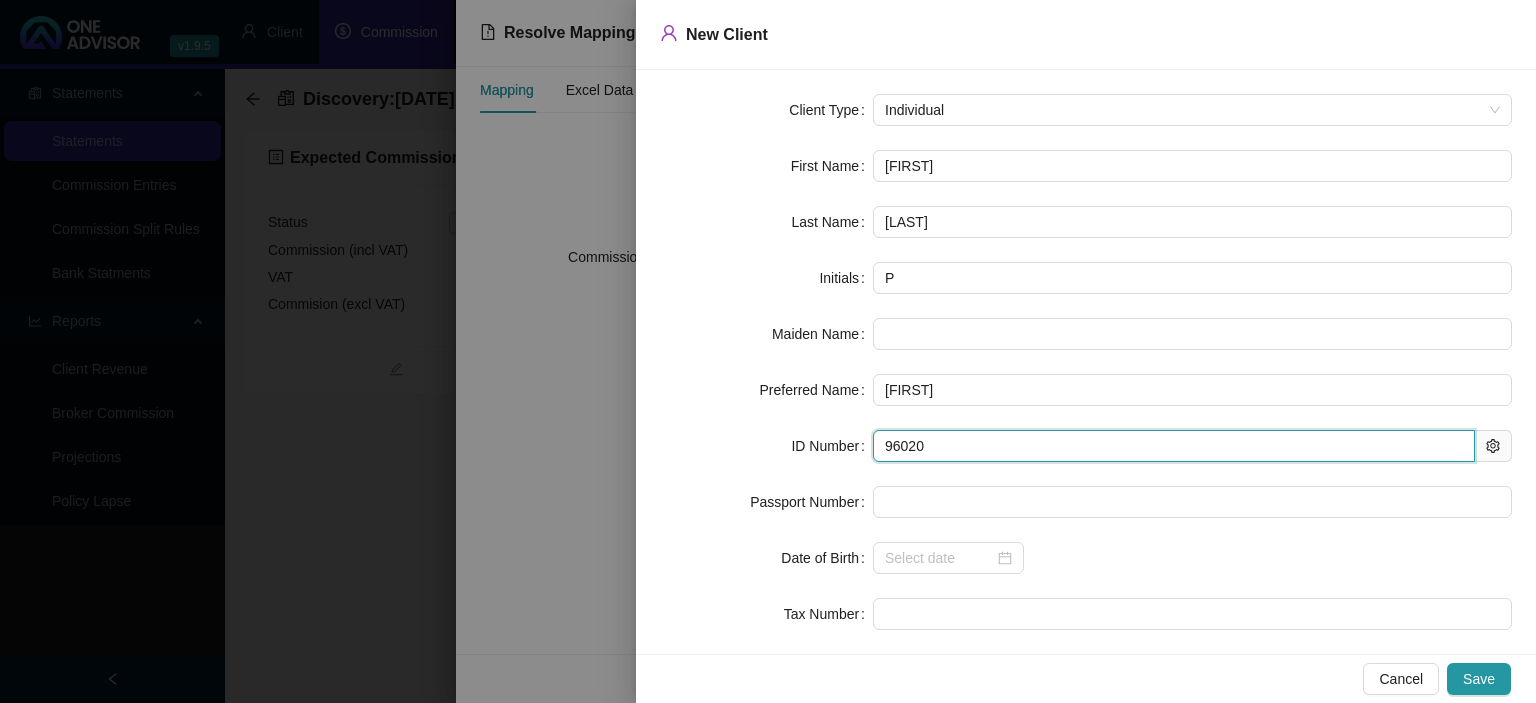 type on "960207" 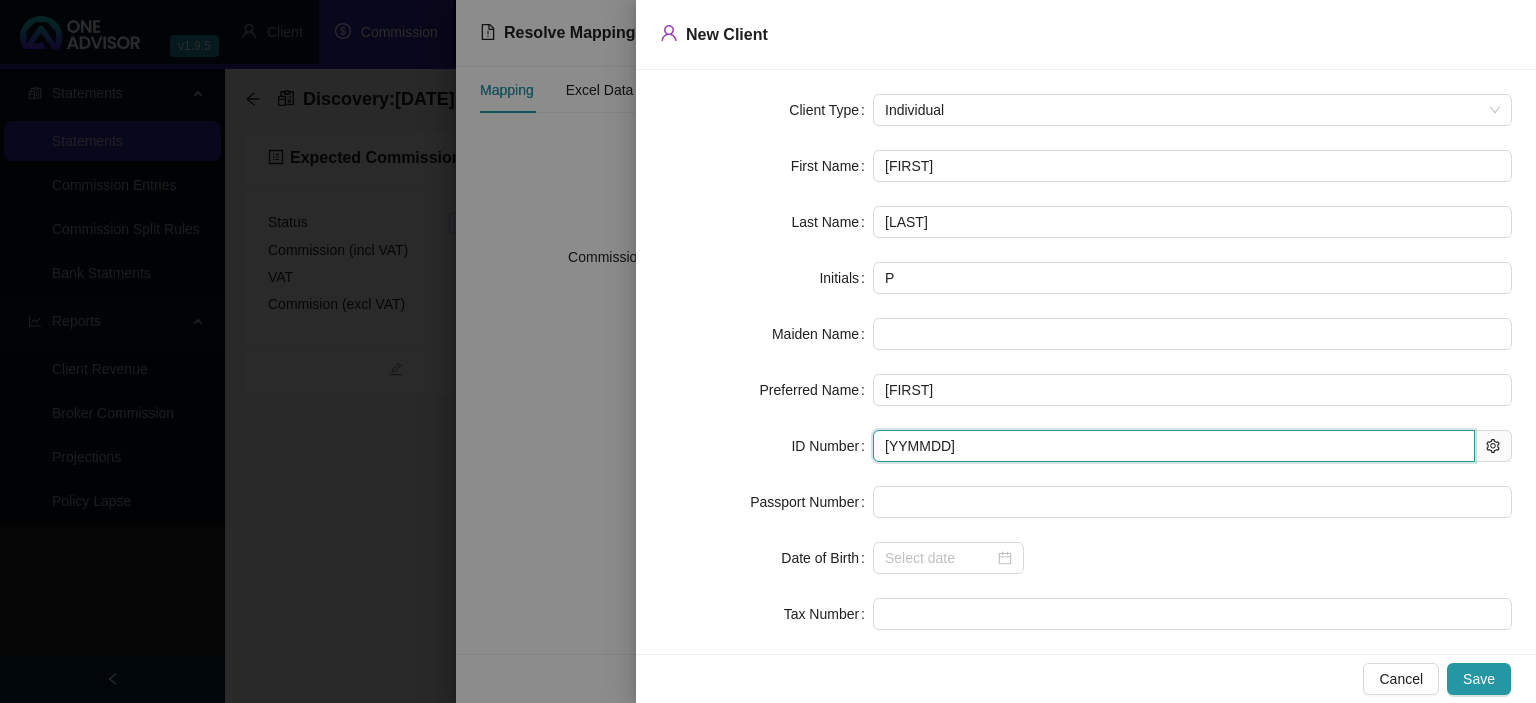type on "1996-02-07" 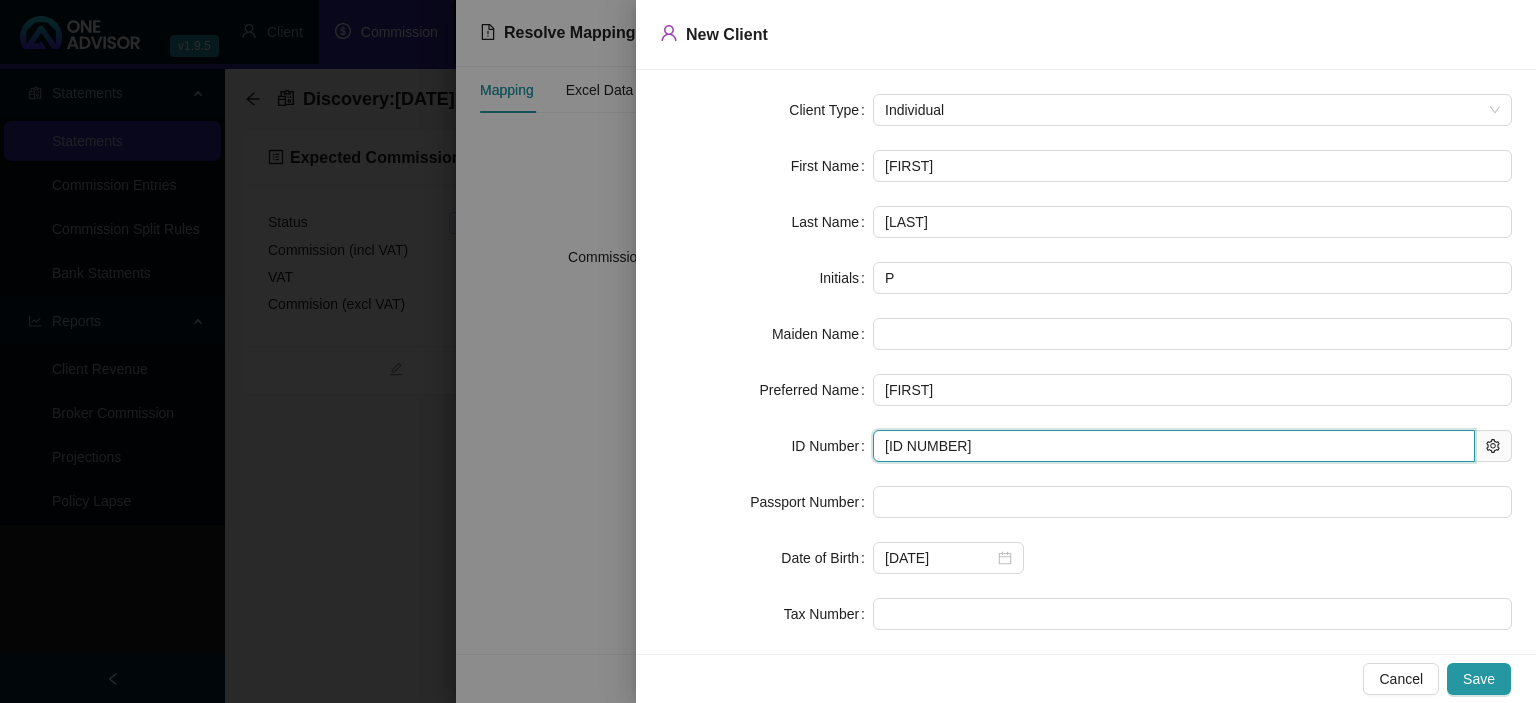 type on "9602070036086" 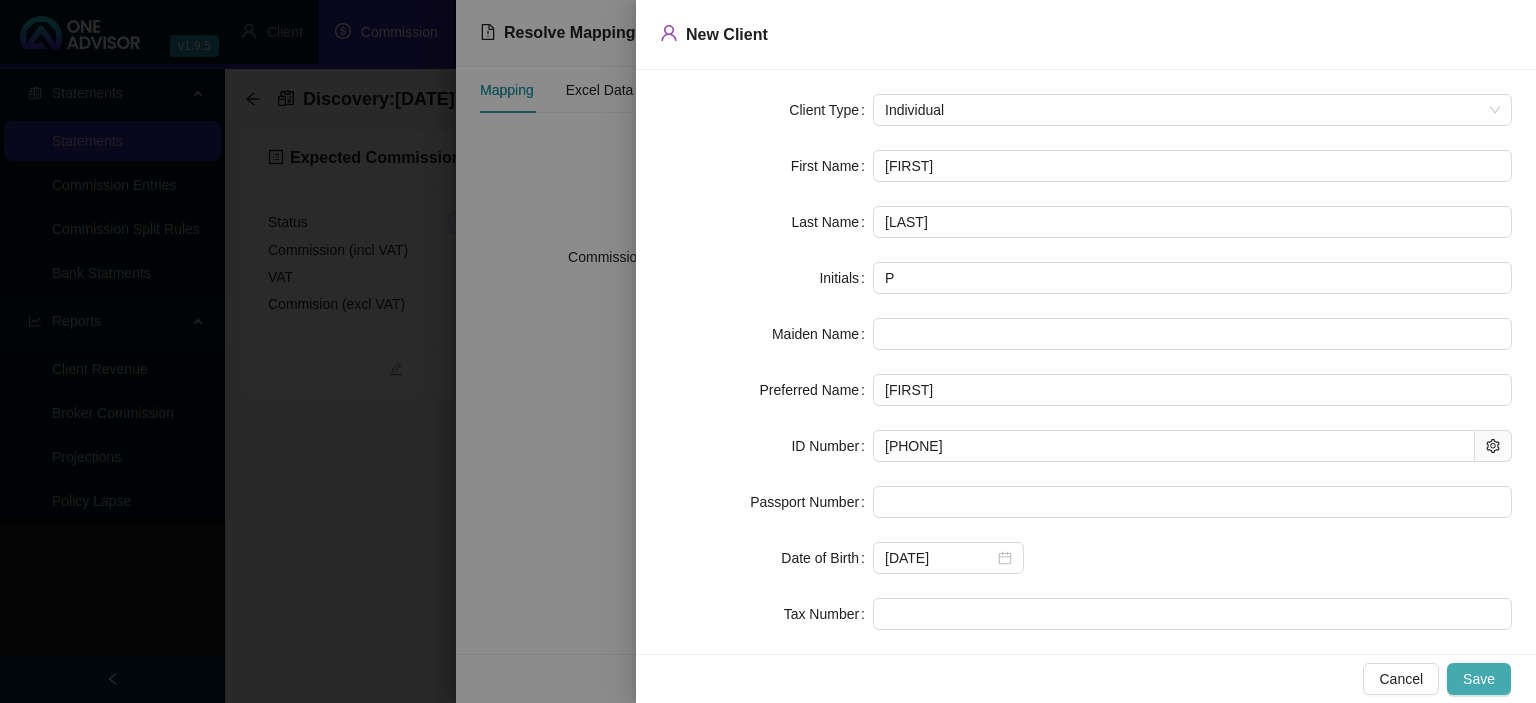 click on "Save" at bounding box center [1479, 679] 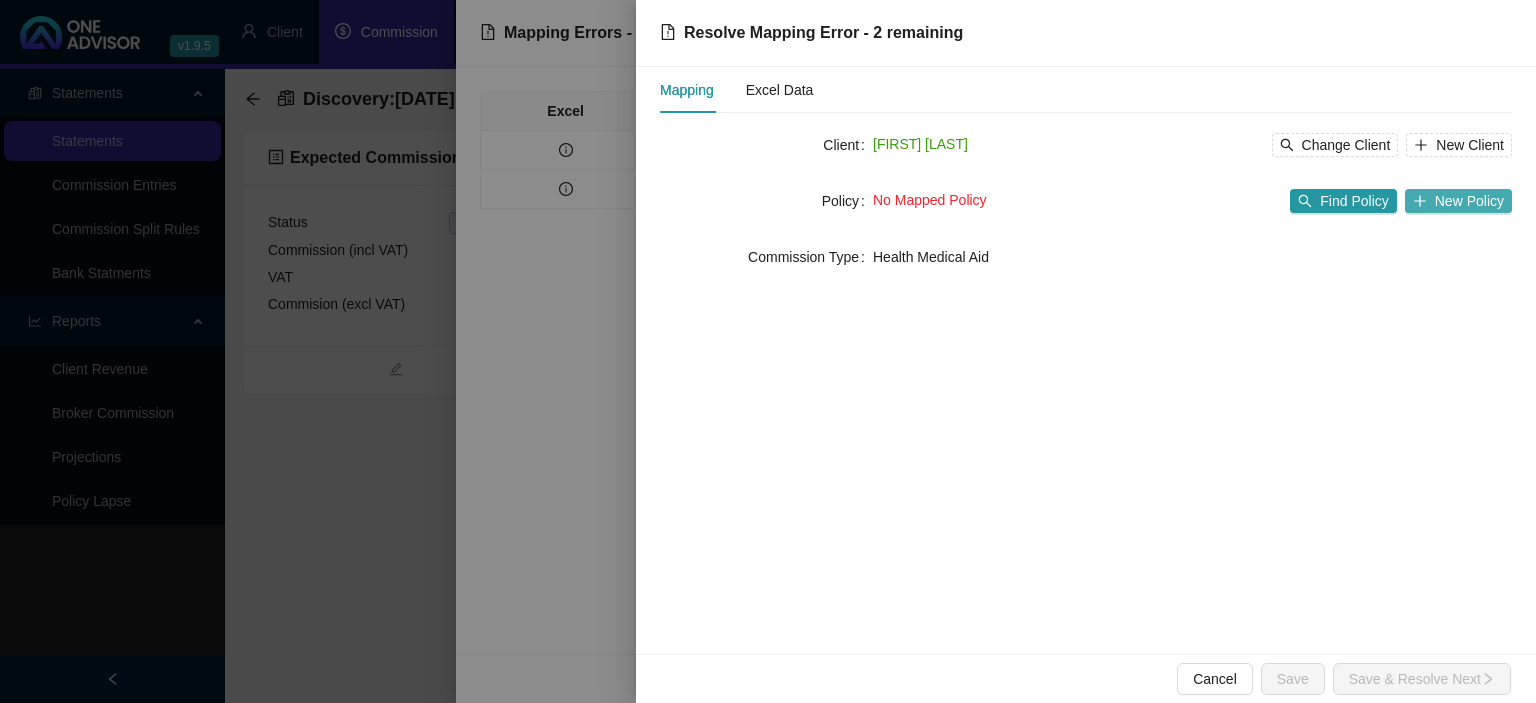 click on "New Policy" at bounding box center [1469, 201] 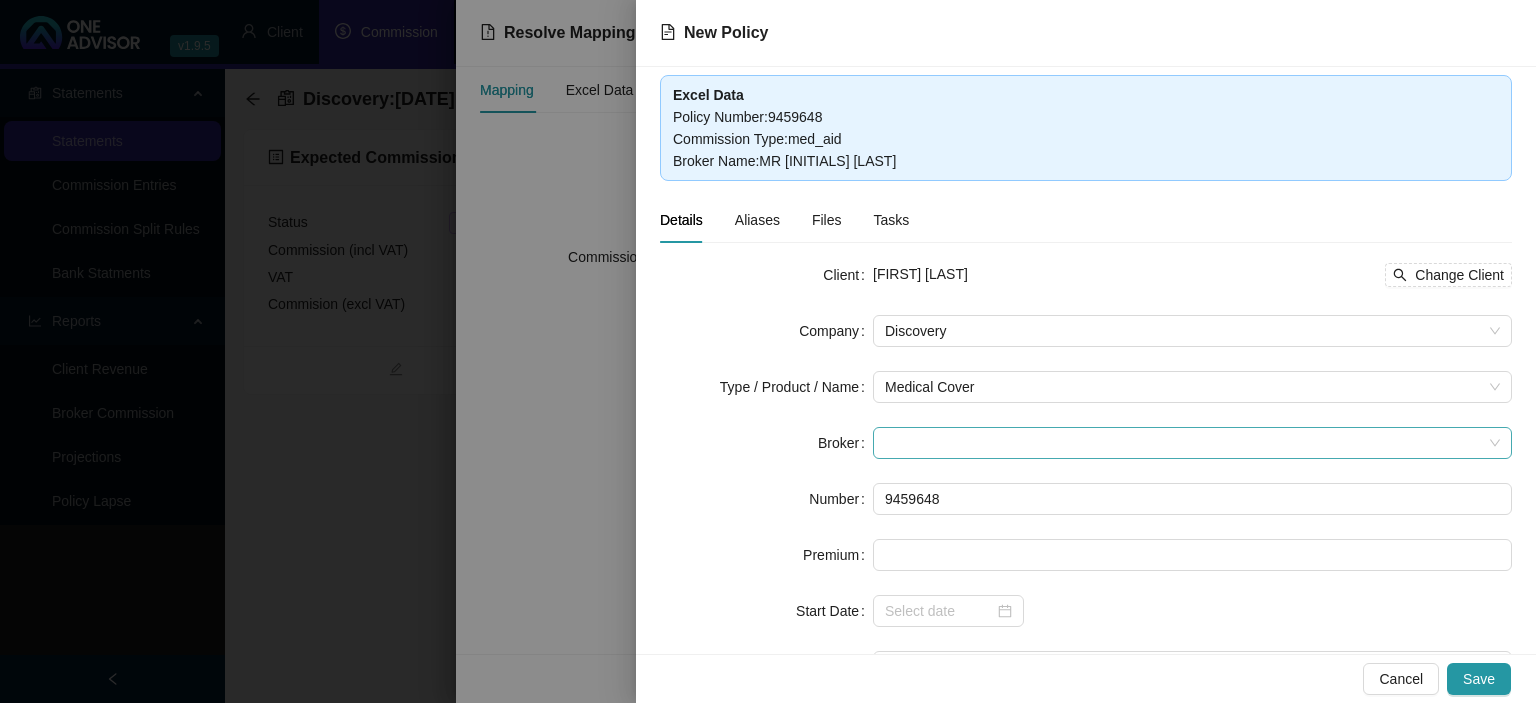 click at bounding box center [1192, 443] 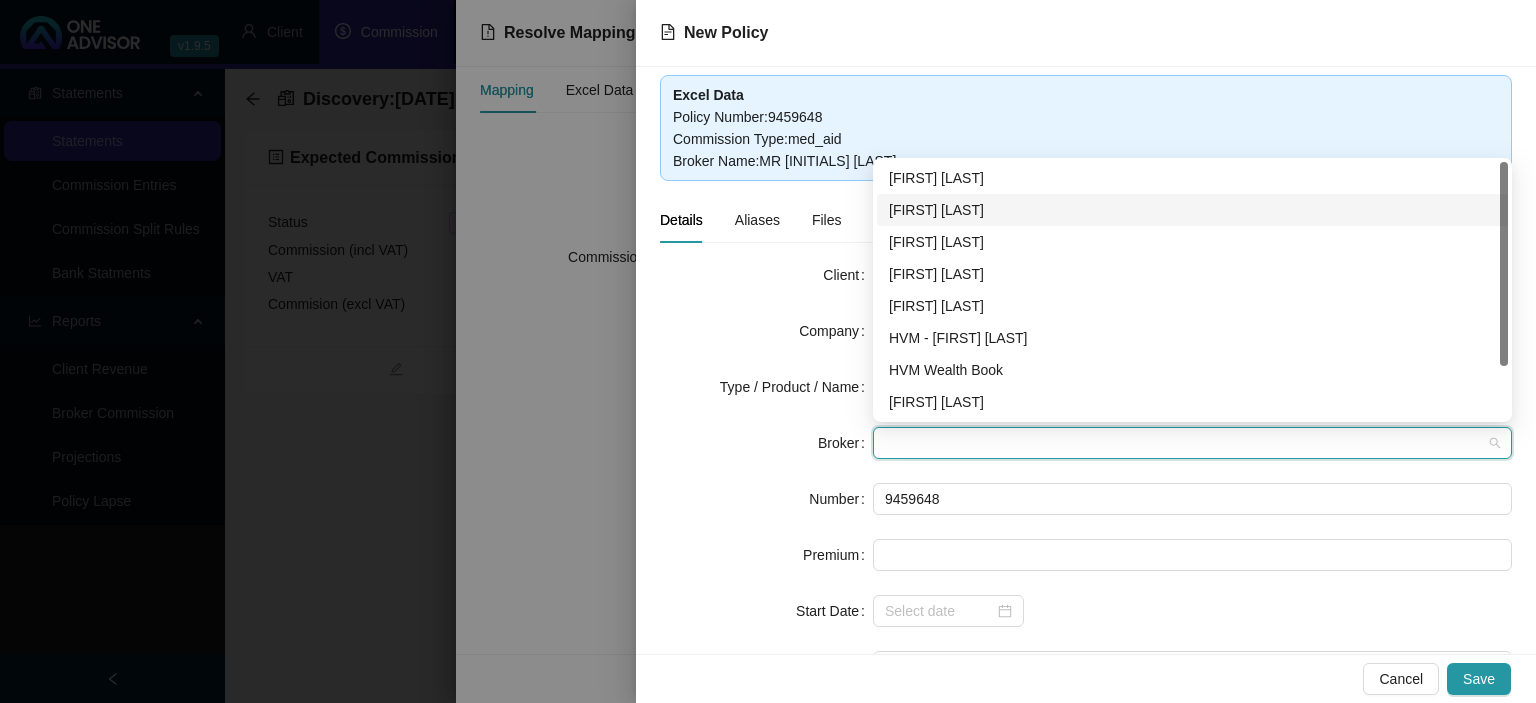 click on "Cheryl-Anne Chislett" at bounding box center [1192, 210] 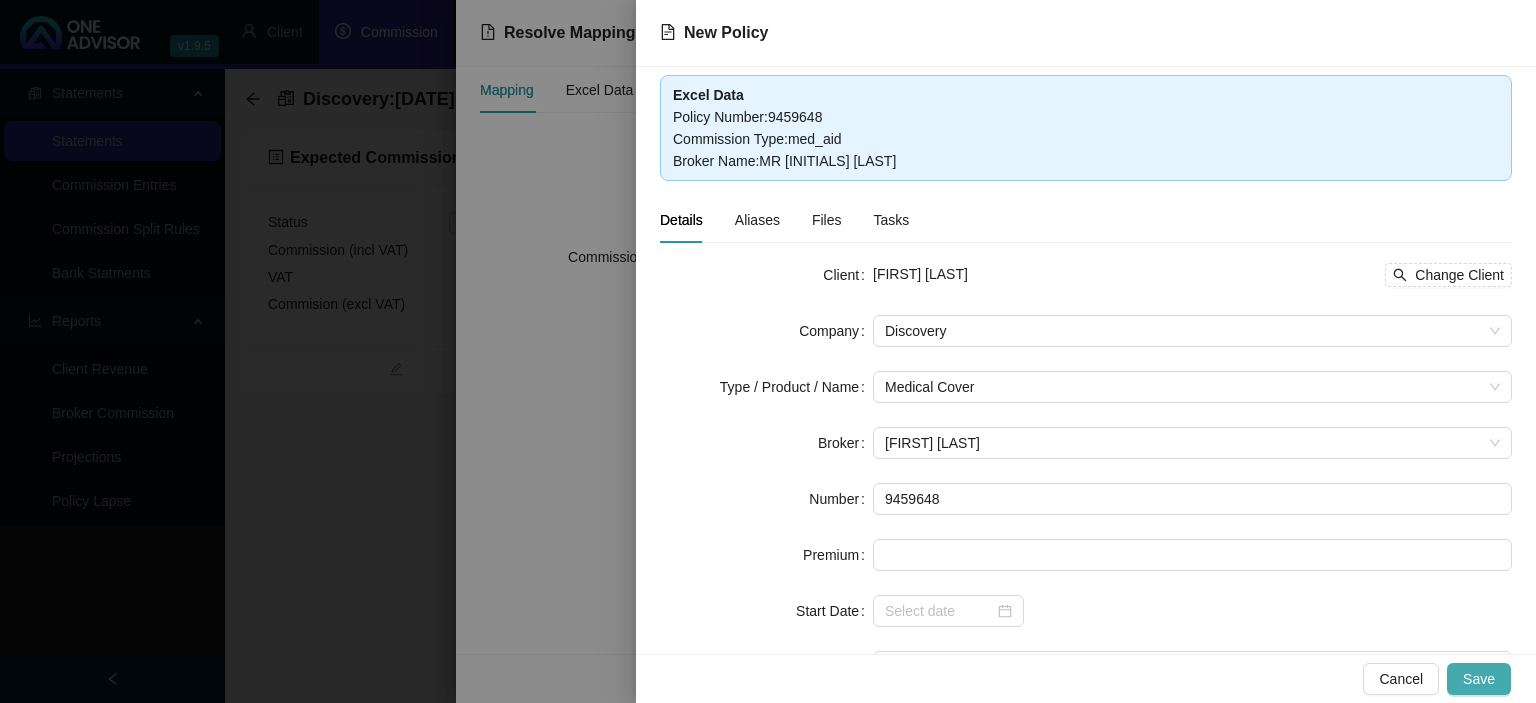 click on "Save" at bounding box center [1479, 679] 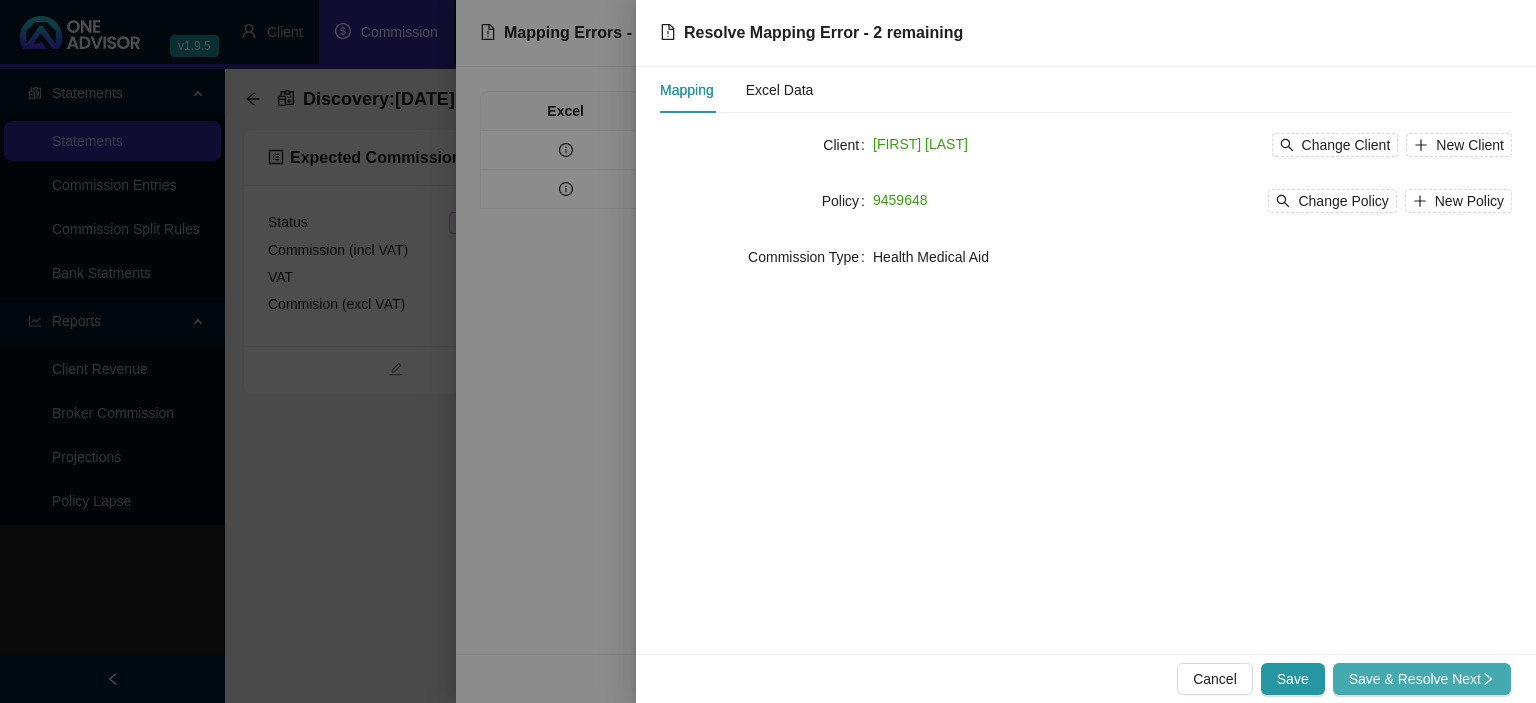click on "Save & Resolve Next" at bounding box center [1422, 679] 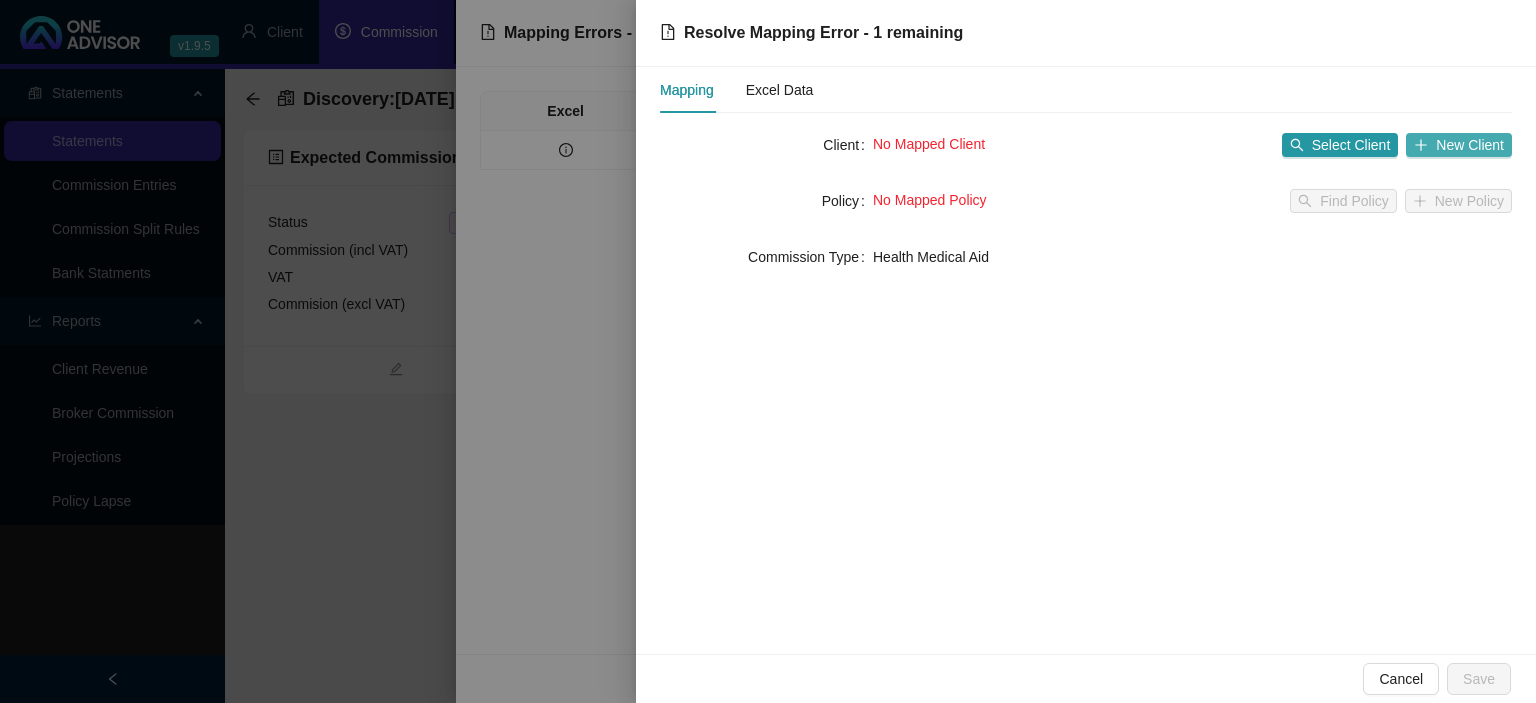 click 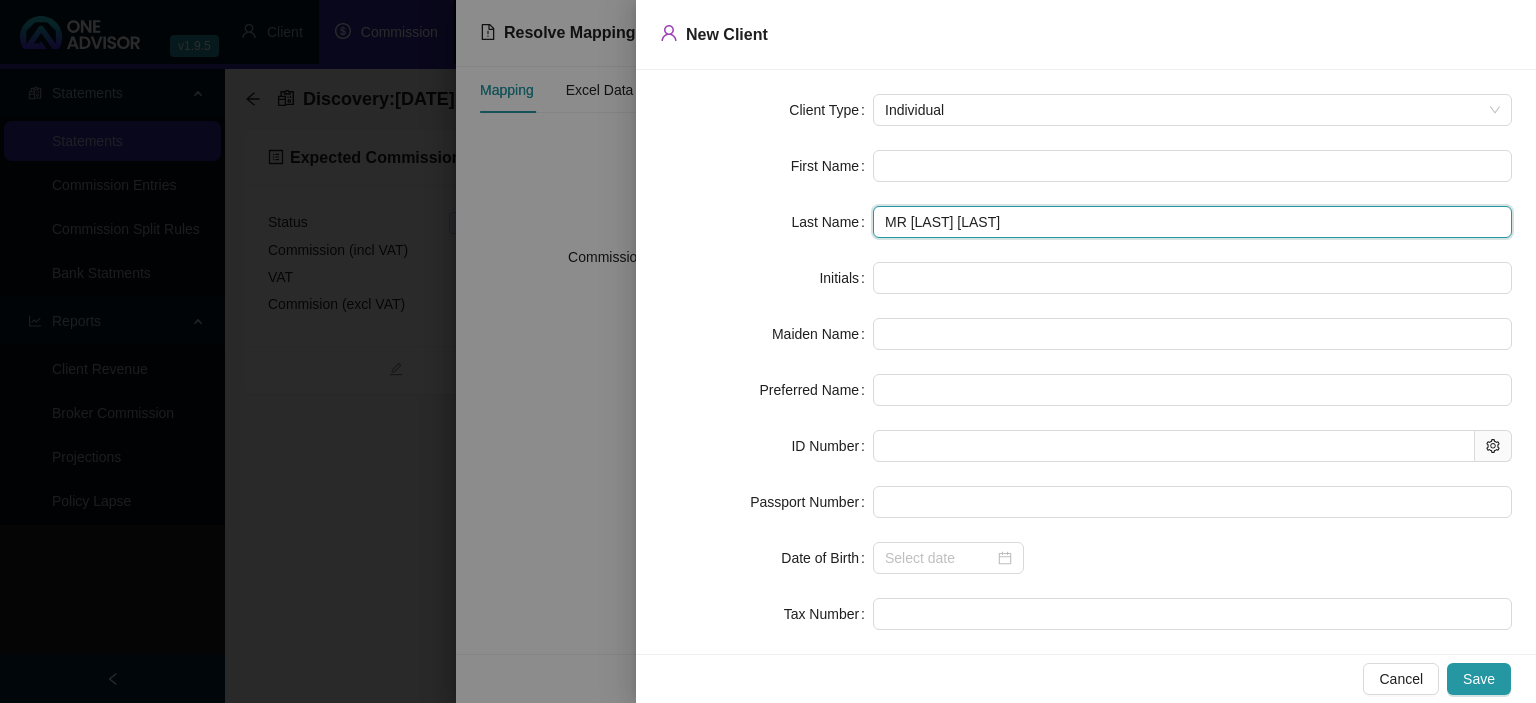 drag, startPoint x: 930, startPoint y: 222, endPoint x: 733, endPoint y: 222, distance: 197 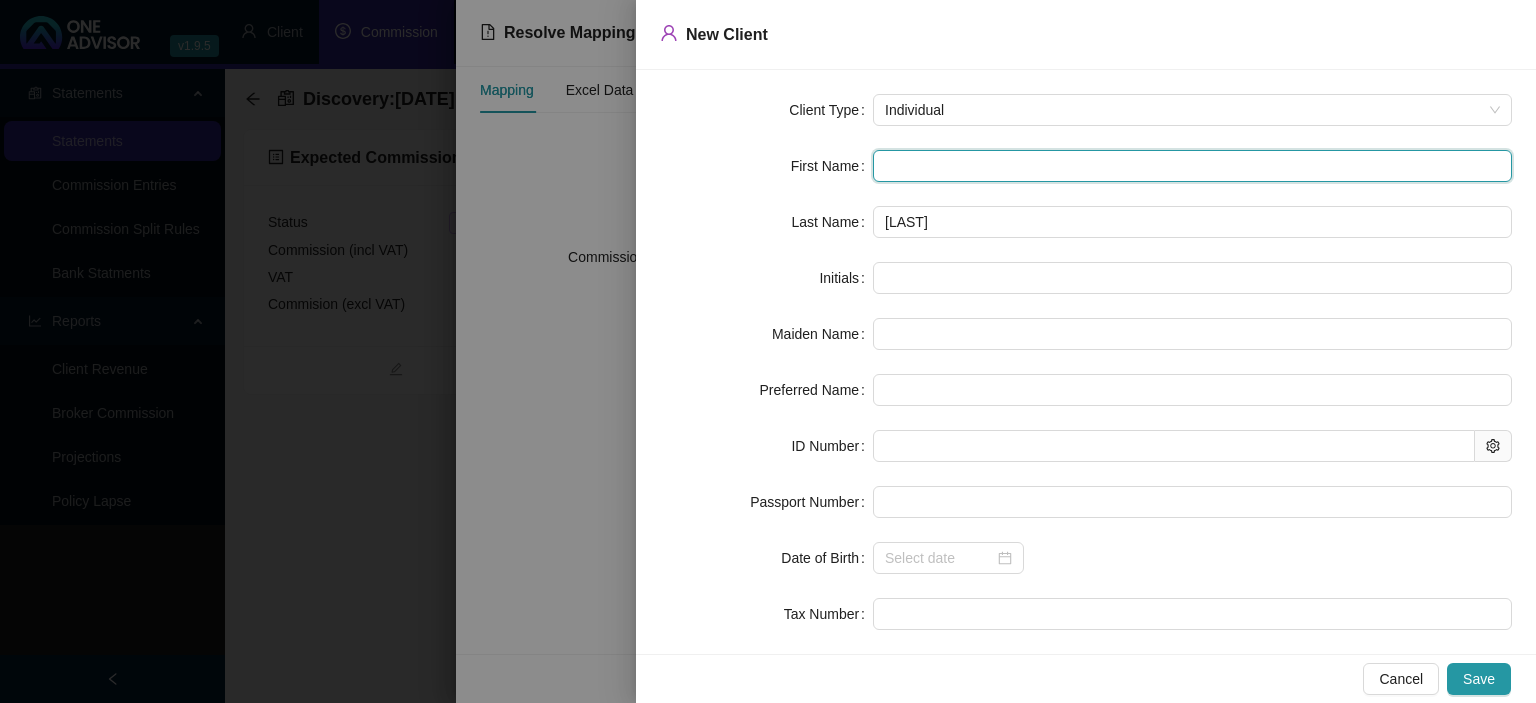 click at bounding box center (1192, 166) 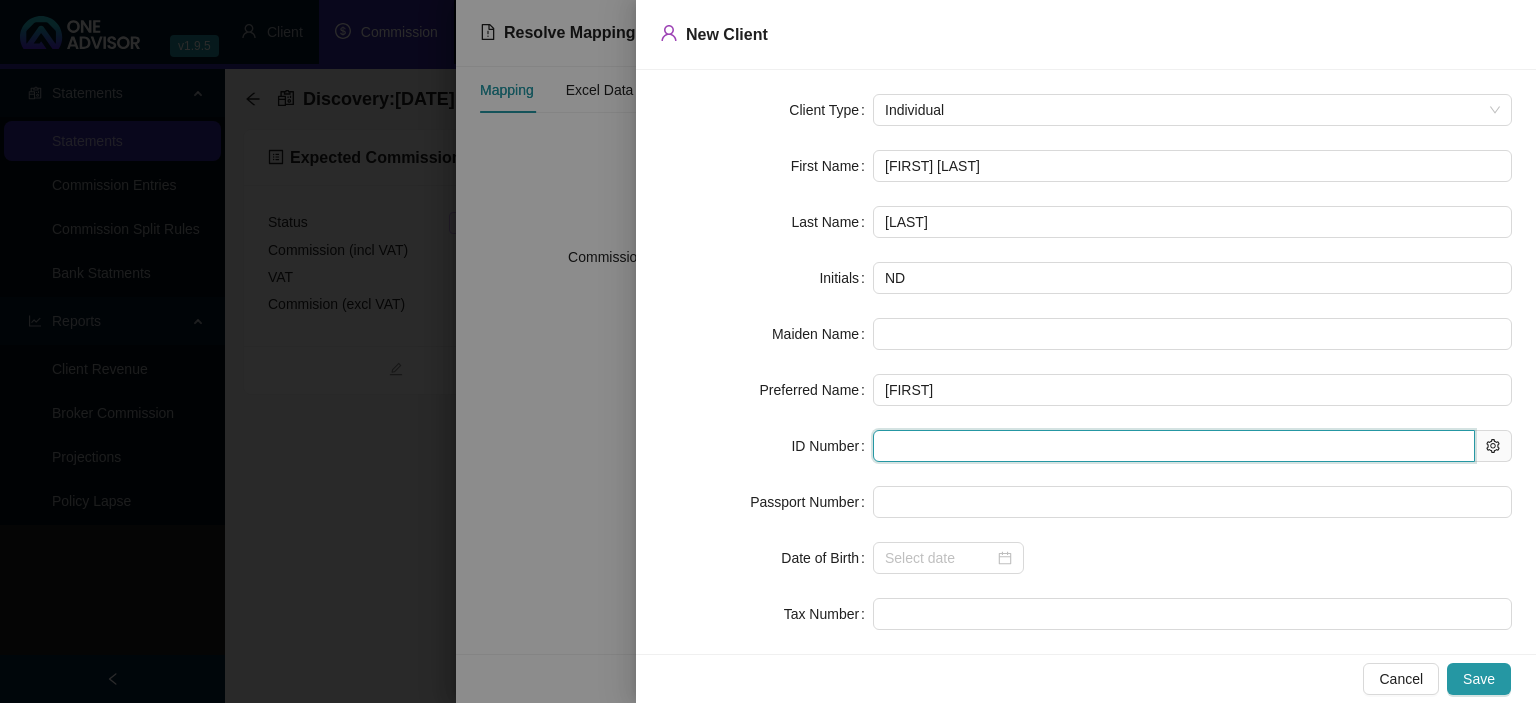 click at bounding box center [1174, 446] 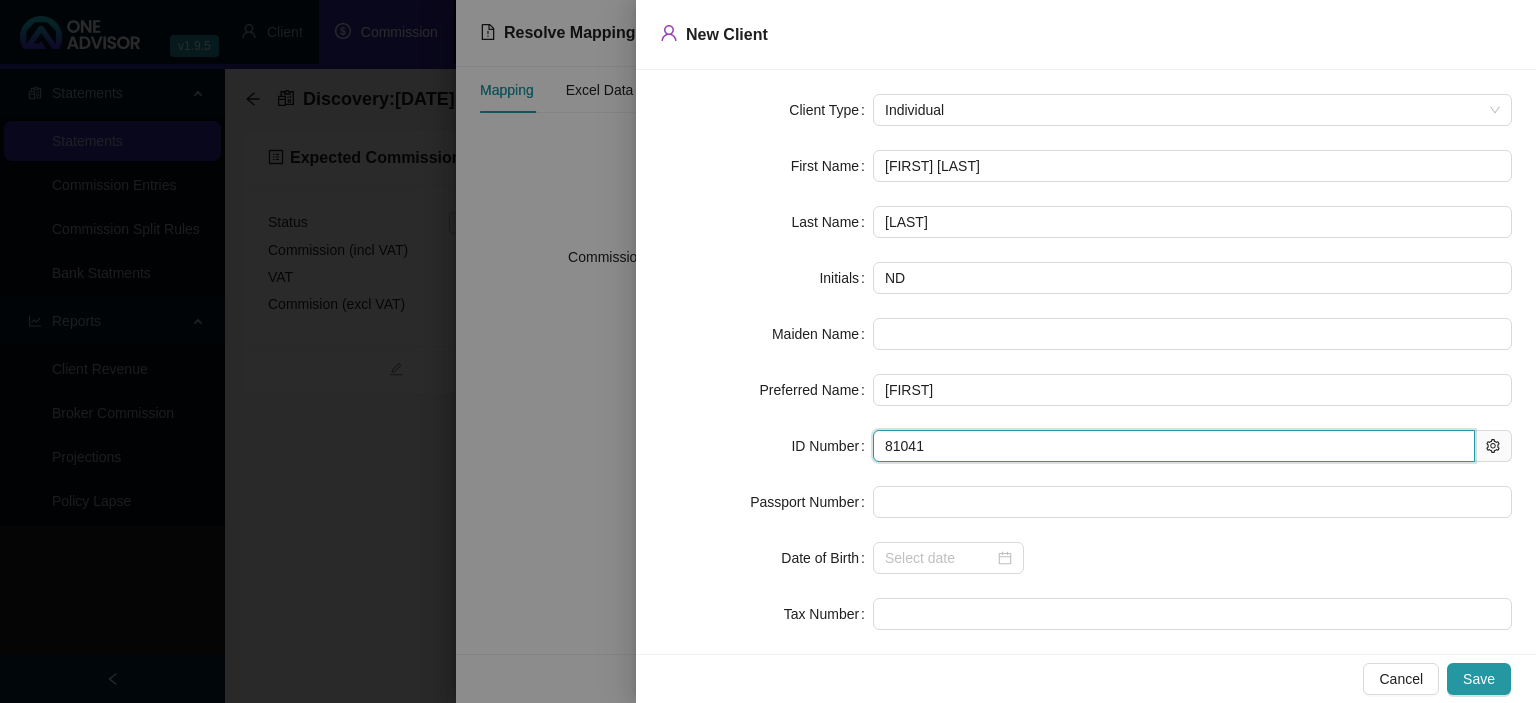 type on "810414" 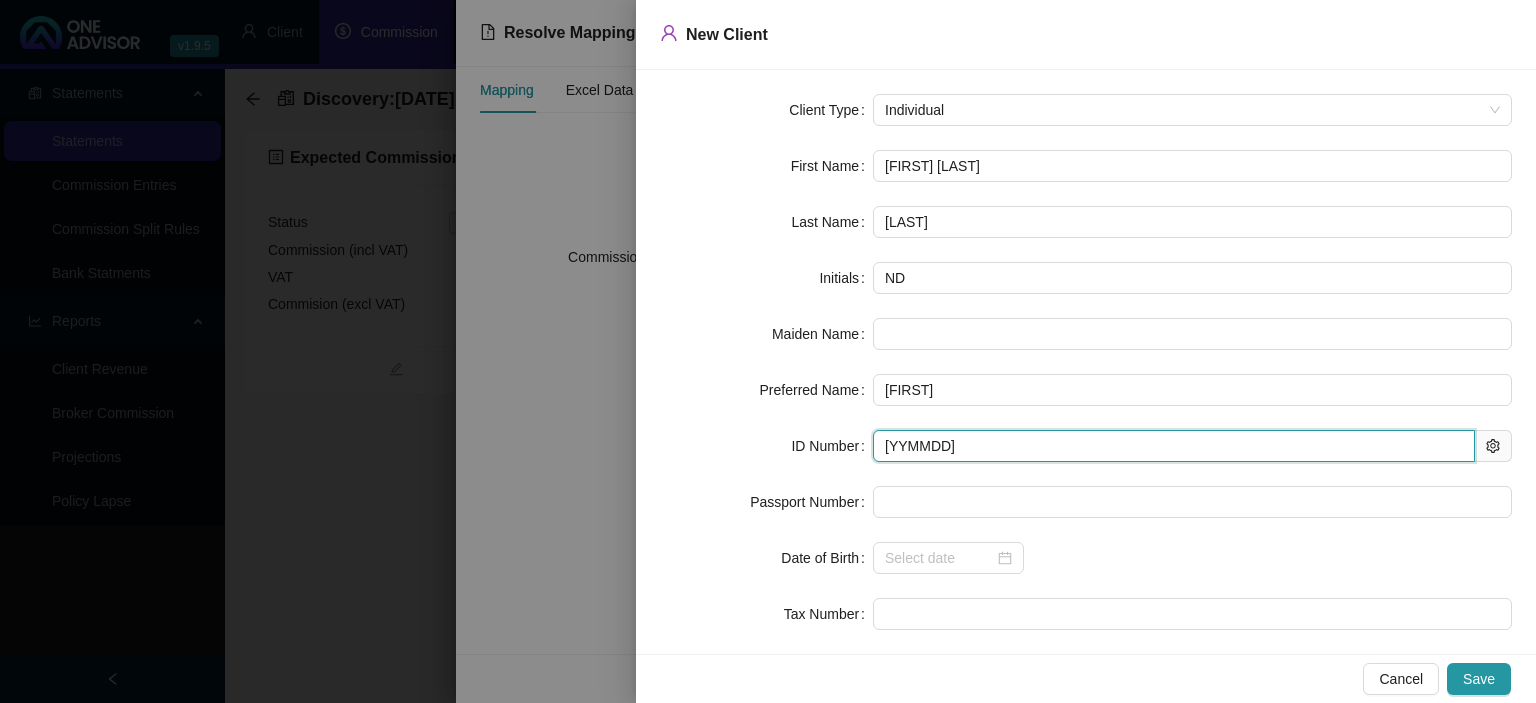 type on "1981-04-14" 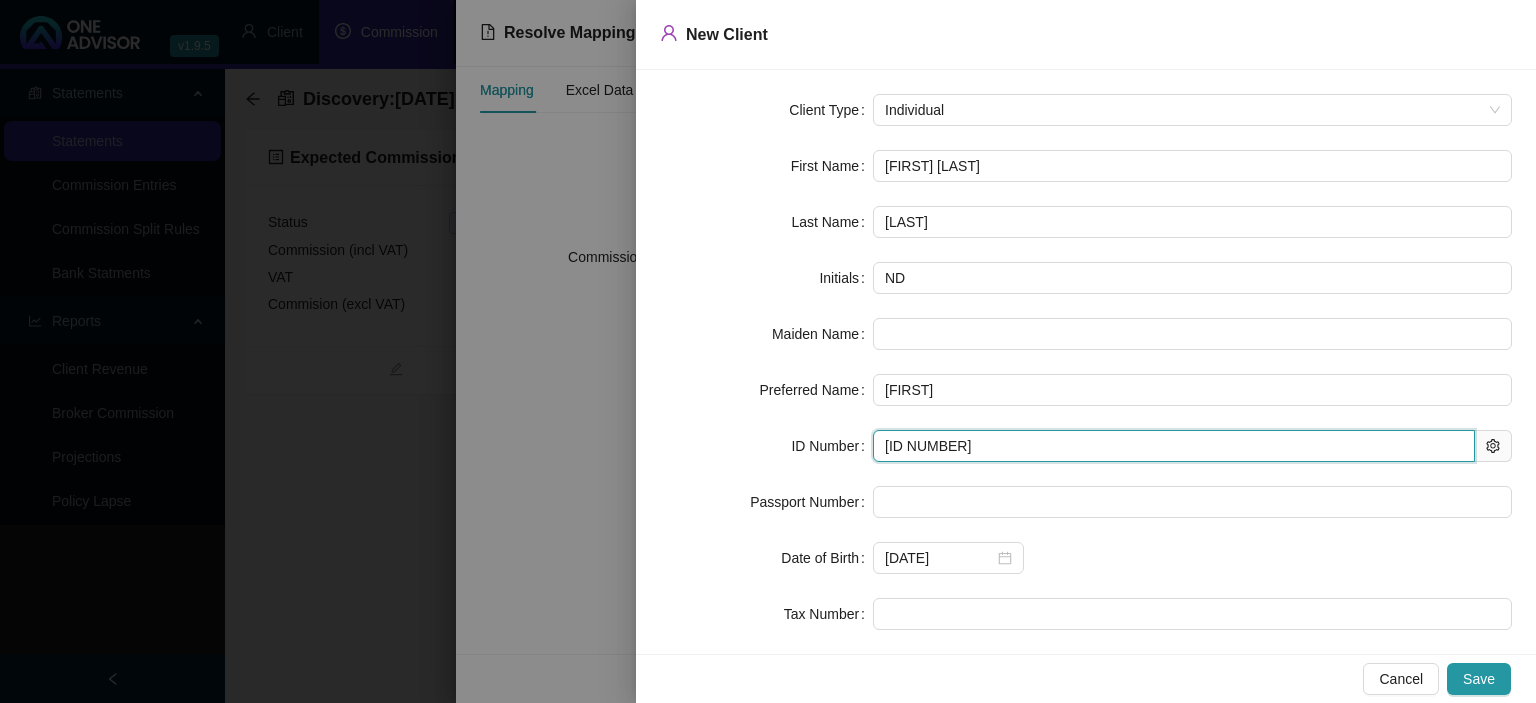type on "8104145032084" 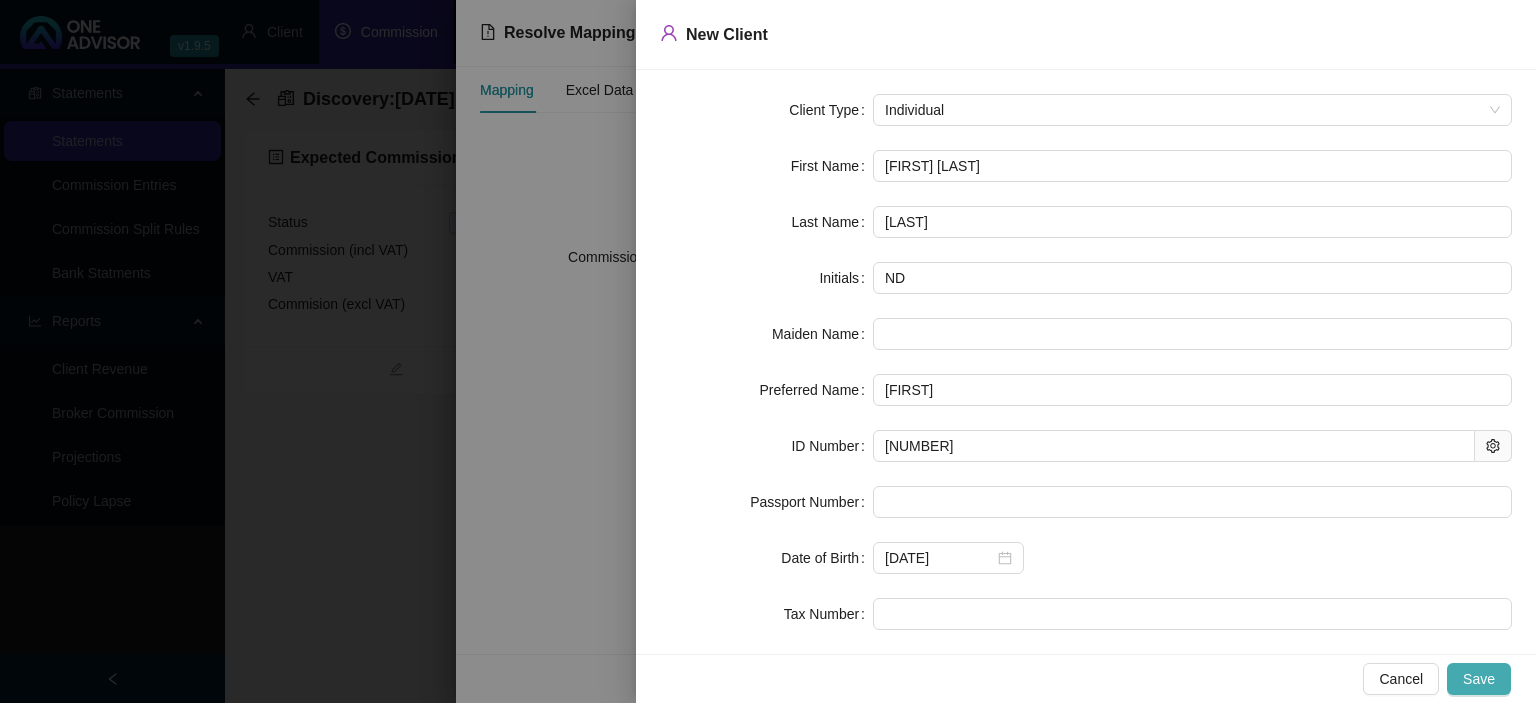 click on "Save" at bounding box center [1479, 679] 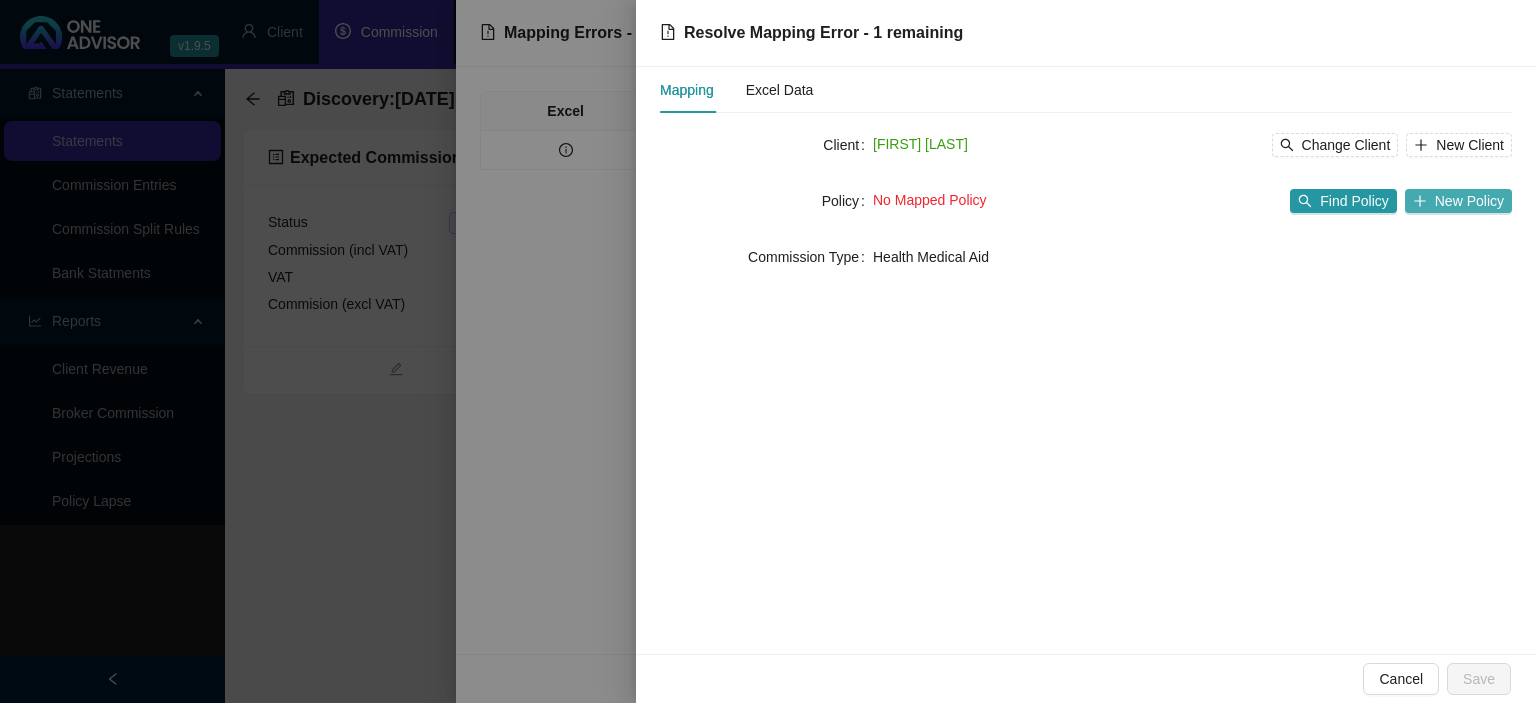 click on "New Policy" at bounding box center (1458, 201) 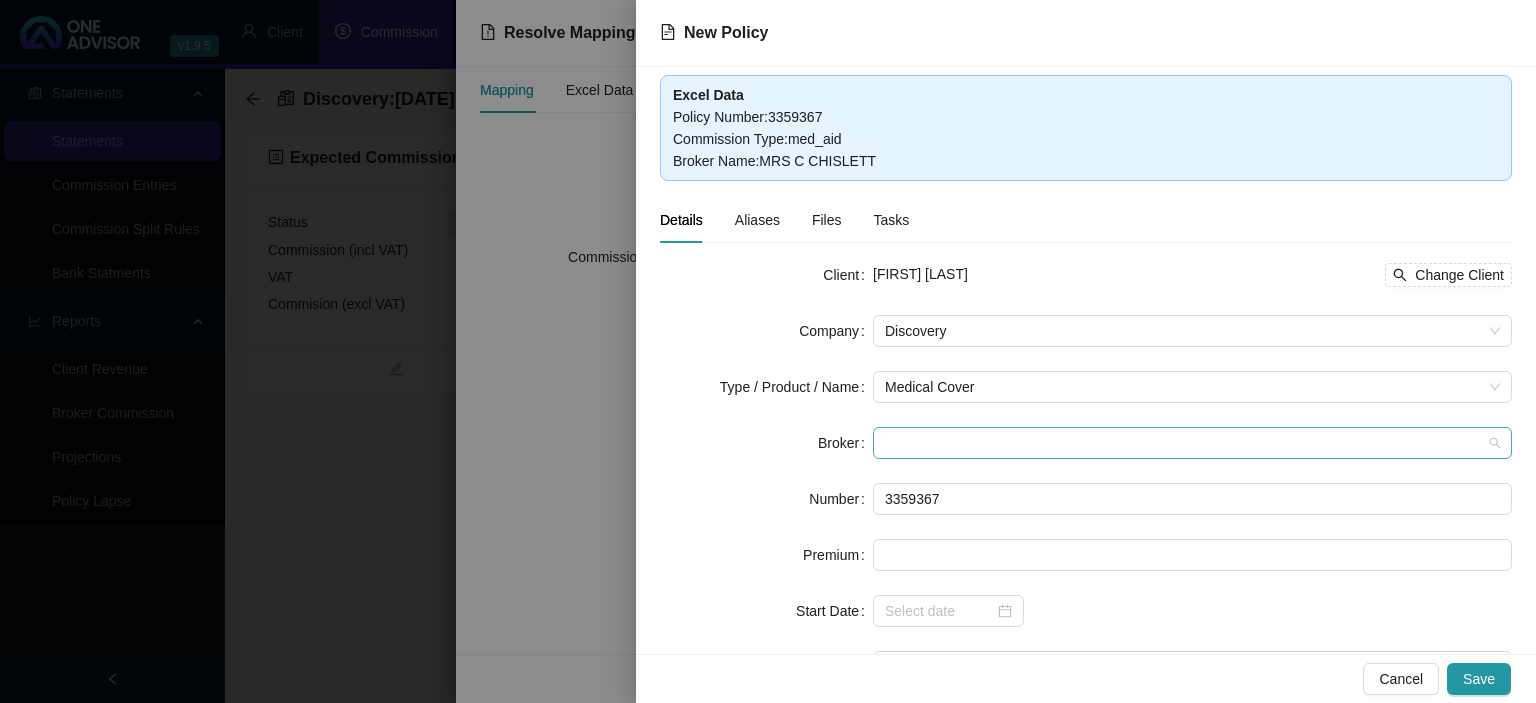 click at bounding box center (1192, 443) 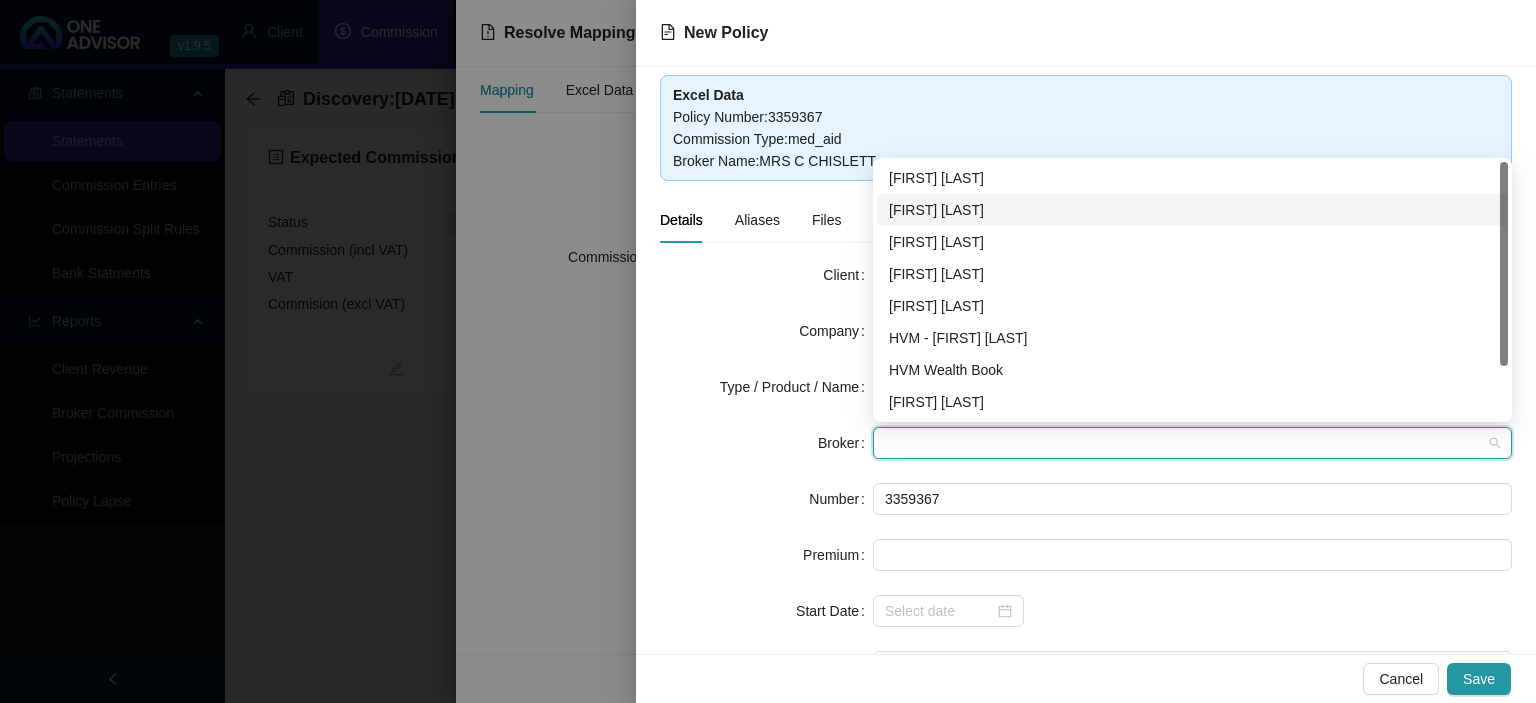 click on "Cheryl-Anne Chislett" at bounding box center (1192, 210) 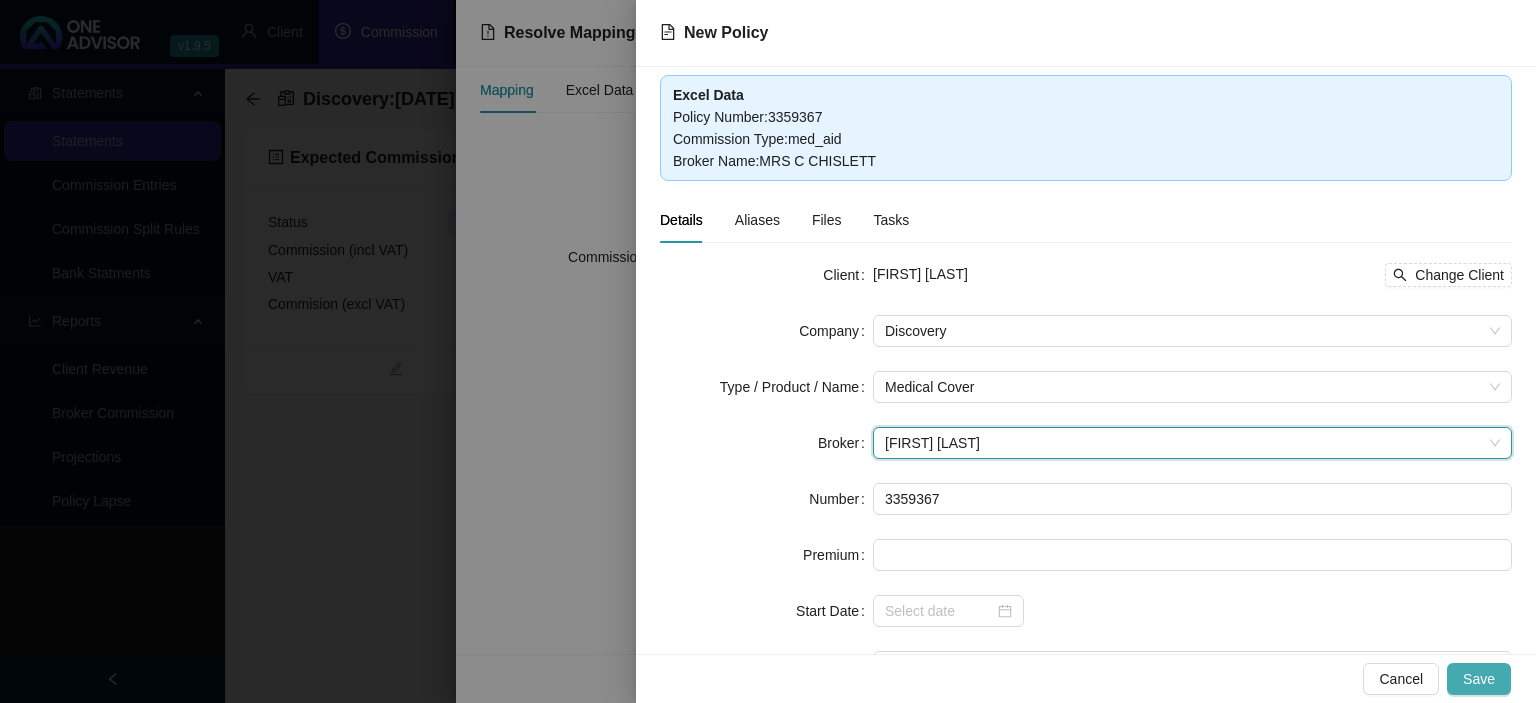 click on "Save" at bounding box center (1479, 679) 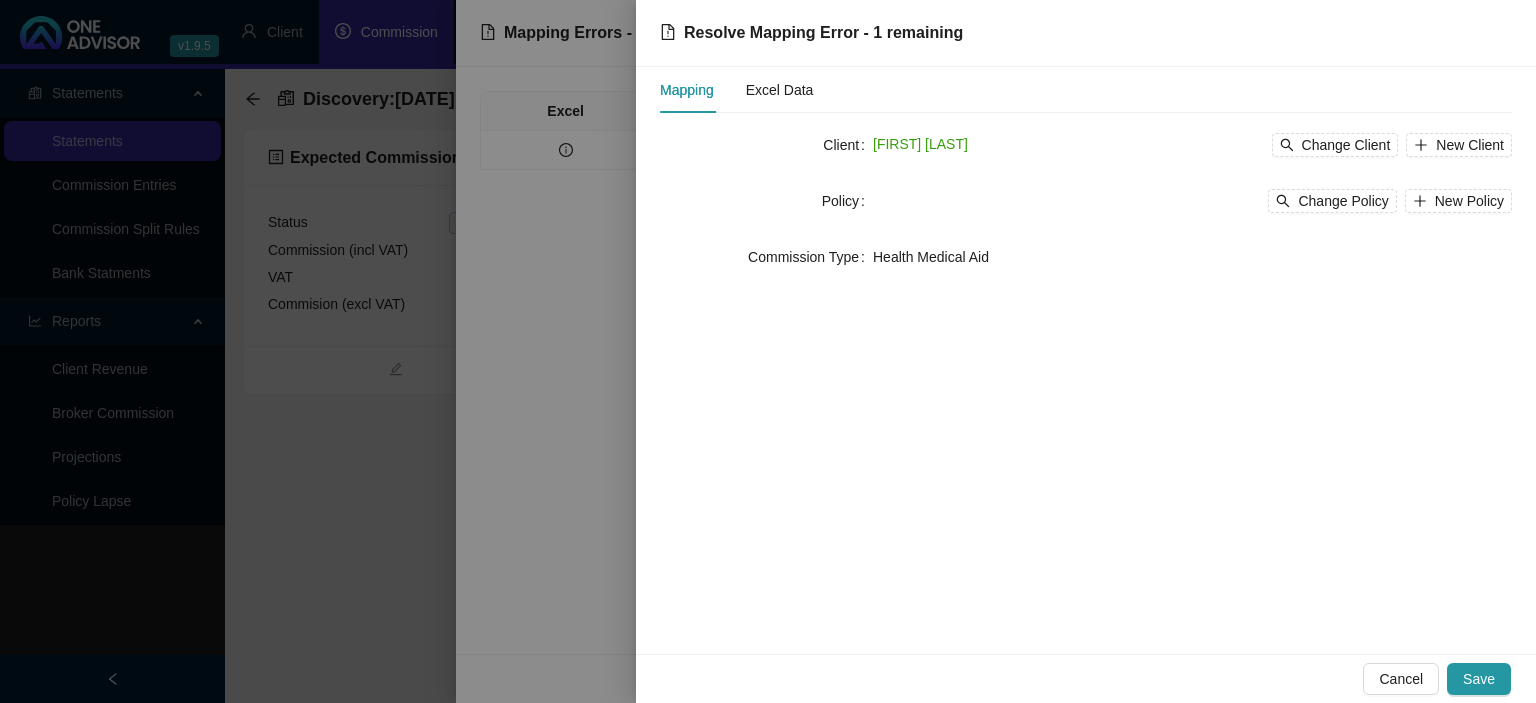 click on "Save" at bounding box center [1479, 679] 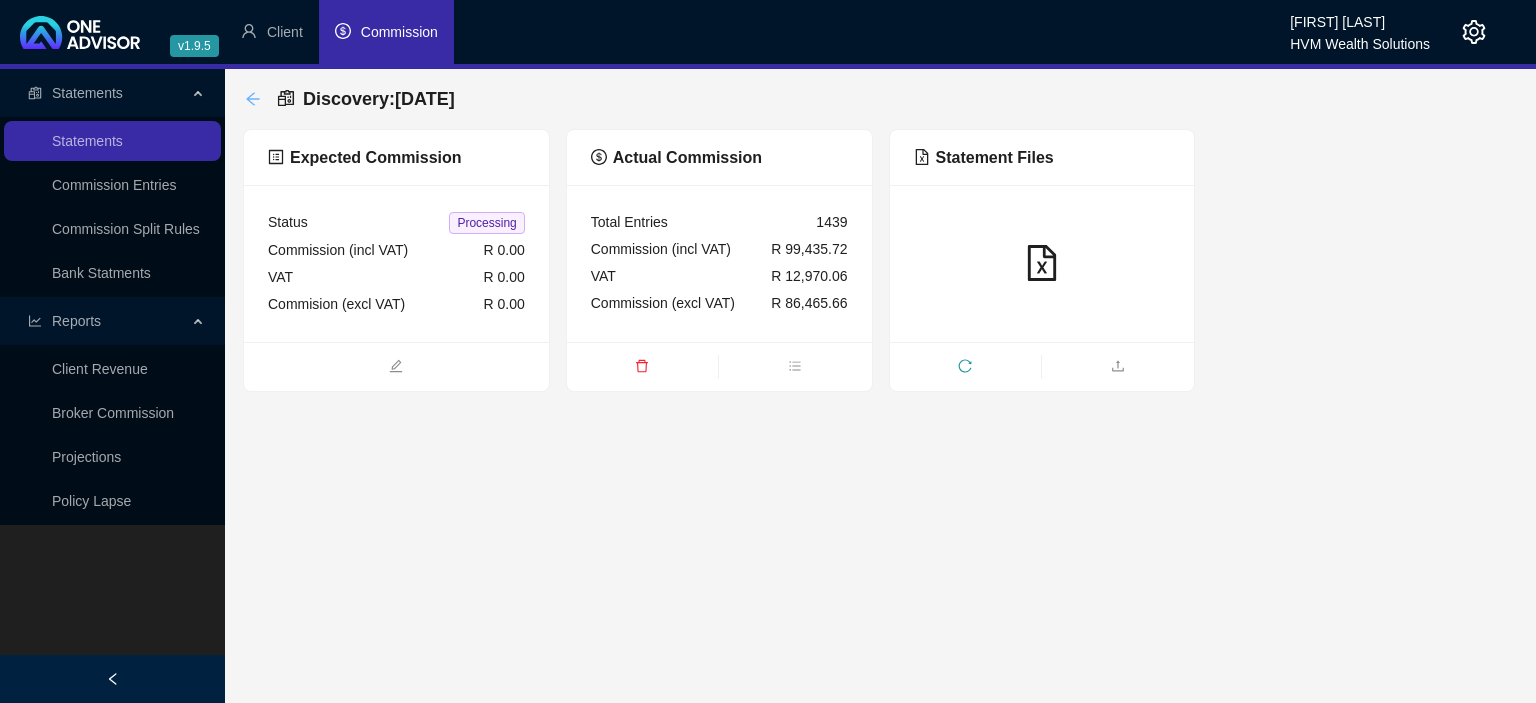 click 